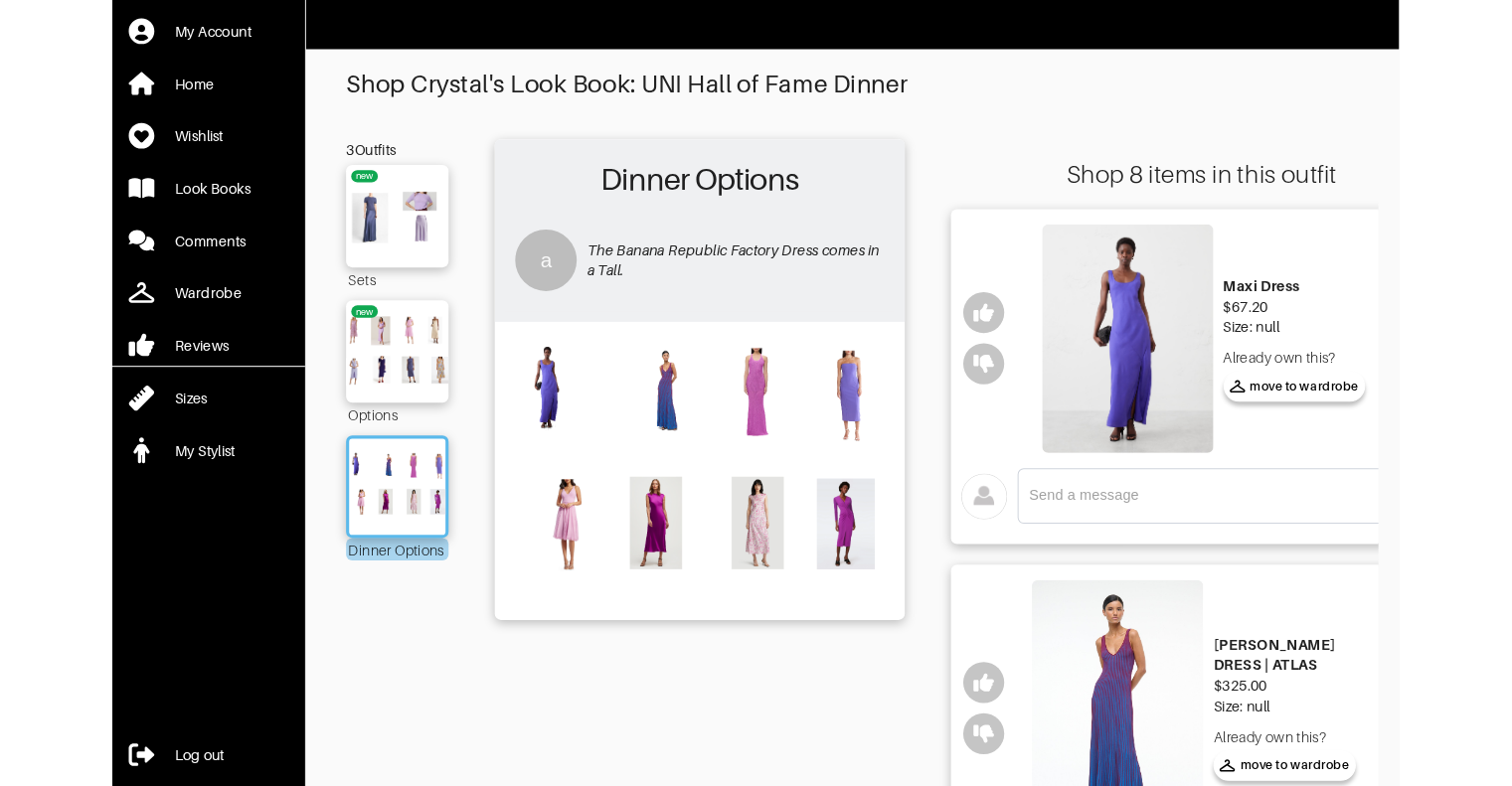 scroll, scrollTop: 0, scrollLeft: 0, axis: both 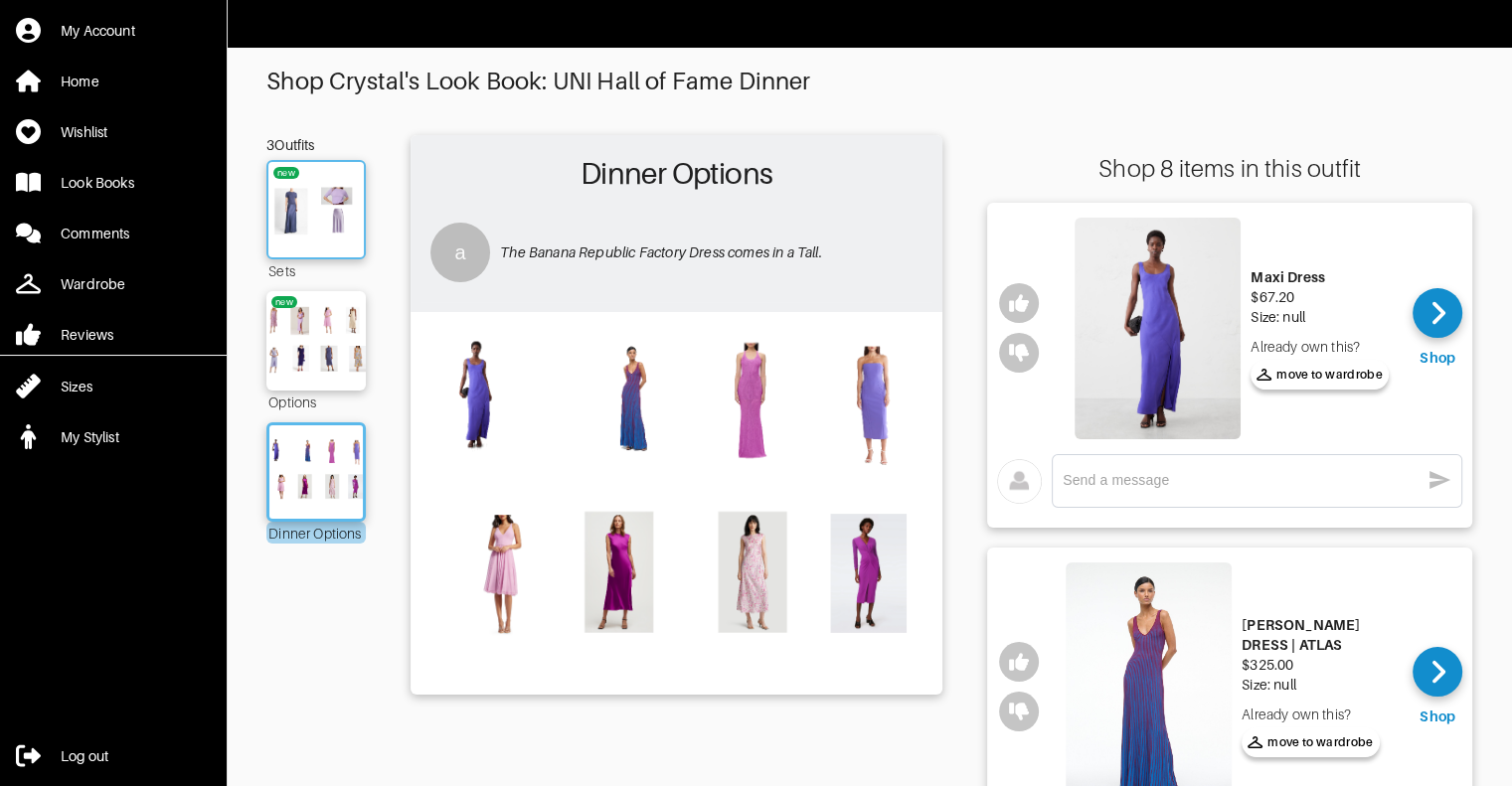 click at bounding box center (316, 210) 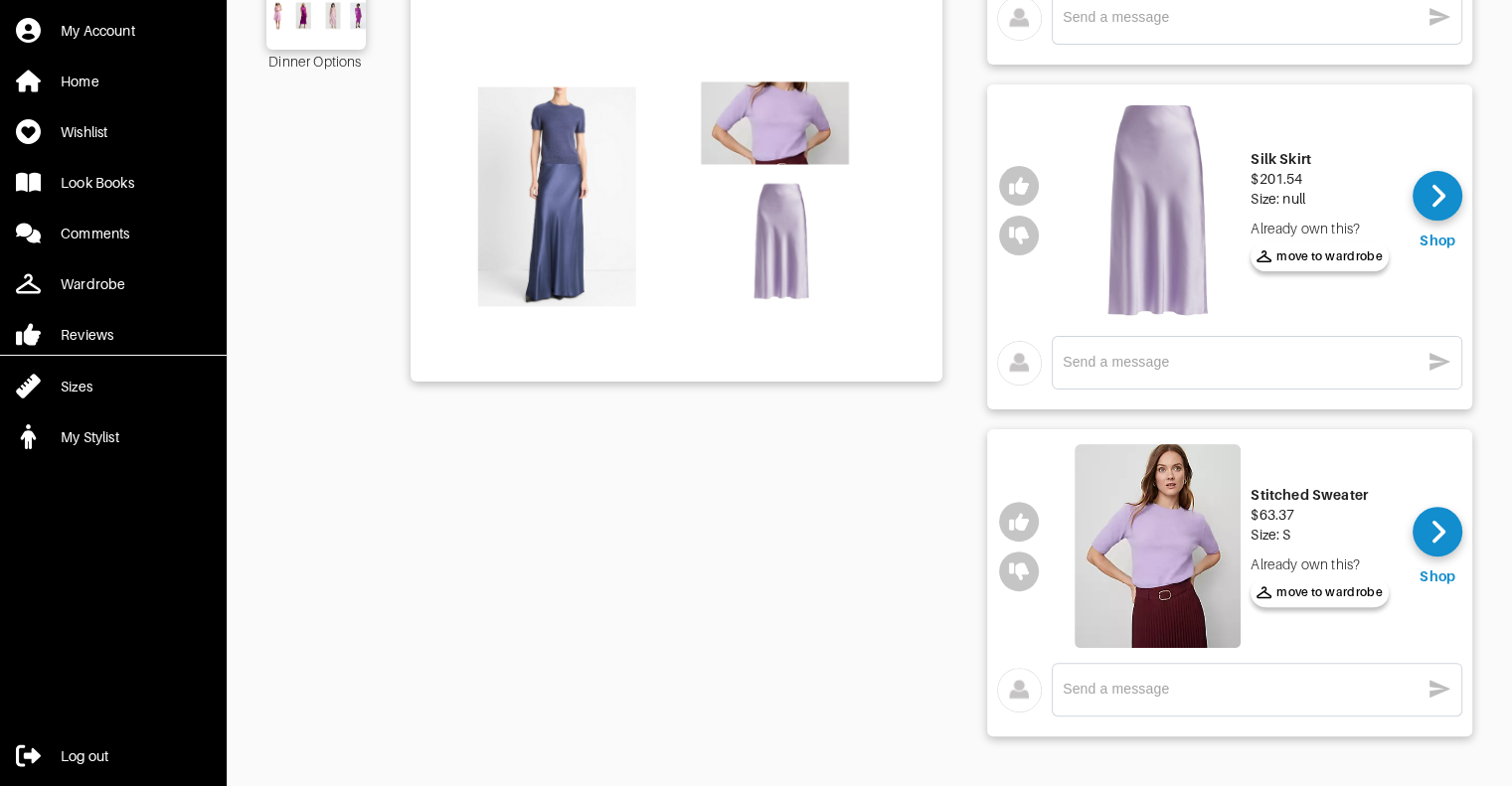 scroll, scrollTop: 0, scrollLeft: 0, axis: both 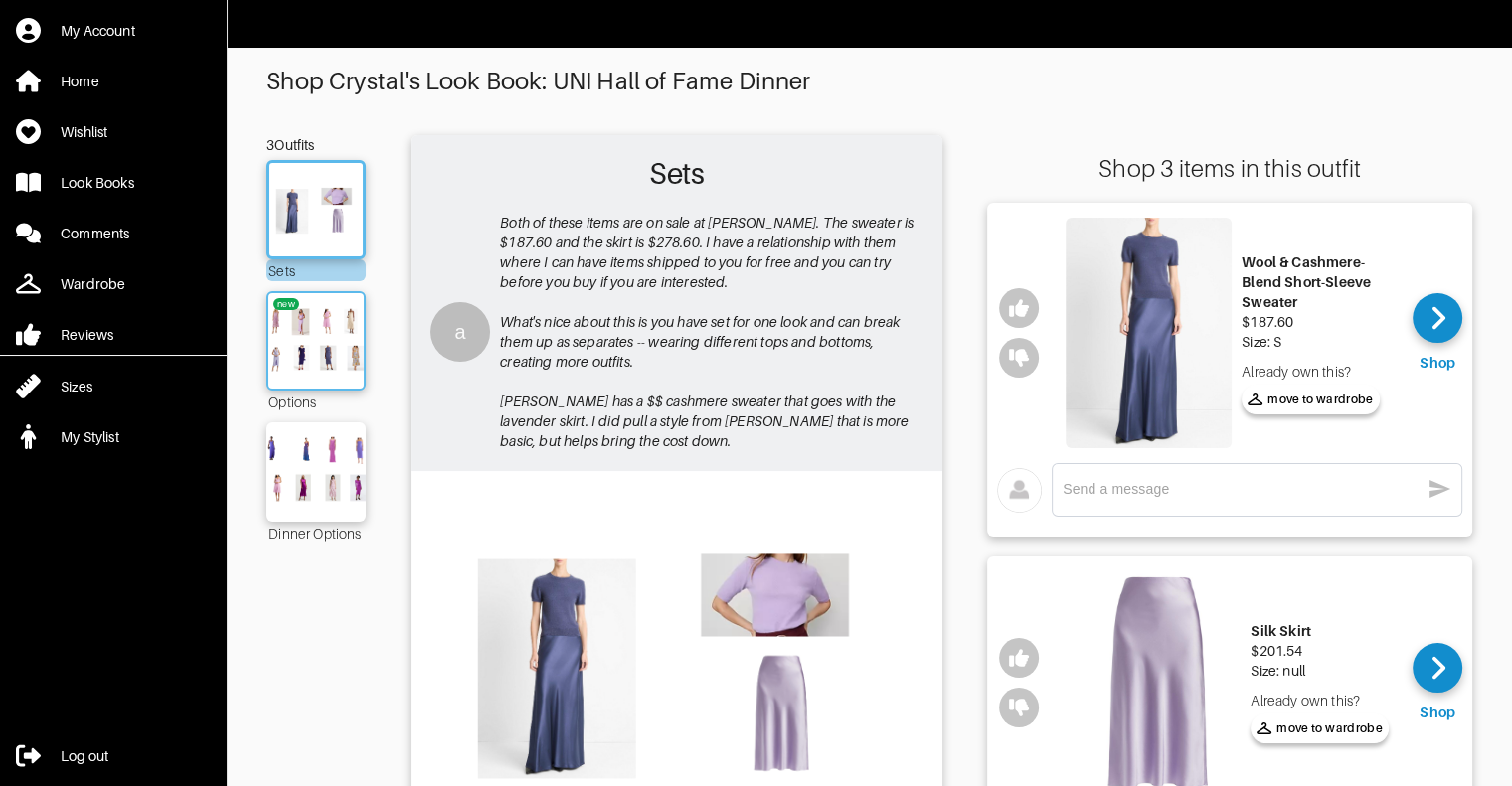 click at bounding box center [316, 341] 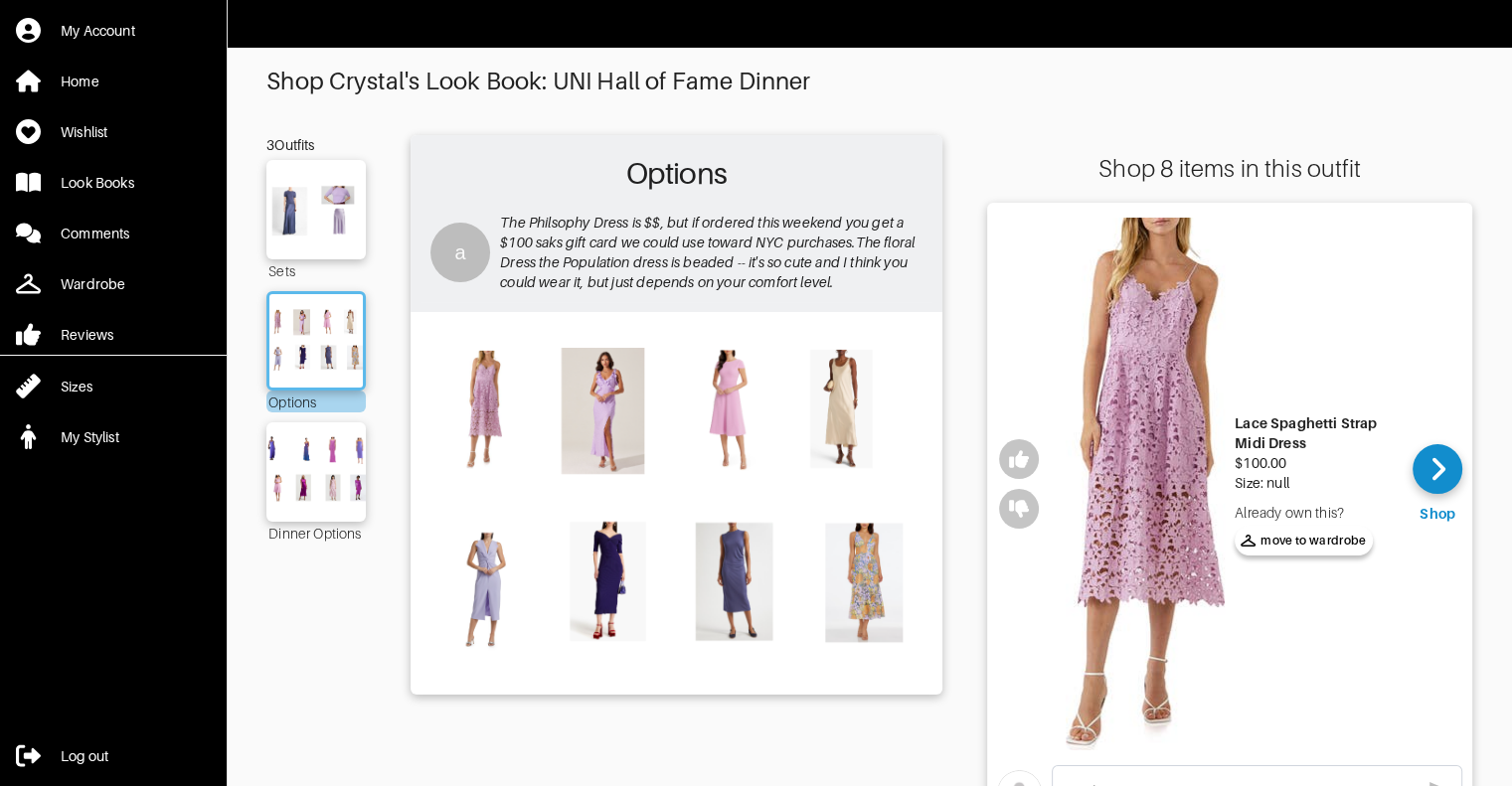 click at bounding box center (676, 502) 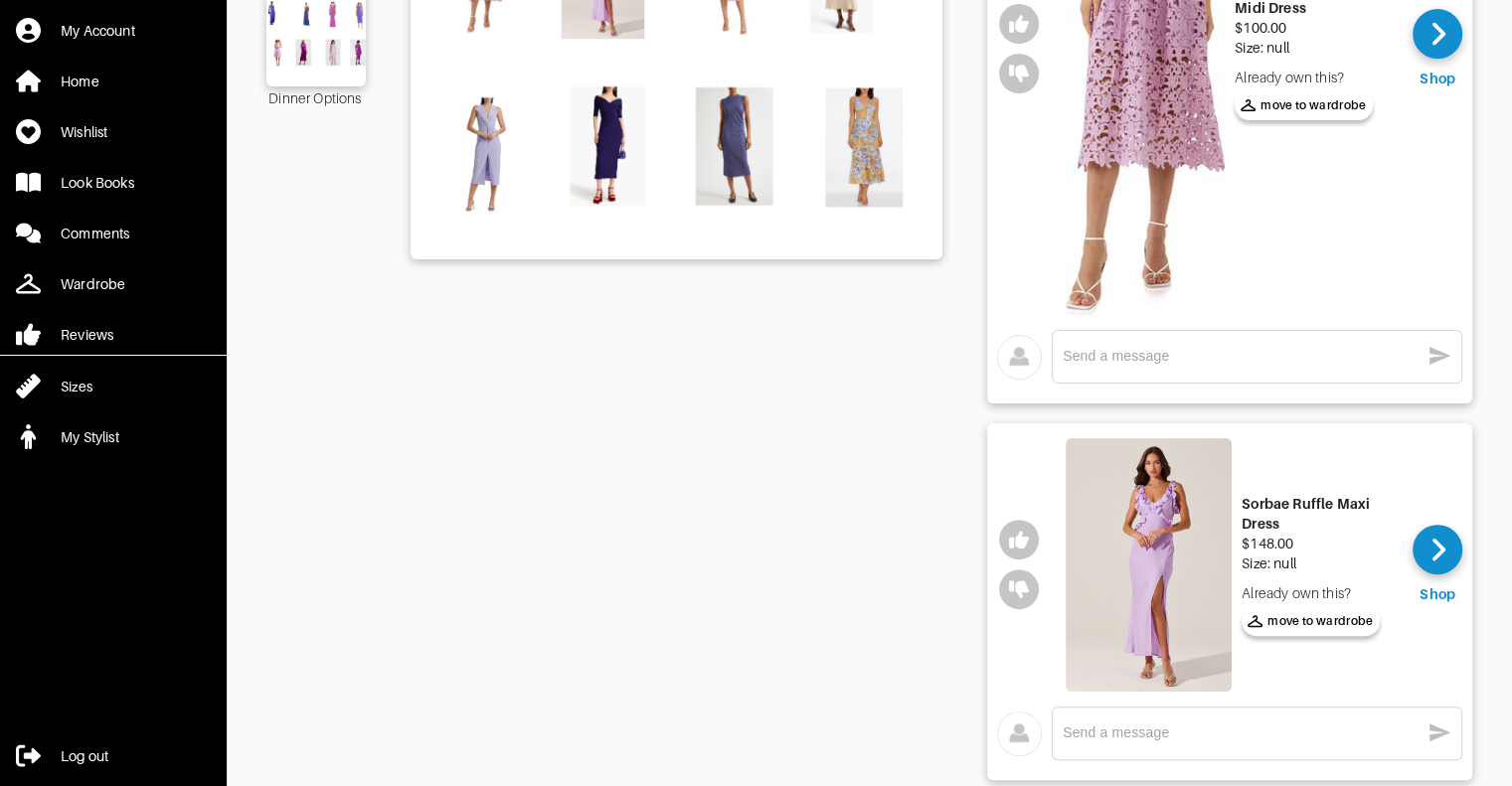 scroll, scrollTop: 6, scrollLeft: 0, axis: vertical 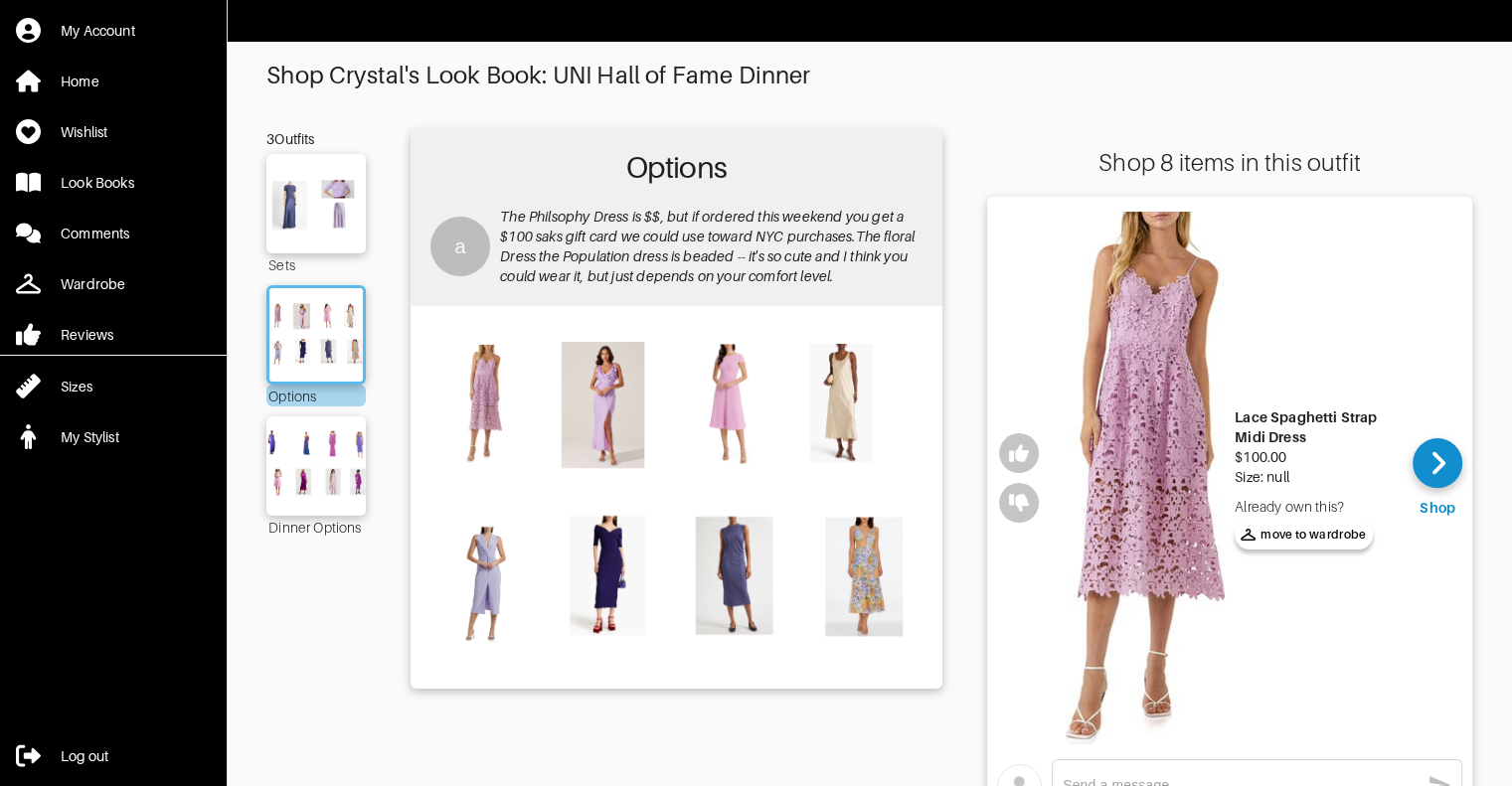 click 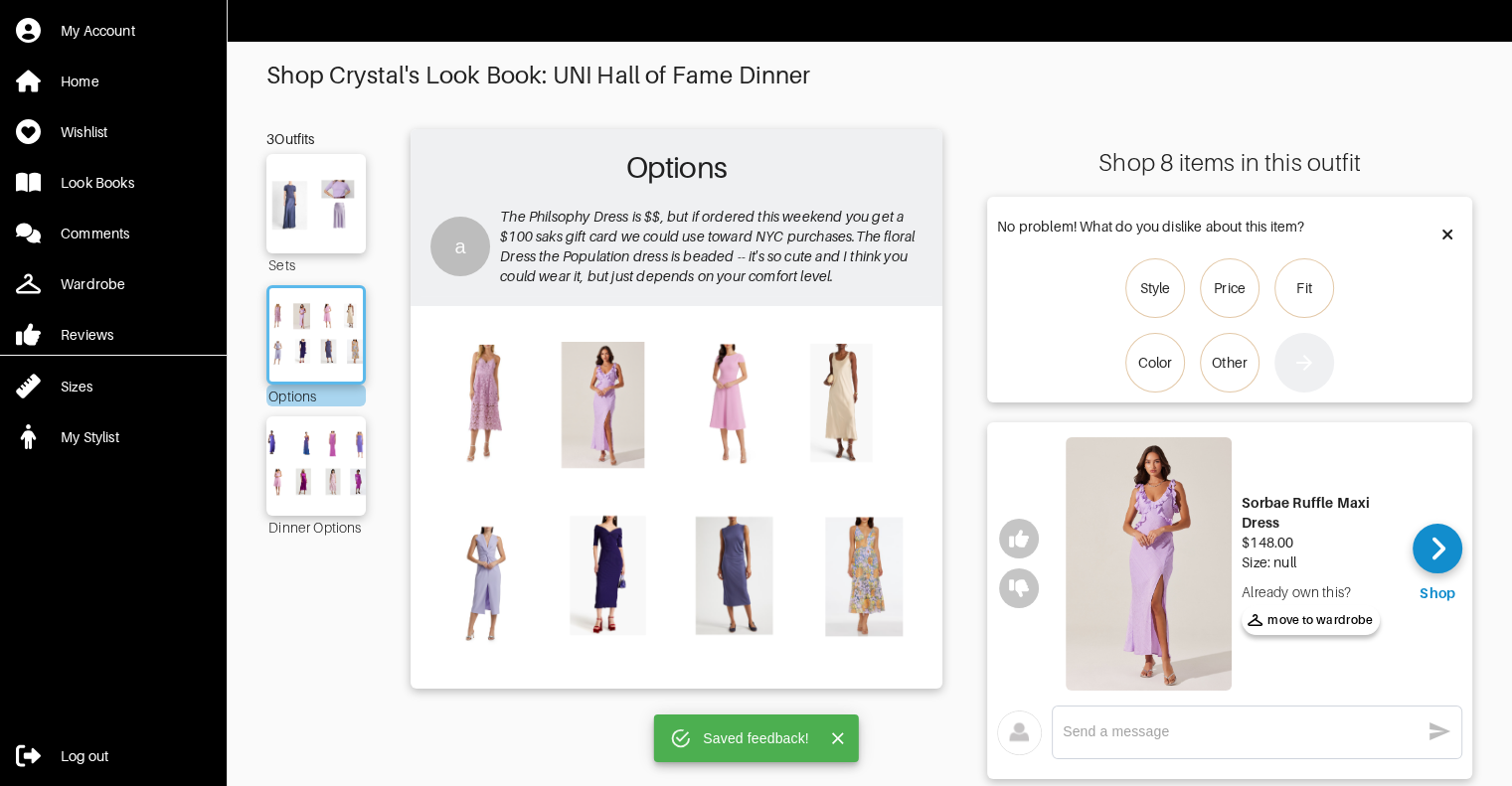 click at bounding box center [1148, 563] 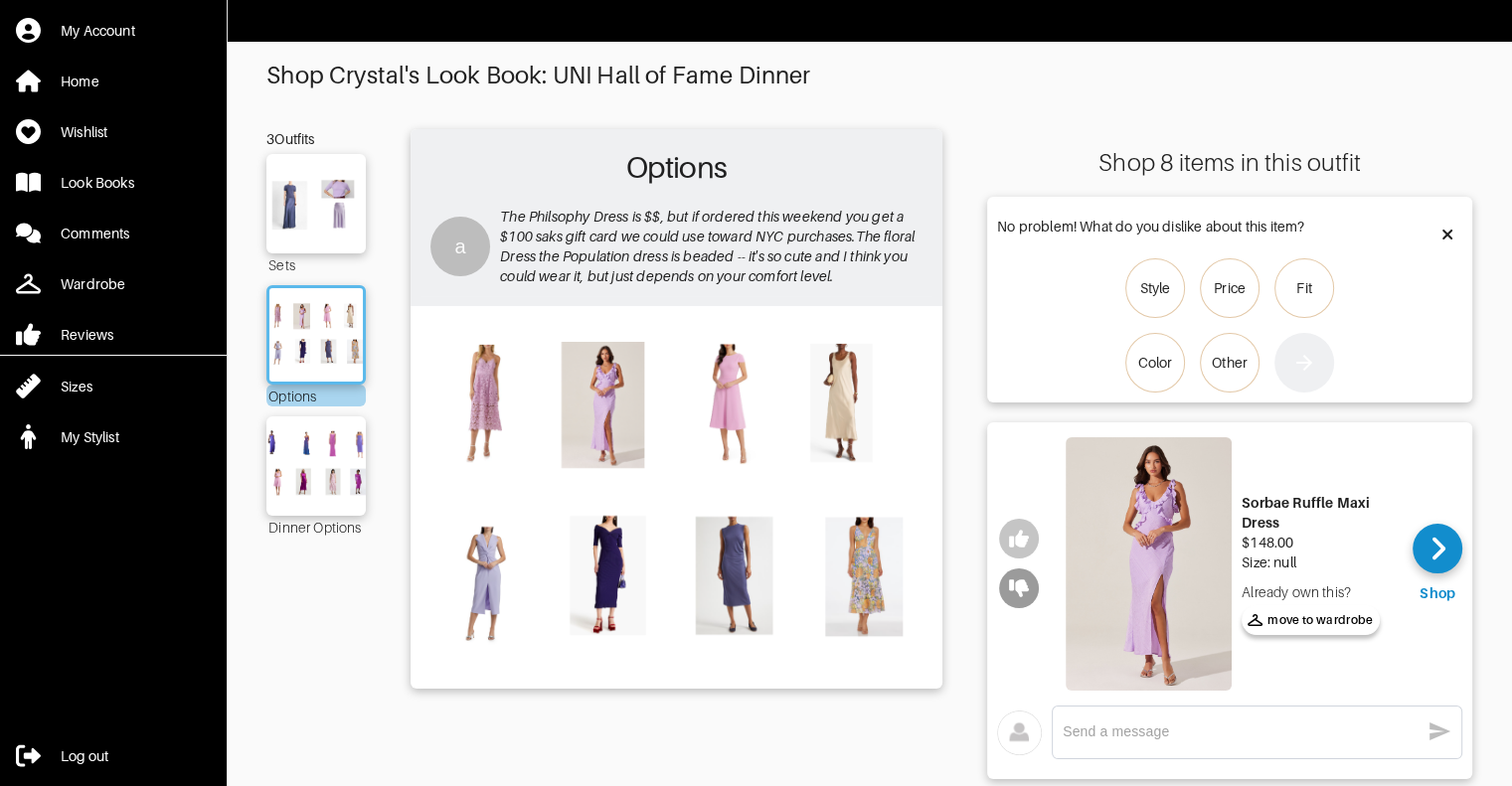 click 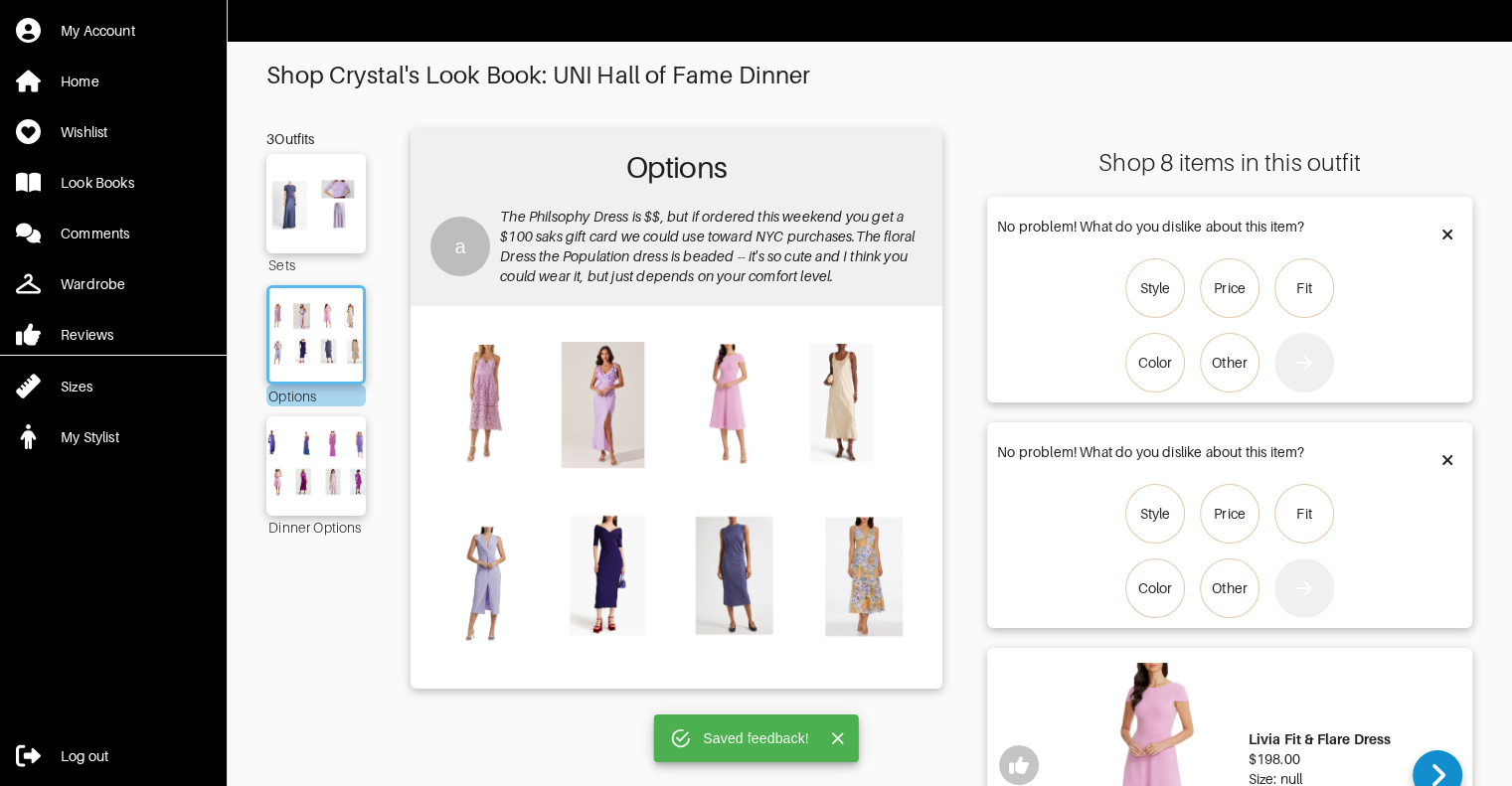 scroll, scrollTop: 304, scrollLeft: 0, axis: vertical 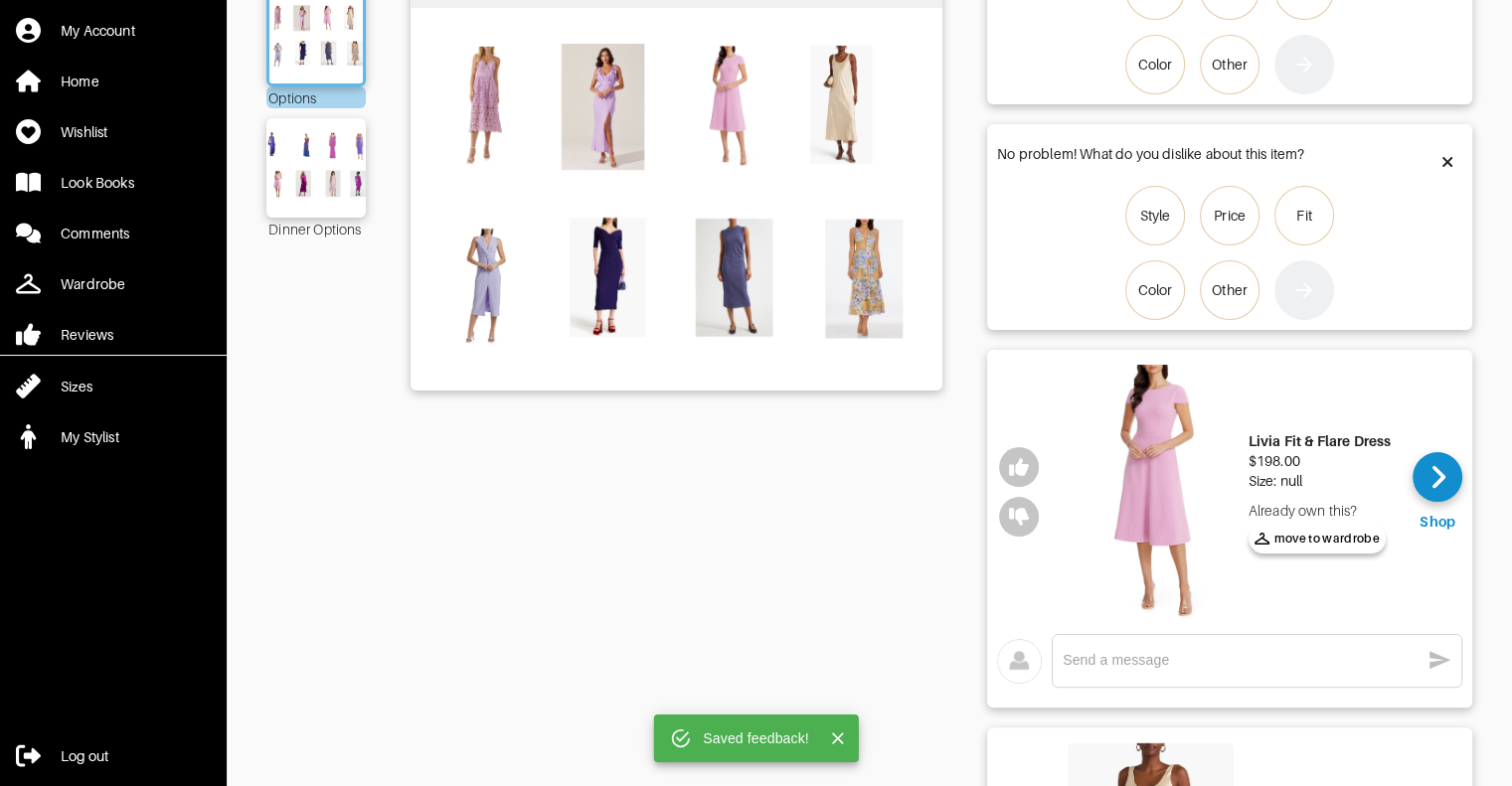 click at bounding box center (1155, 492) 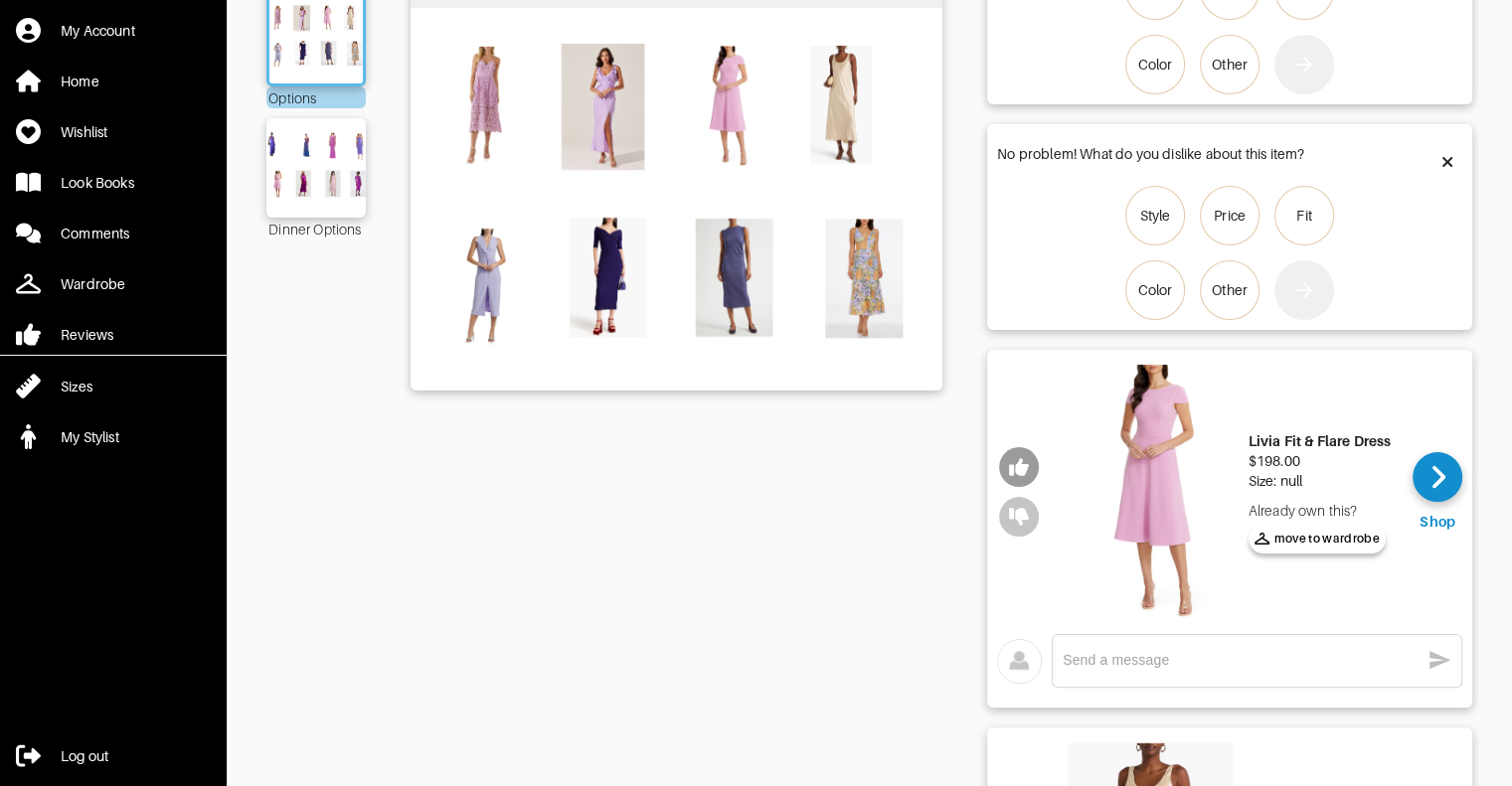 click 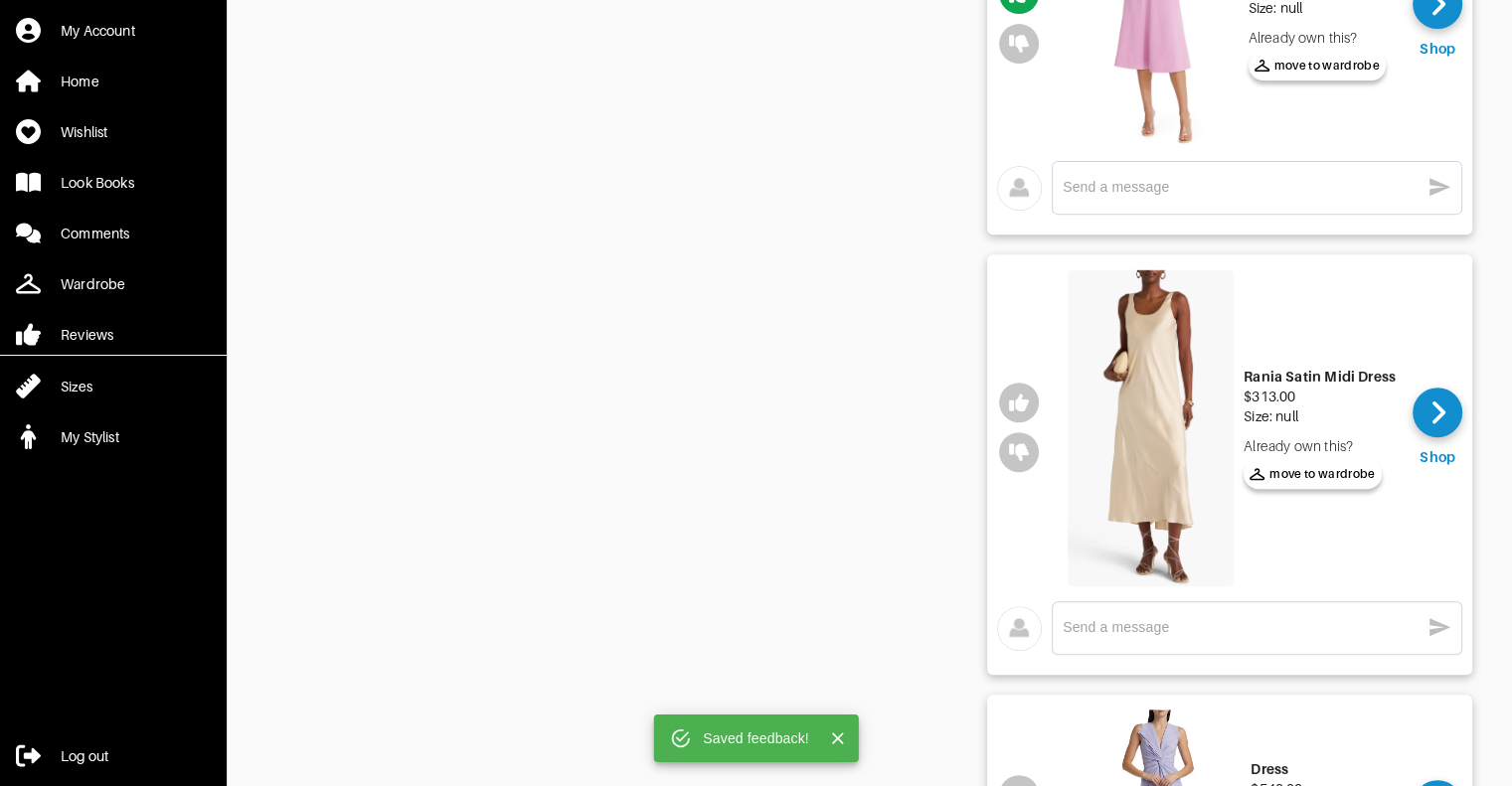 scroll, scrollTop: 801, scrollLeft: 0, axis: vertical 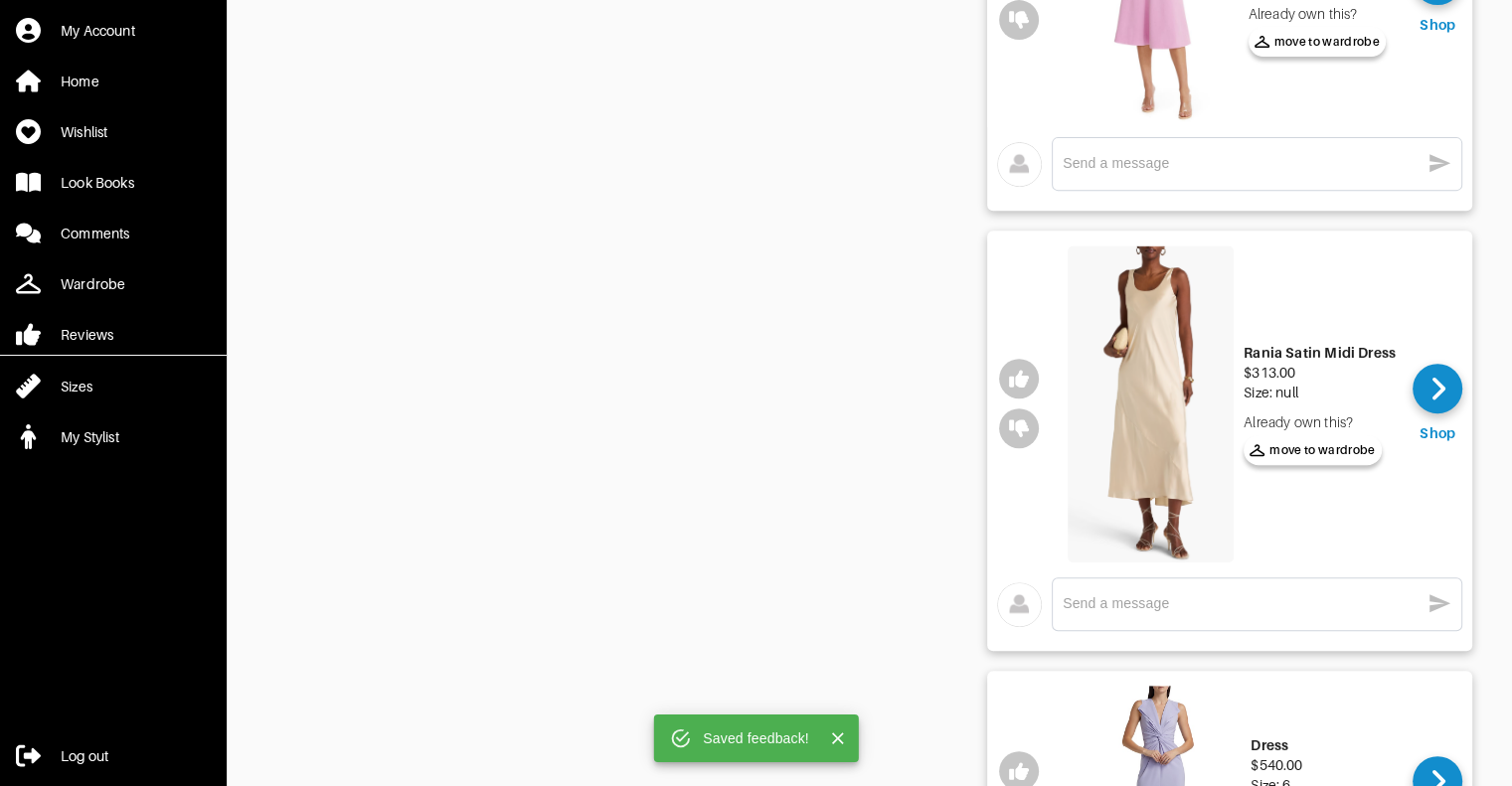 click at bounding box center (1150, 403) 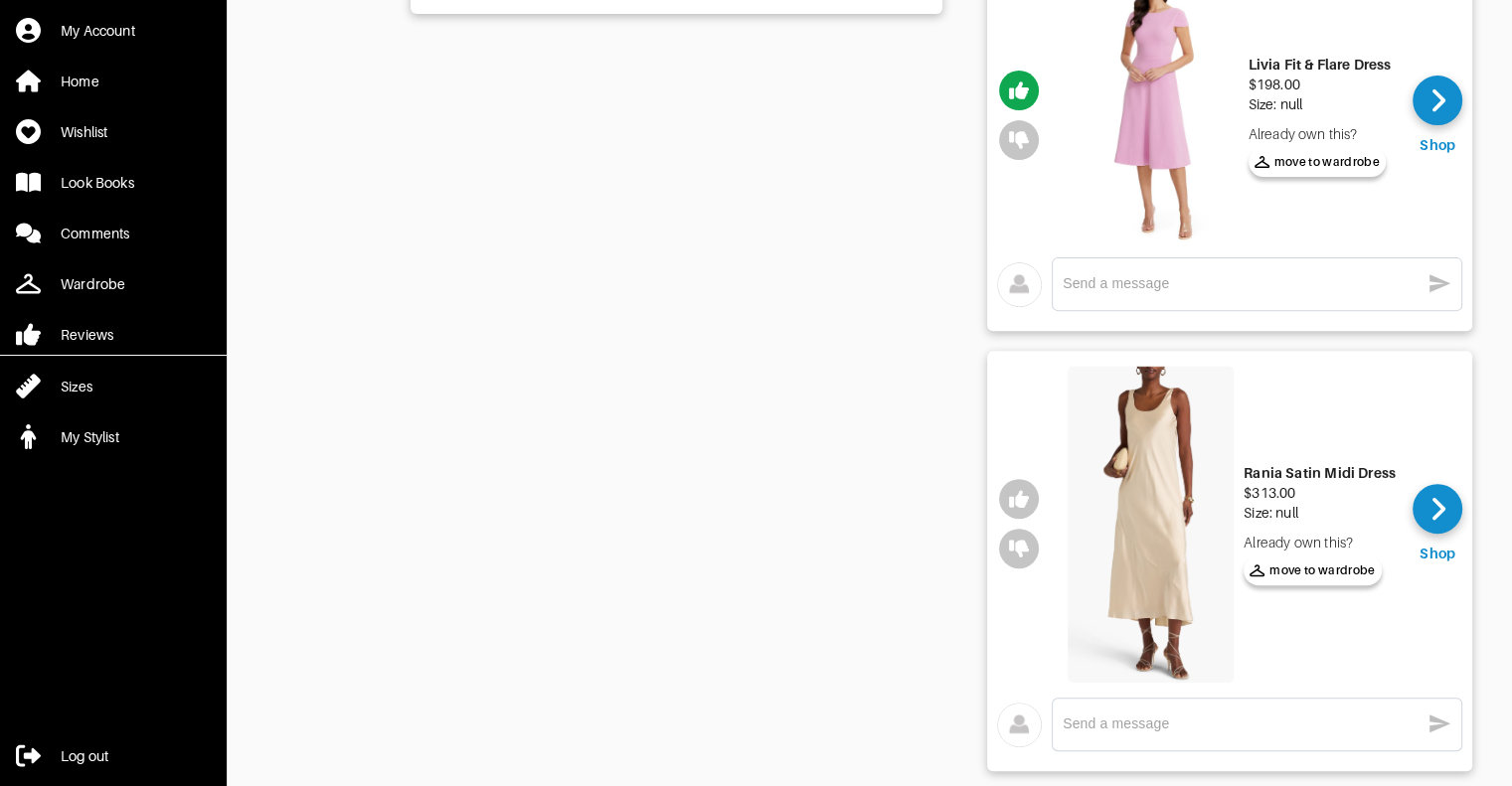scroll, scrollTop: 602, scrollLeft: 0, axis: vertical 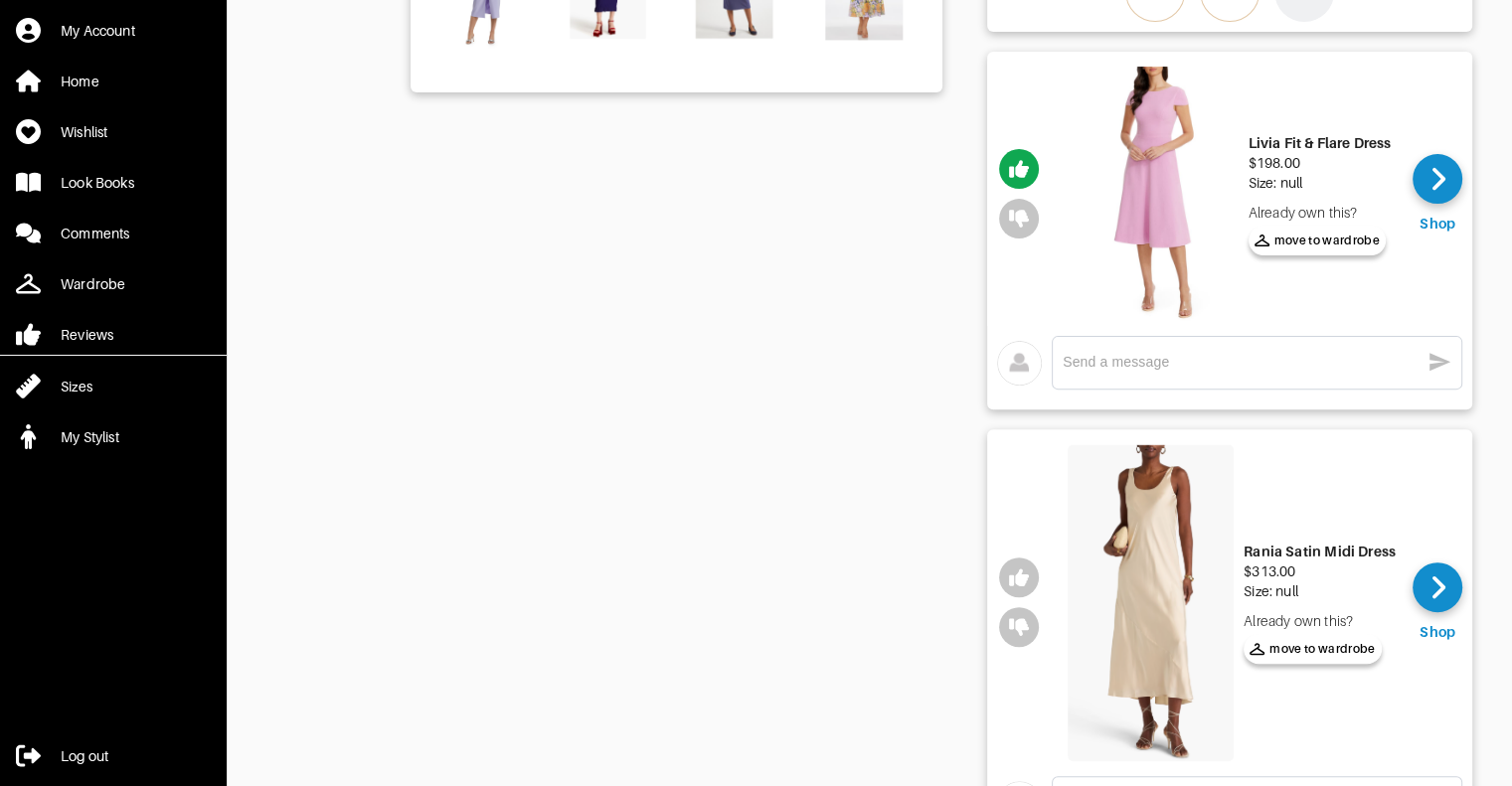 click at bounding box center (1241, 362) 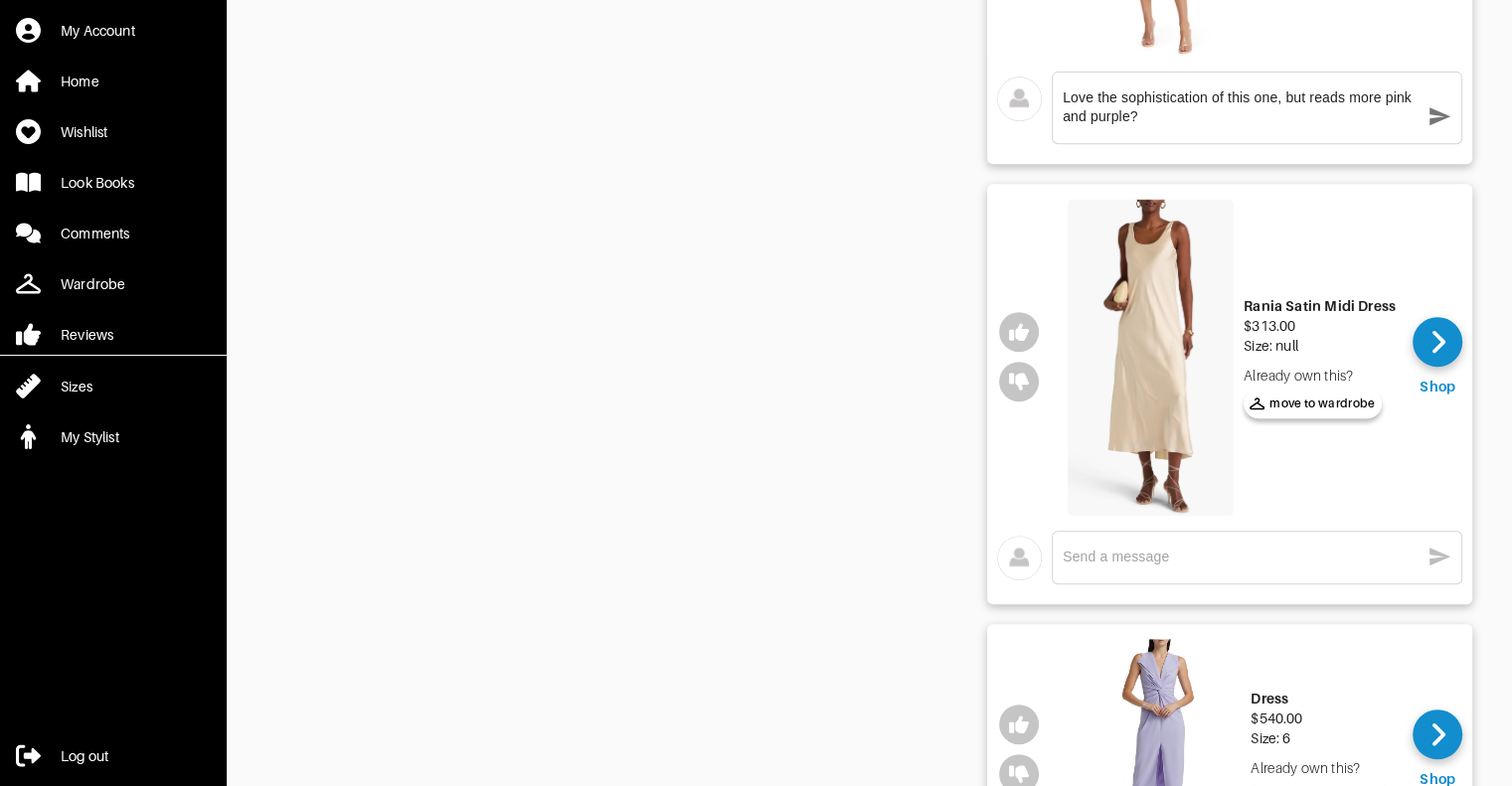 scroll, scrollTop: 900, scrollLeft: 0, axis: vertical 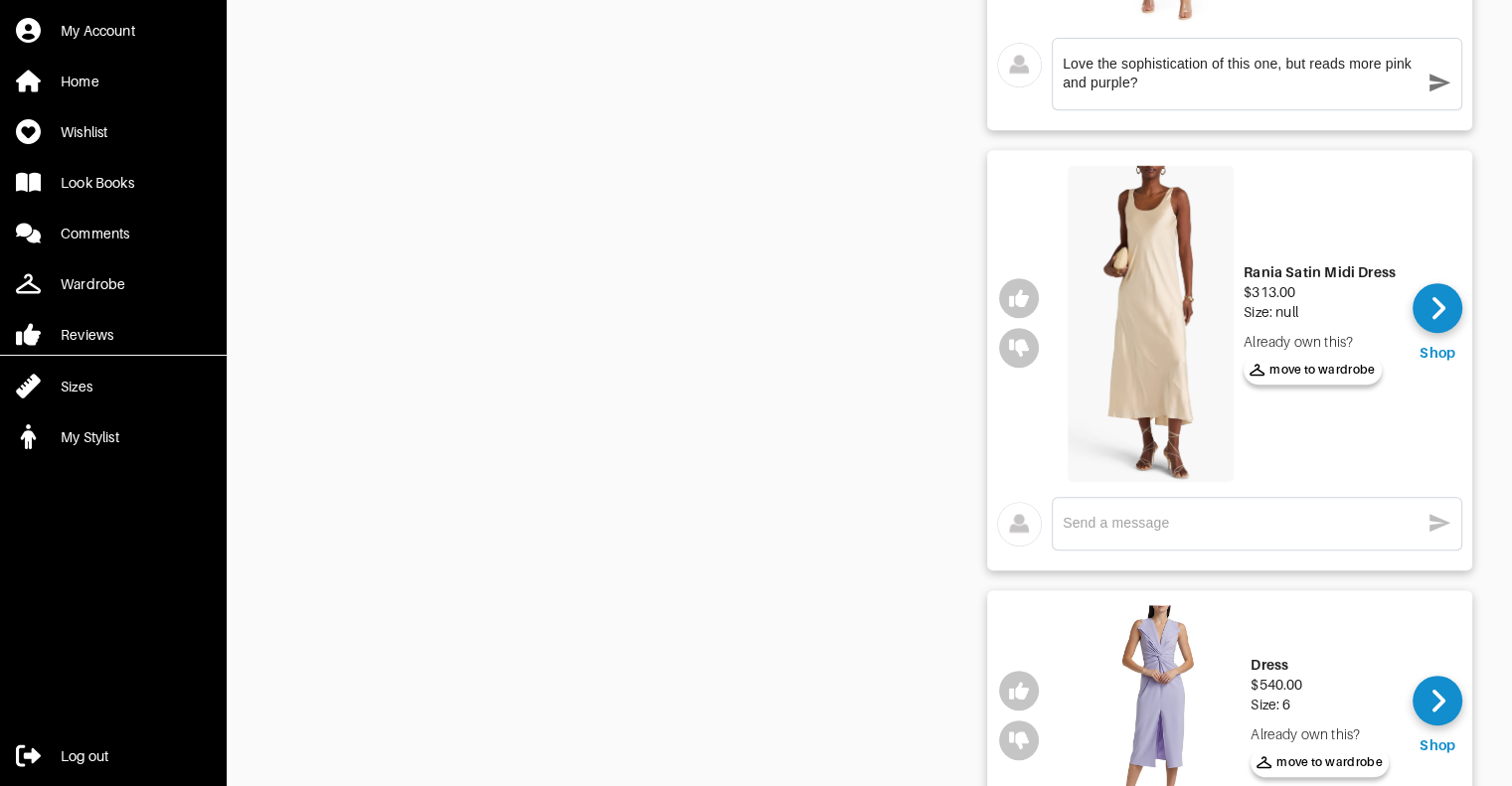 type on "Love the sophistication of this one, but reads more pink and purple?" 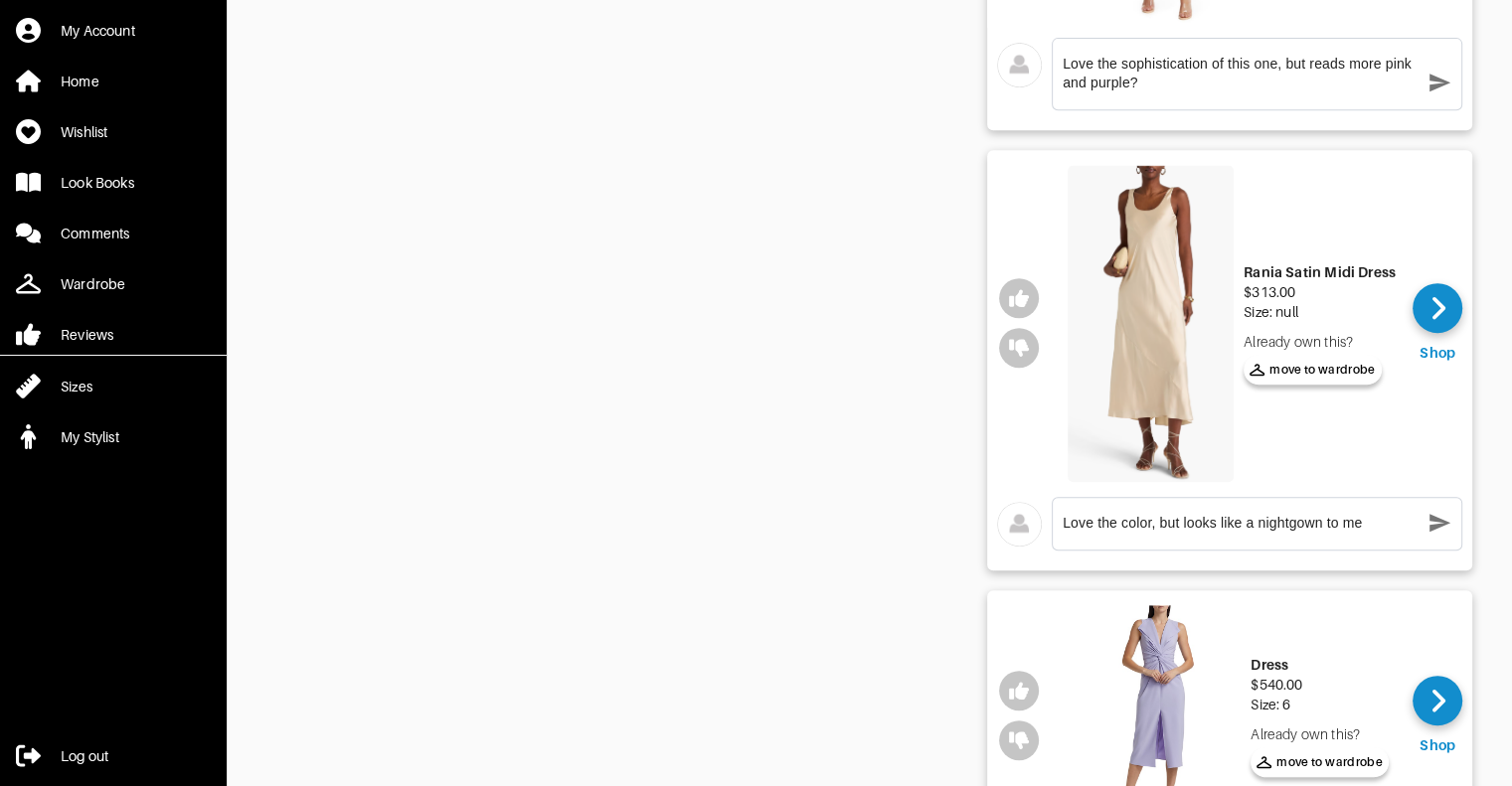 type on "Love the color, but looks like a nightgown to me" 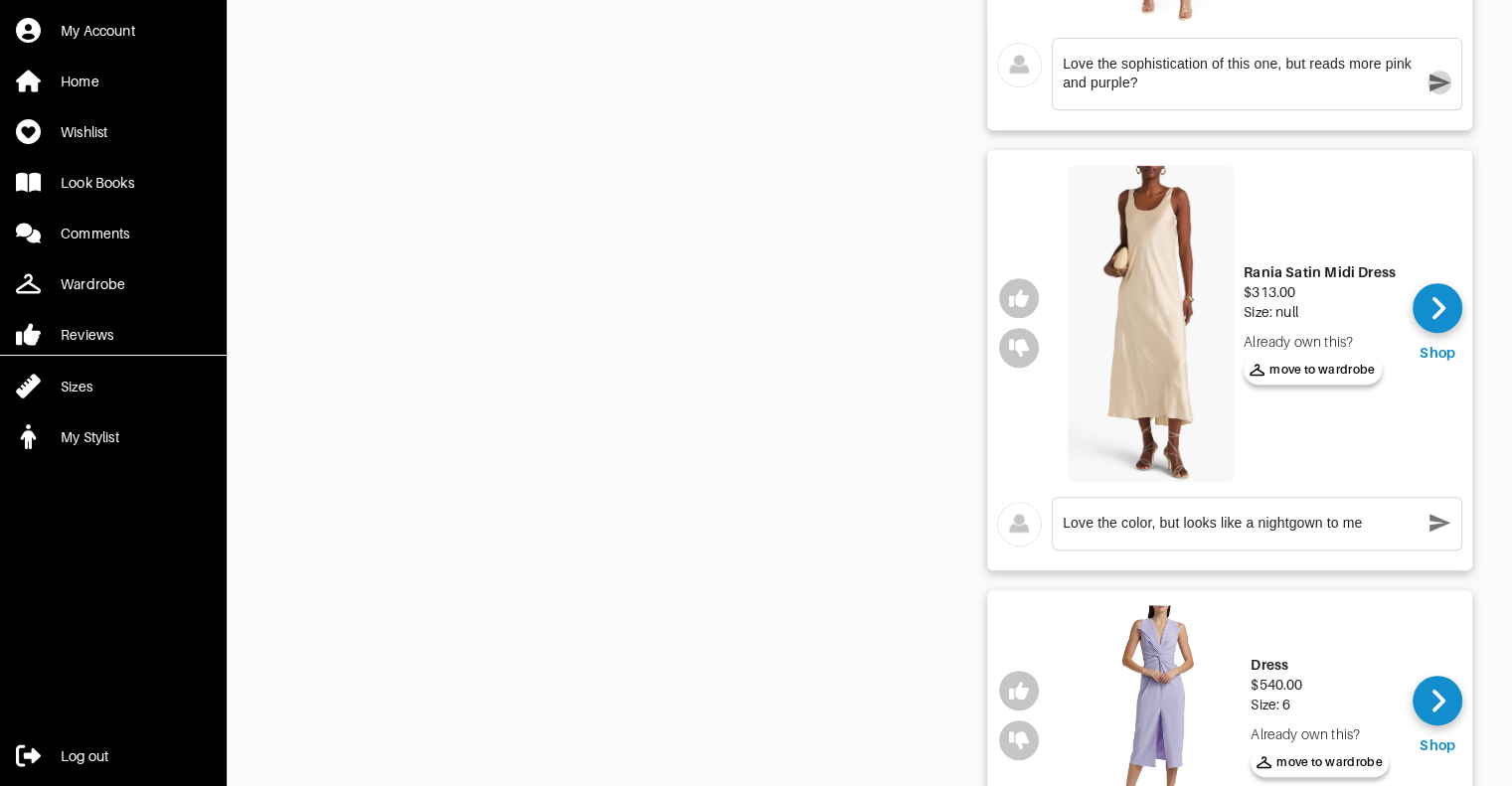 click 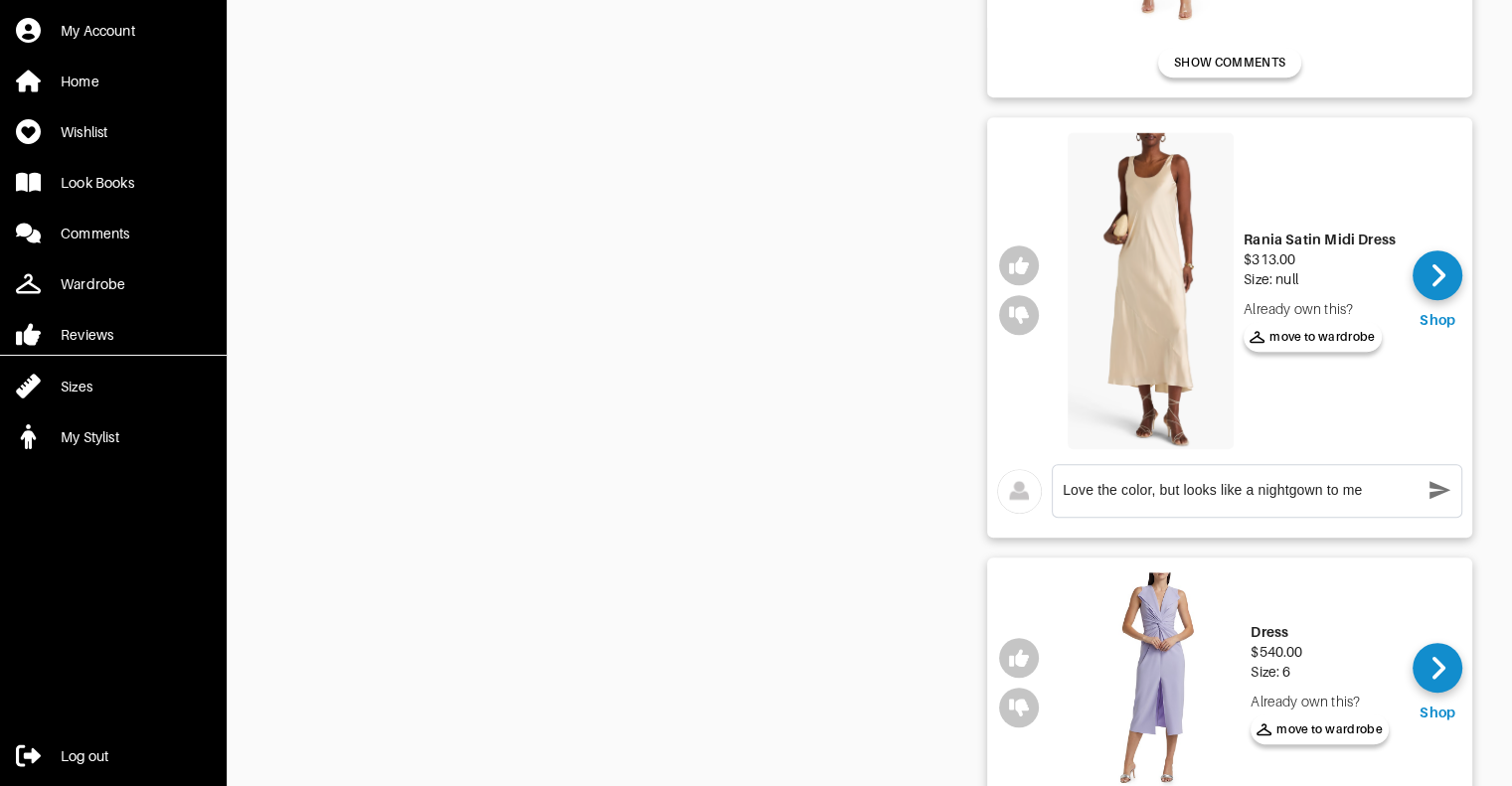 click 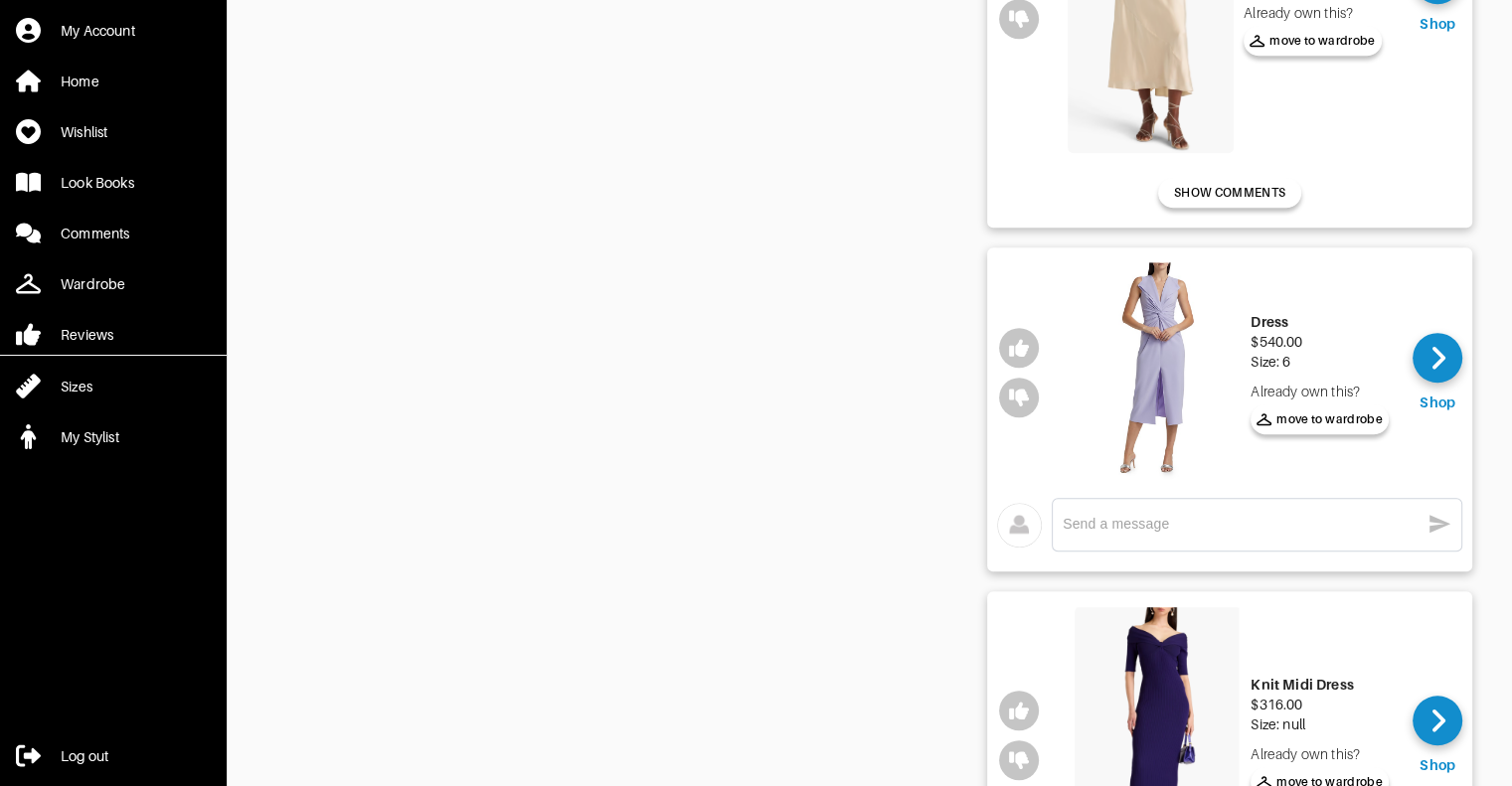 scroll, scrollTop: 1198, scrollLeft: 0, axis: vertical 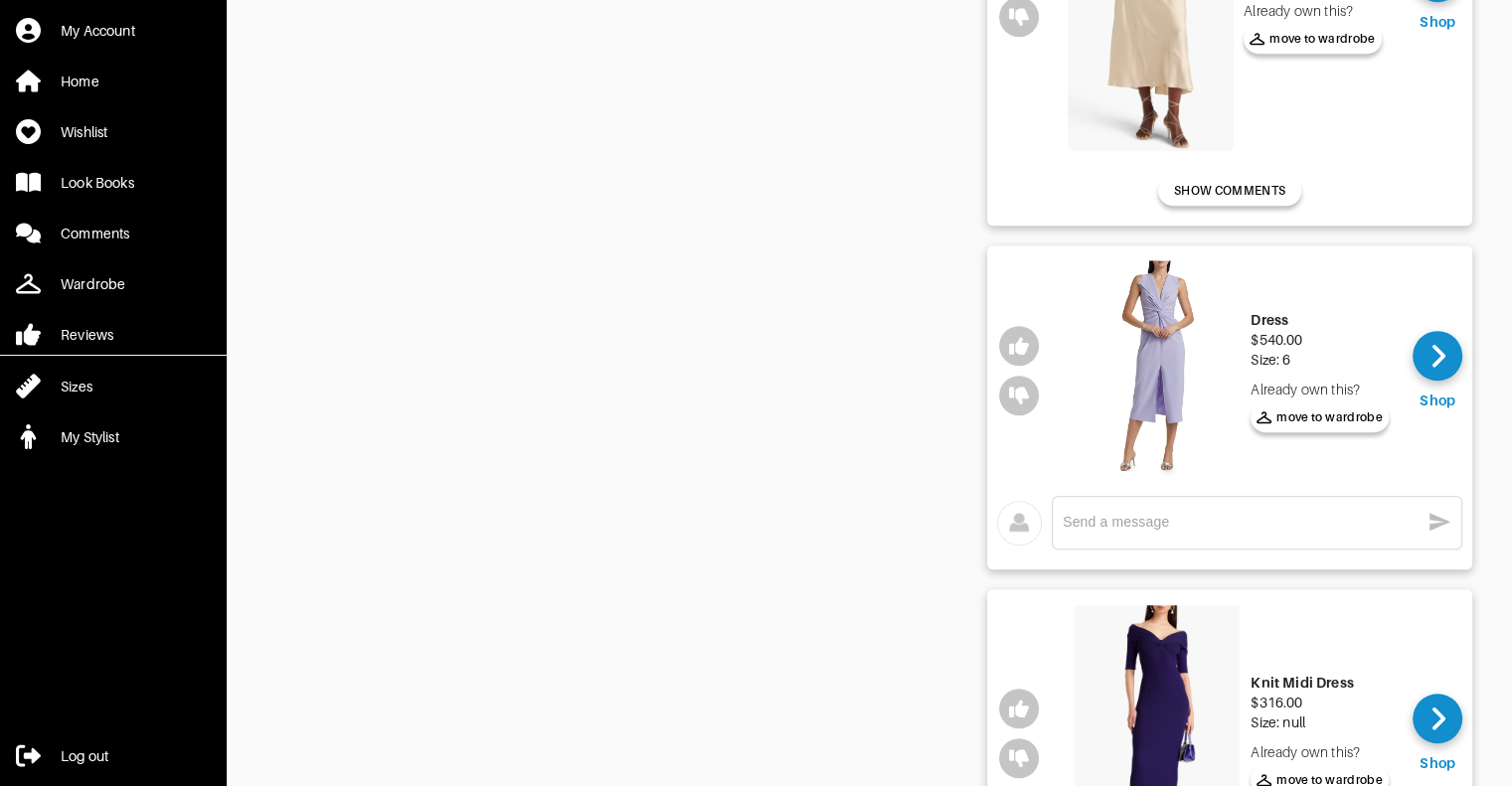 click at bounding box center (1157, 371) 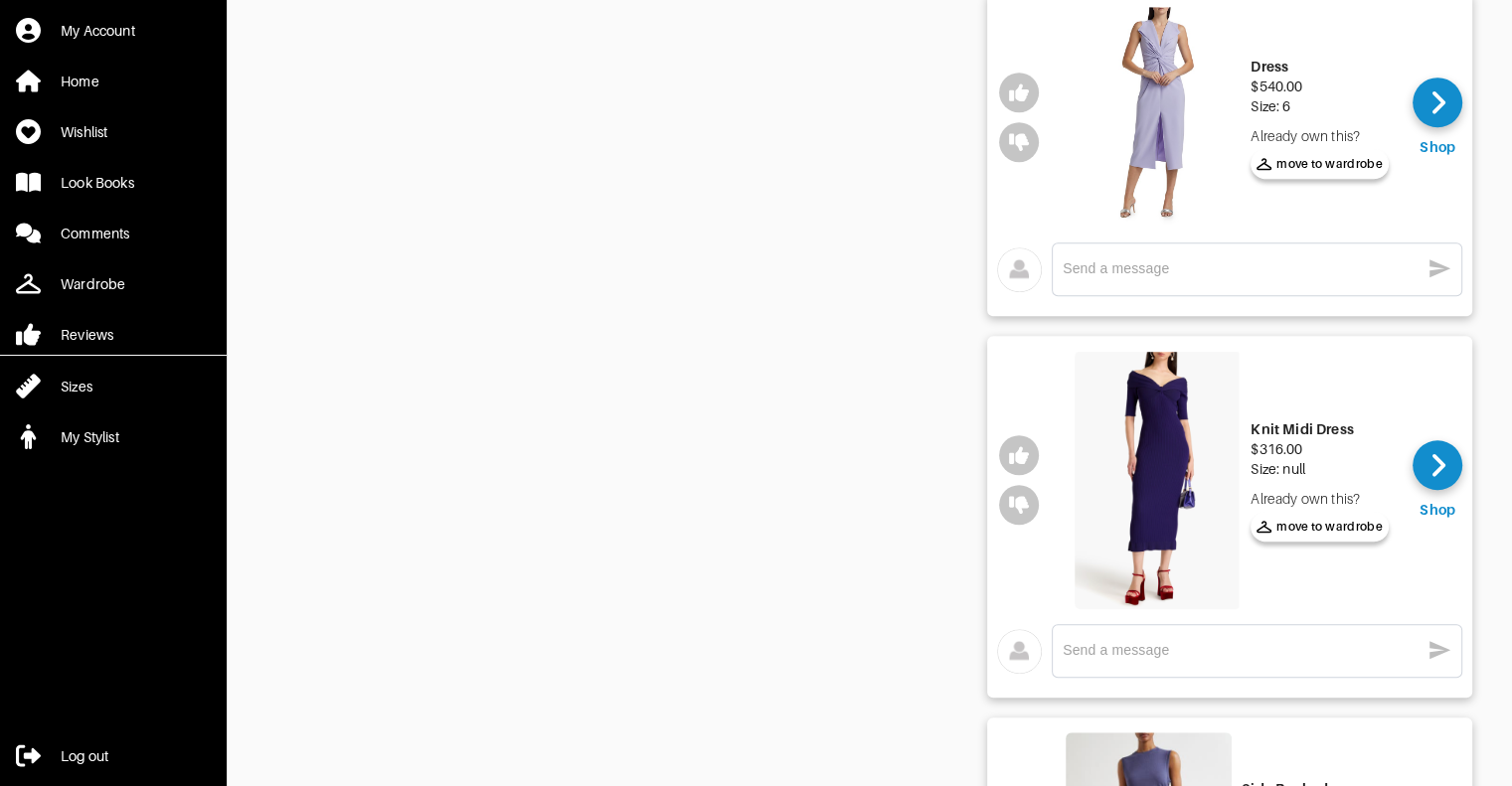 scroll, scrollTop: 1596, scrollLeft: 0, axis: vertical 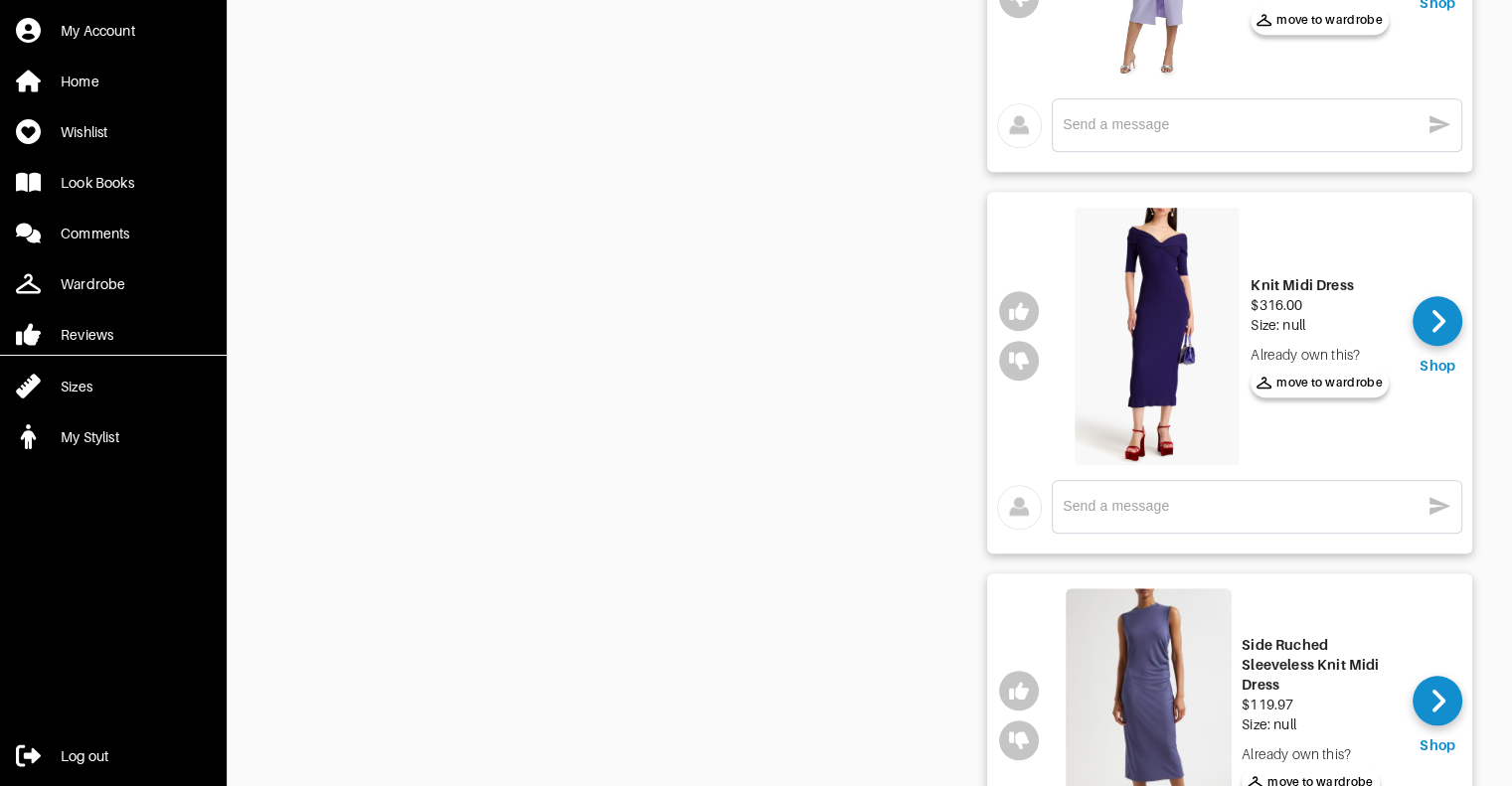 click at bounding box center [1157, 336] 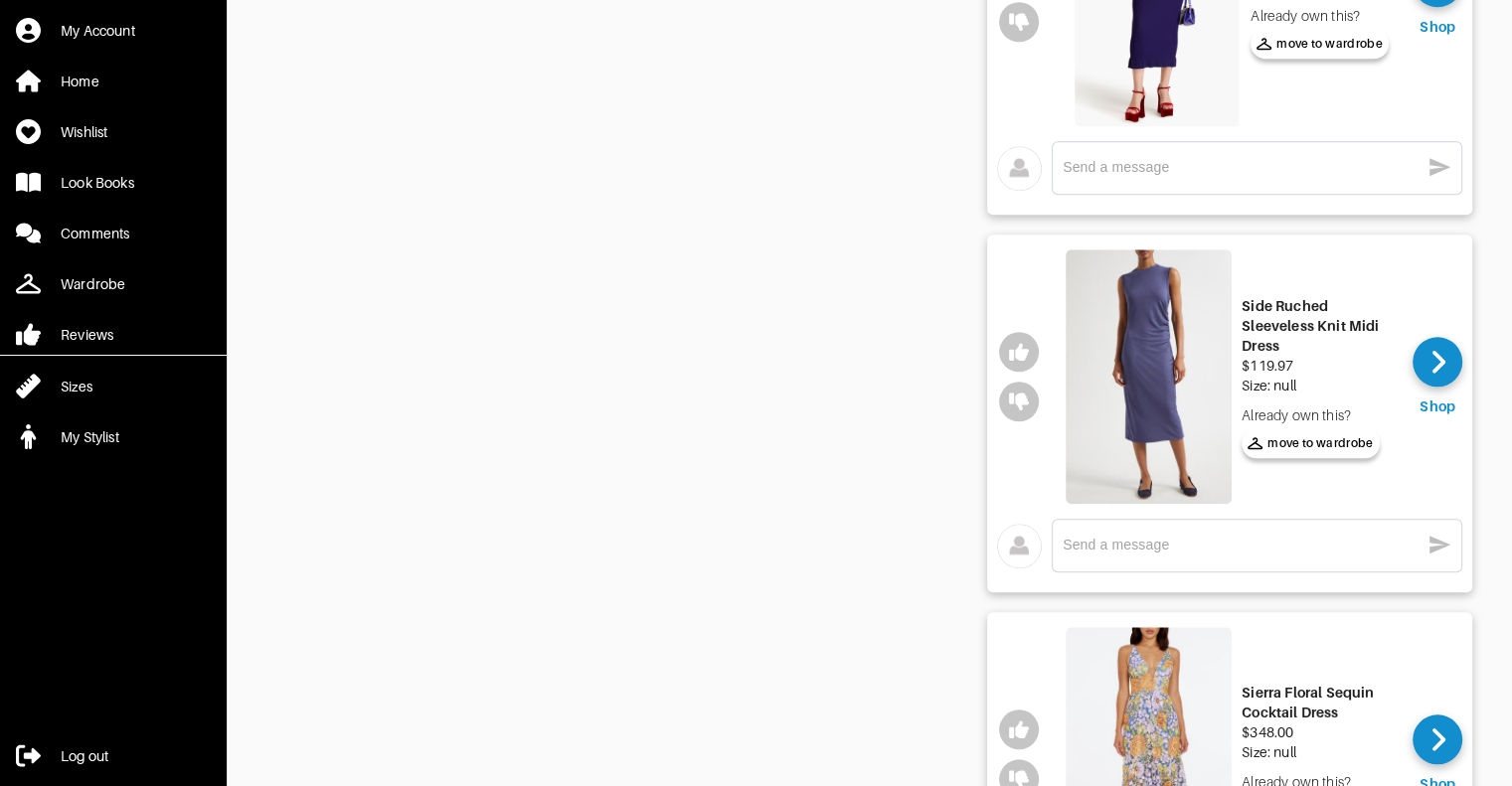 scroll, scrollTop: 1993, scrollLeft: 0, axis: vertical 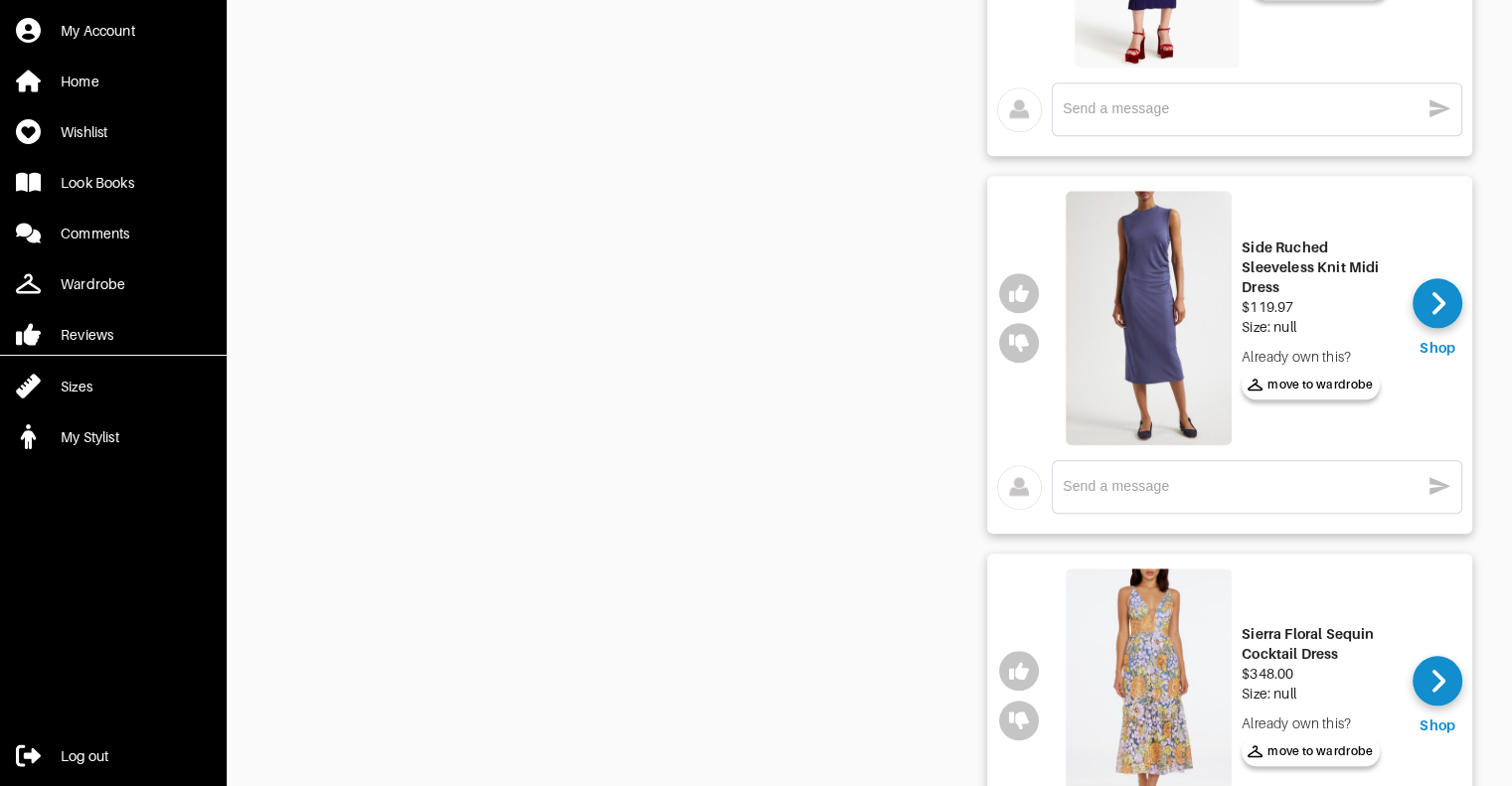 click at bounding box center (1148, 318) 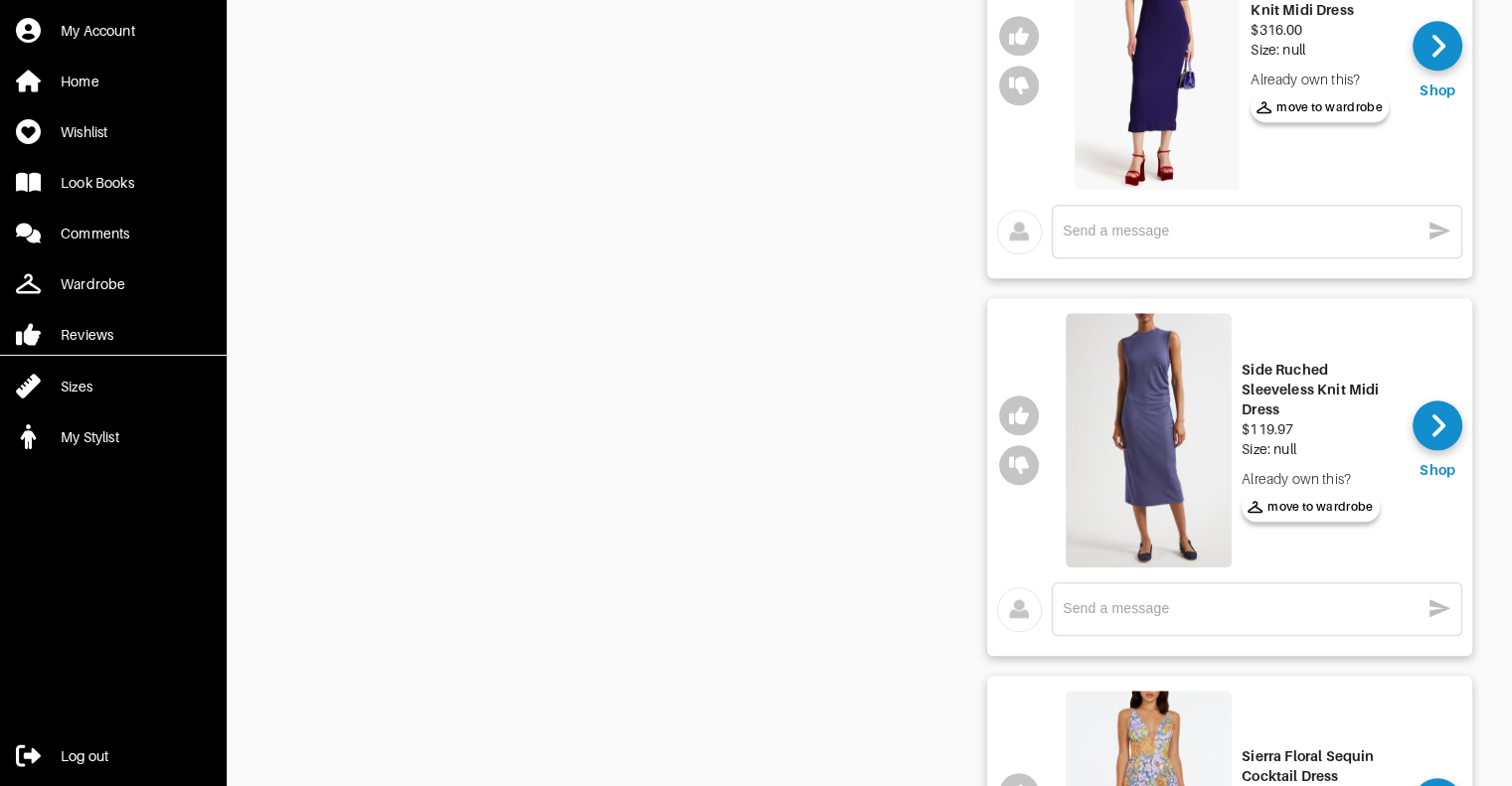 scroll, scrollTop: 2178, scrollLeft: 0, axis: vertical 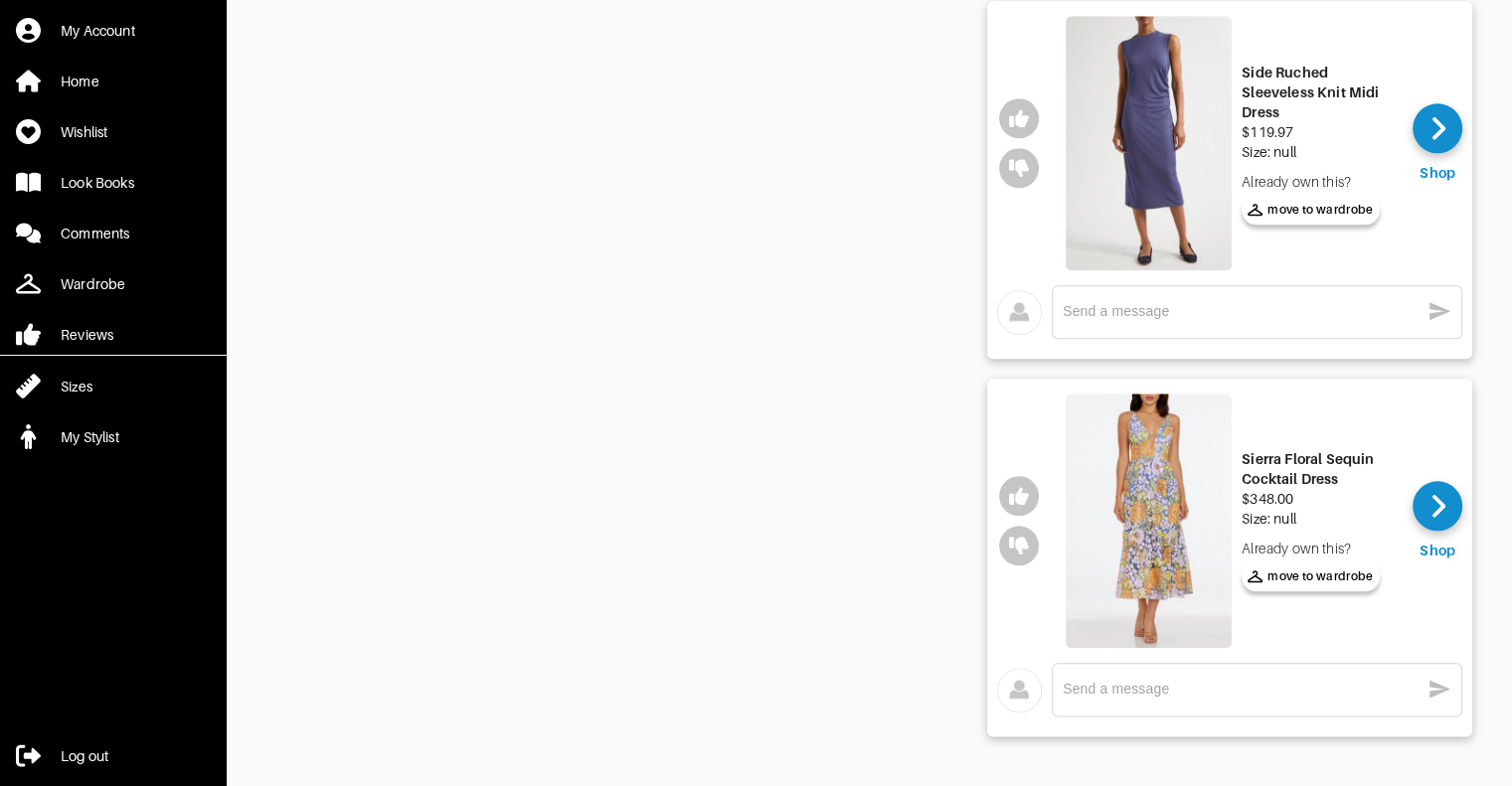 click at bounding box center [1148, 521] 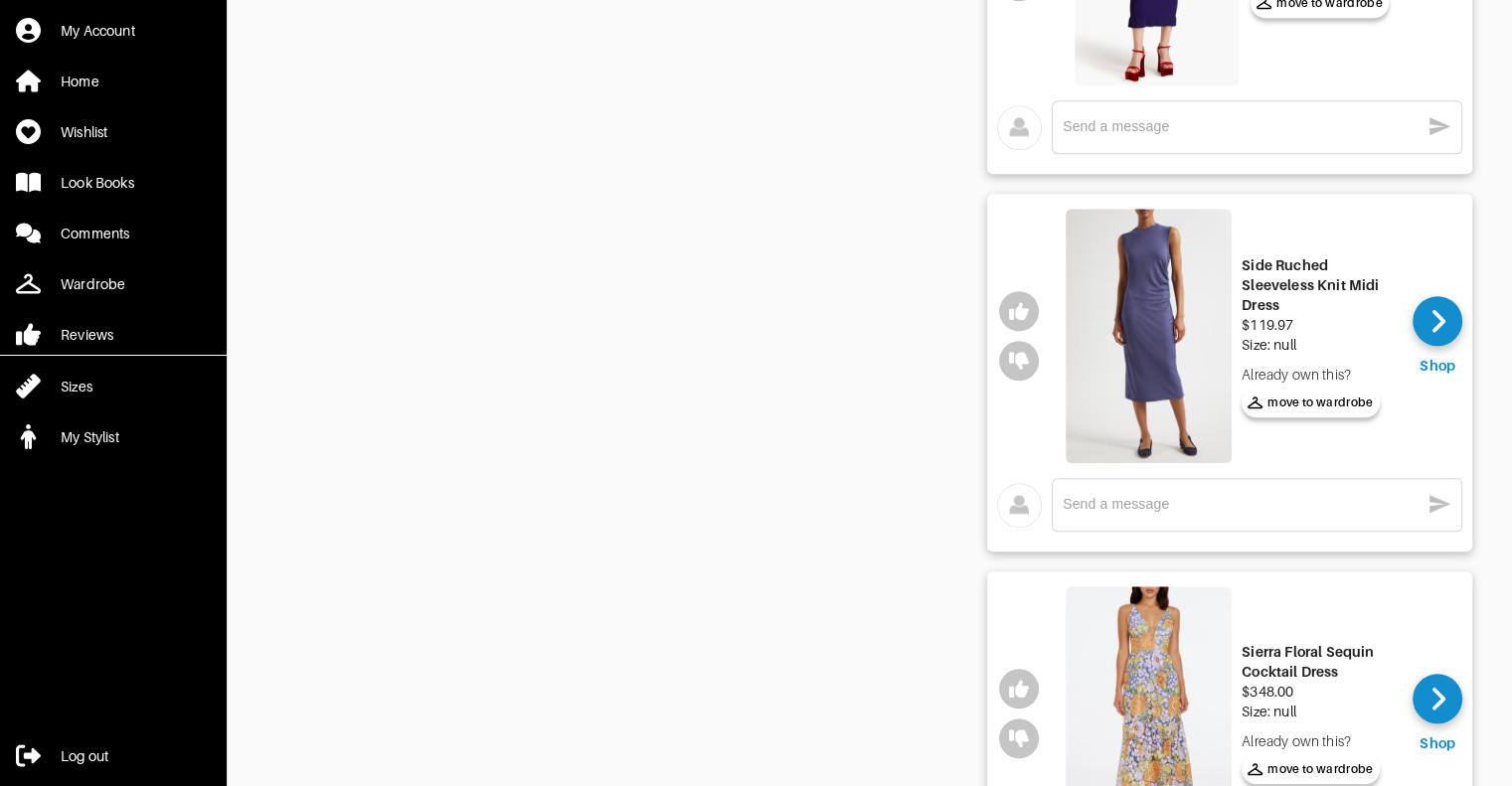 scroll, scrollTop: 2178, scrollLeft: 0, axis: vertical 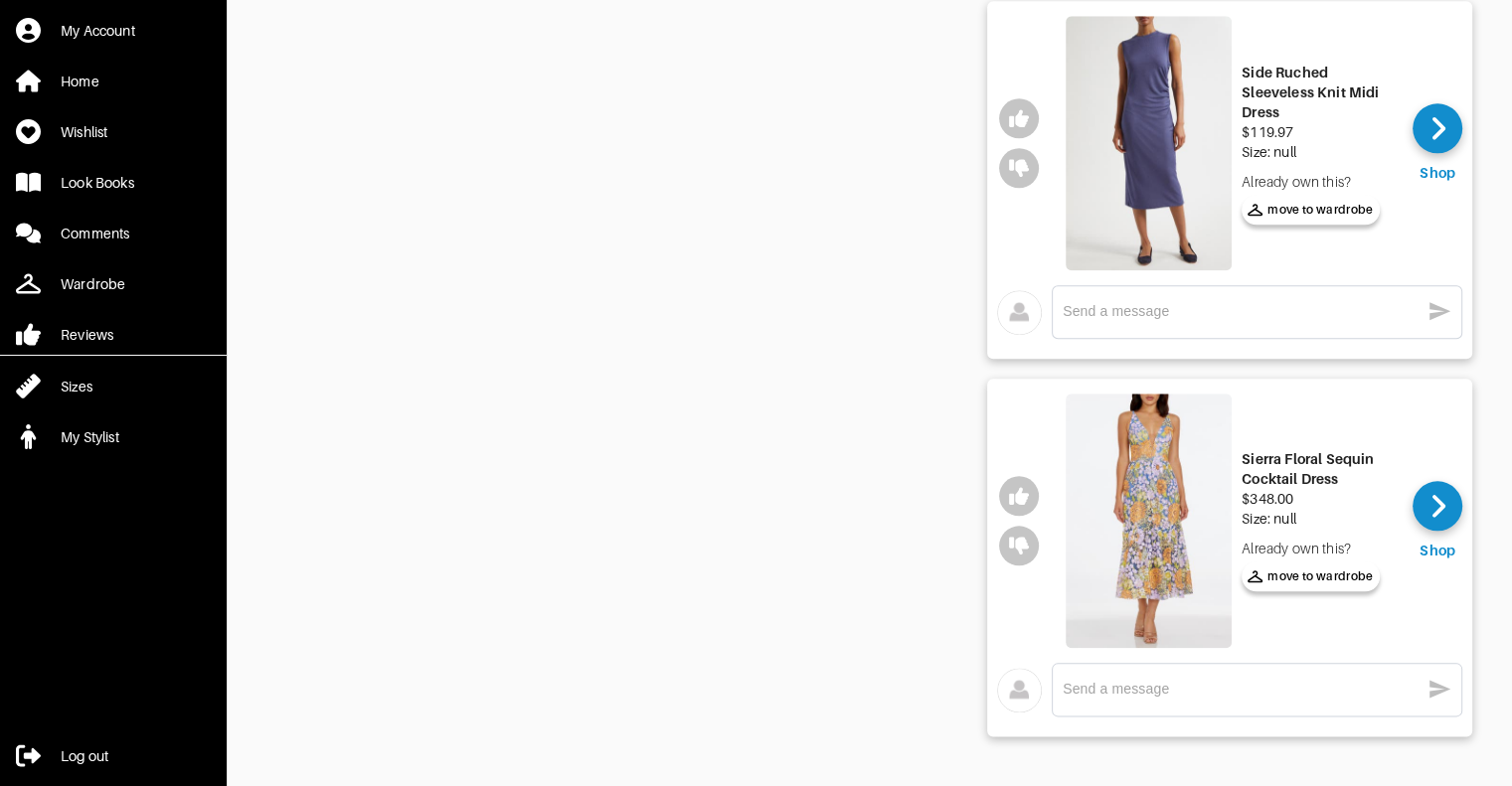 click at bounding box center (1241, 689) 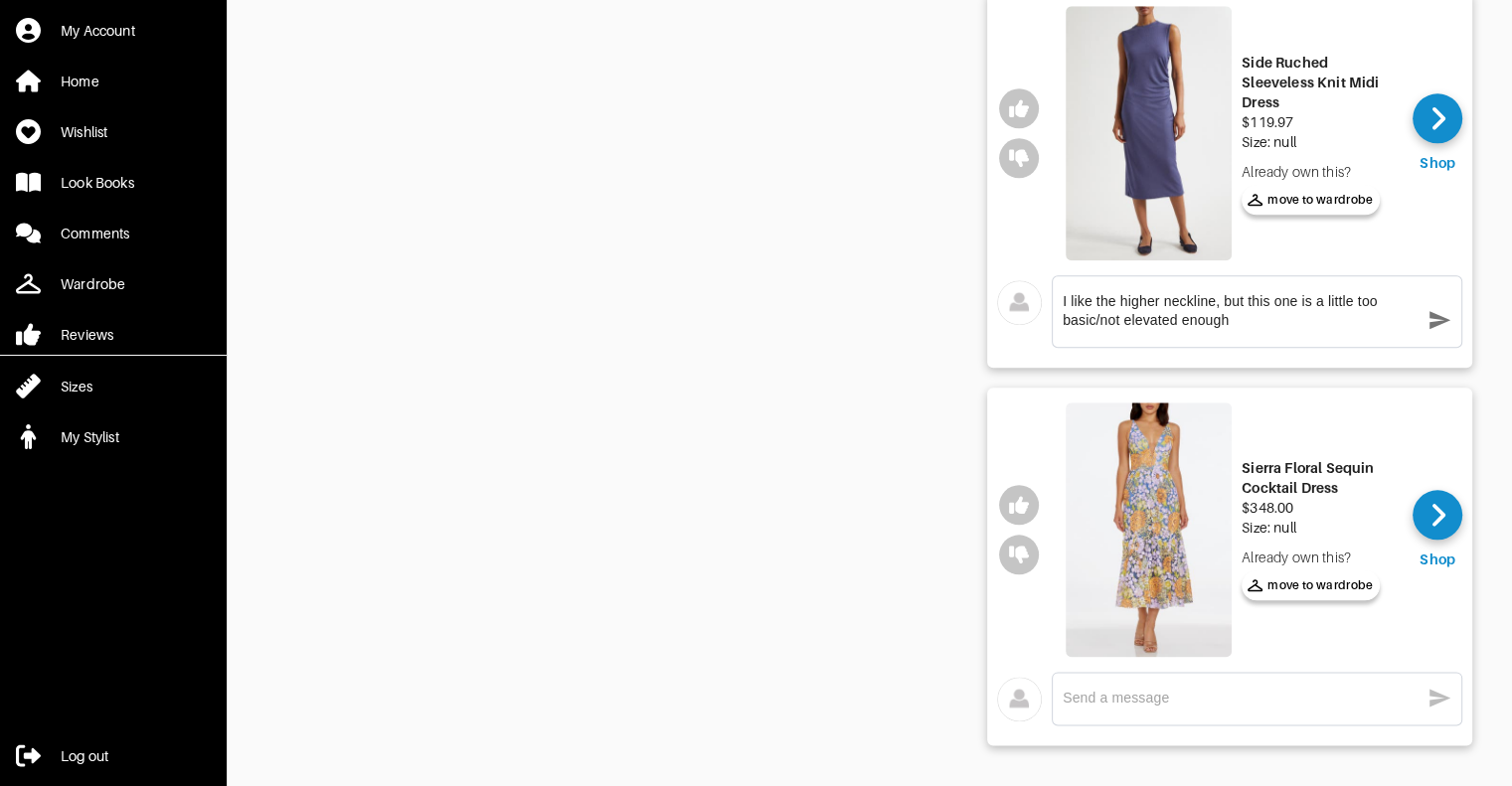type on "I like the higher neckline, but this one is a little too basic/not elevated enough" 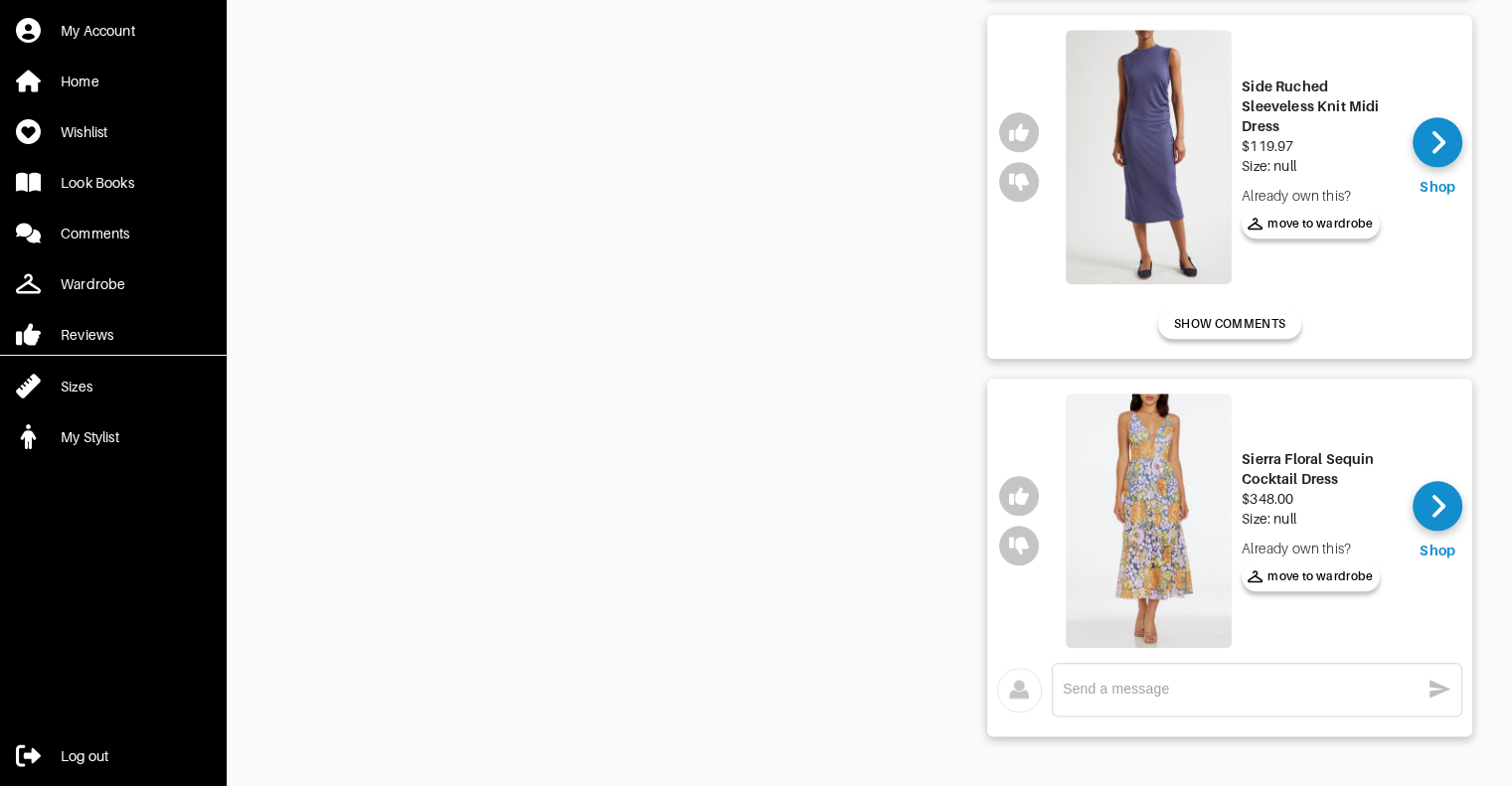 scroll, scrollTop: 2165, scrollLeft: 0, axis: vertical 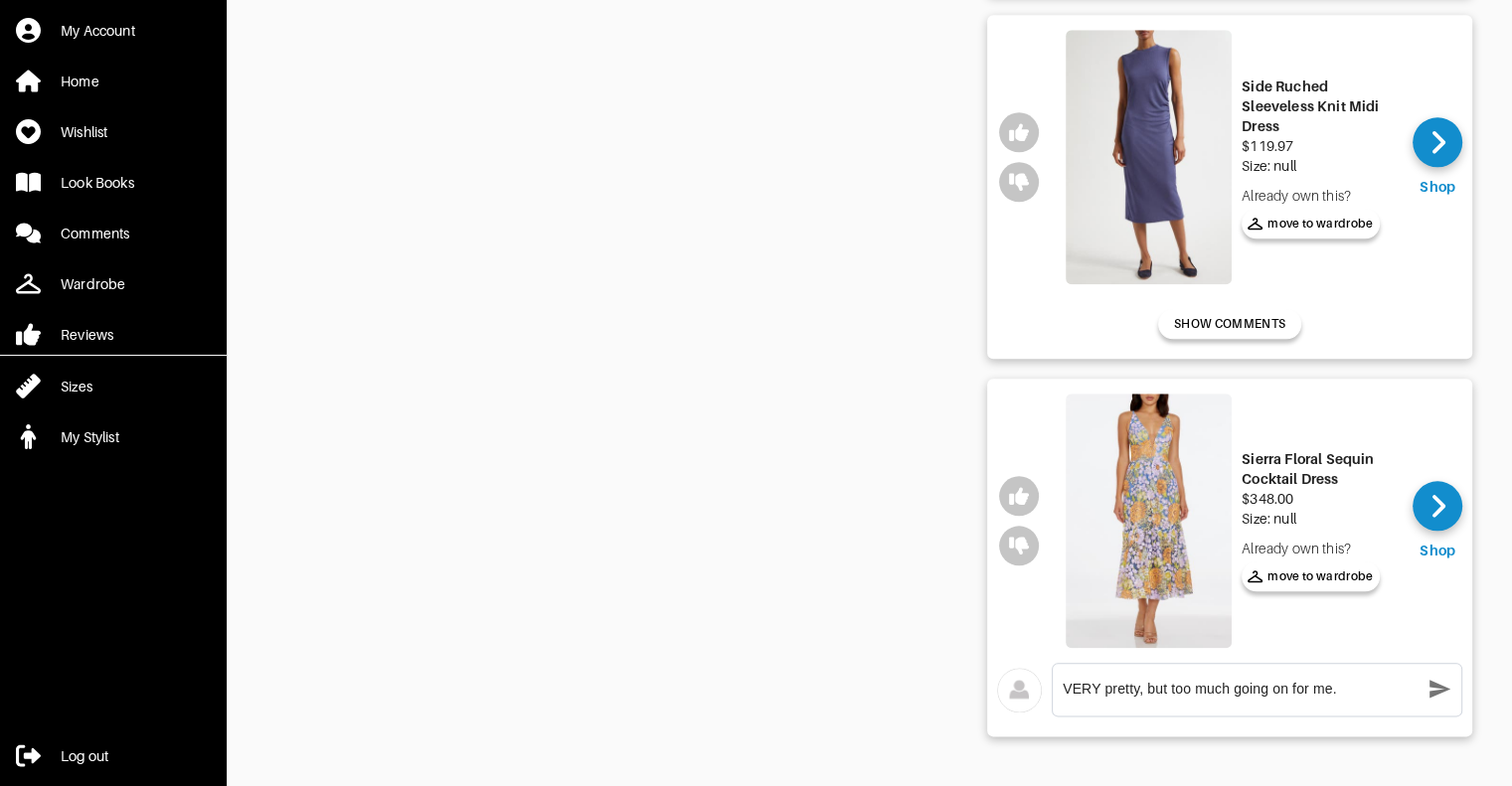 type on "VERY pretty, but too much going on for me." 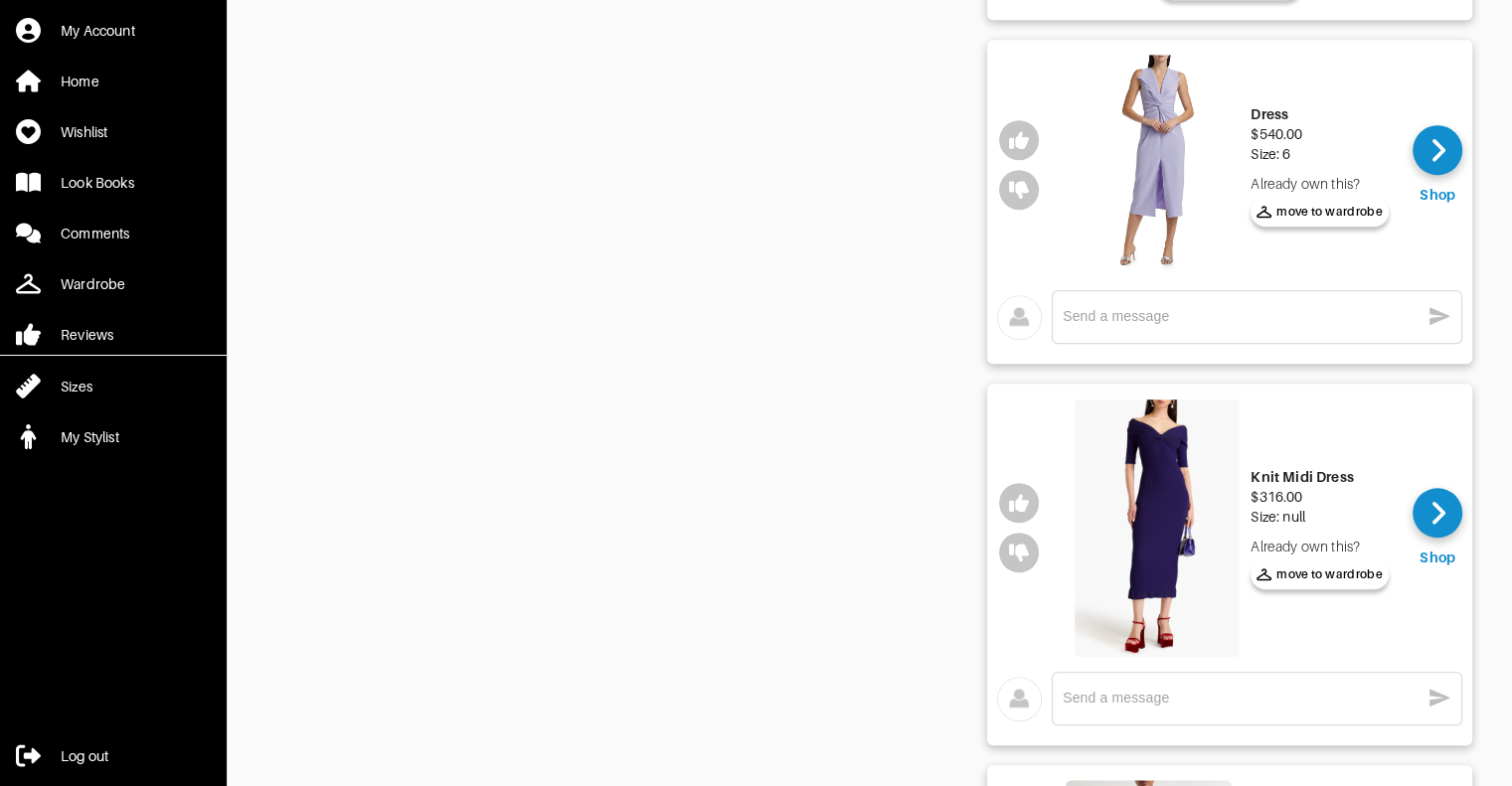 scroll, scrollTop: 1554, scrollLeft: 0, axis: vertical 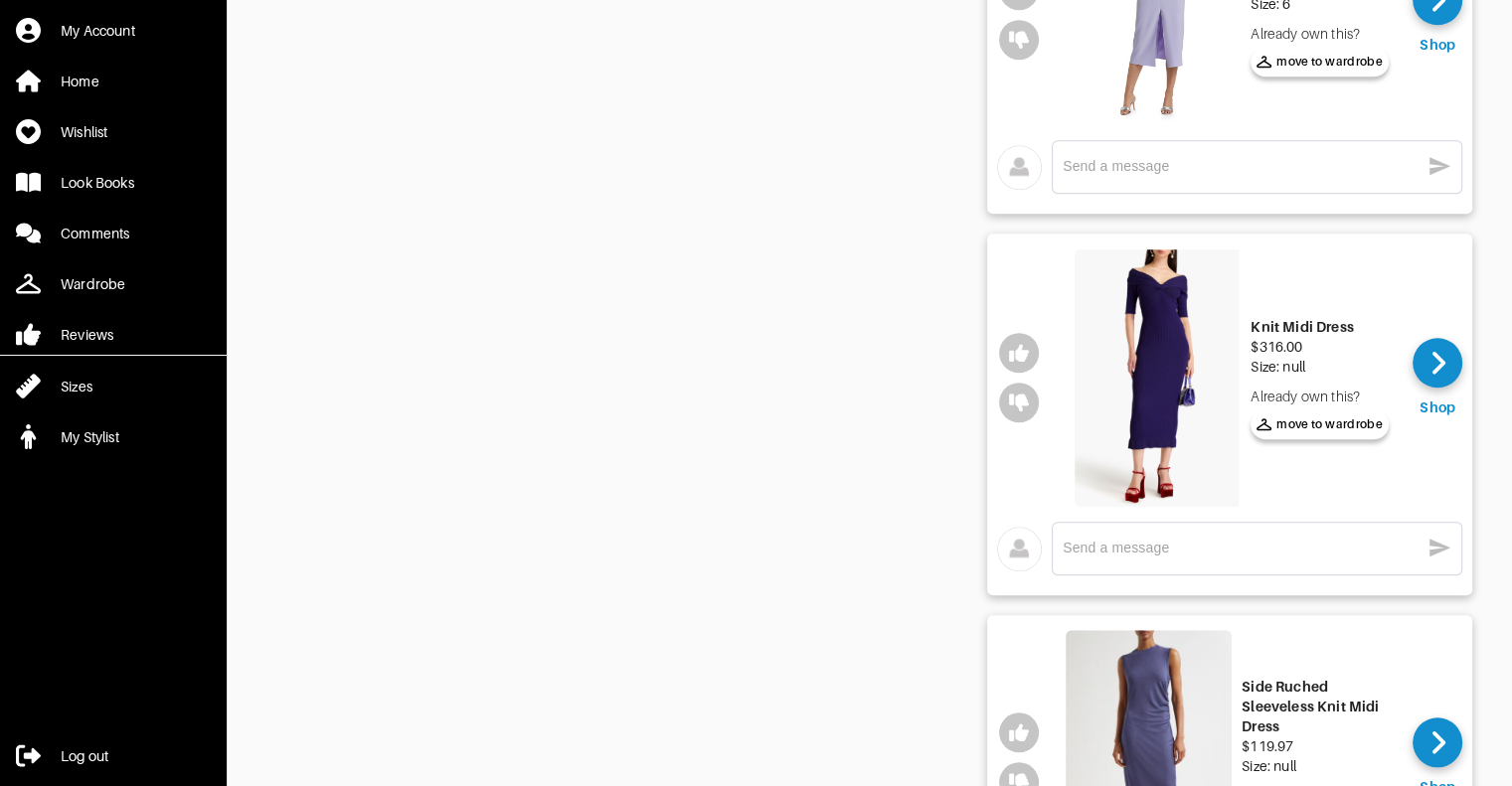 click 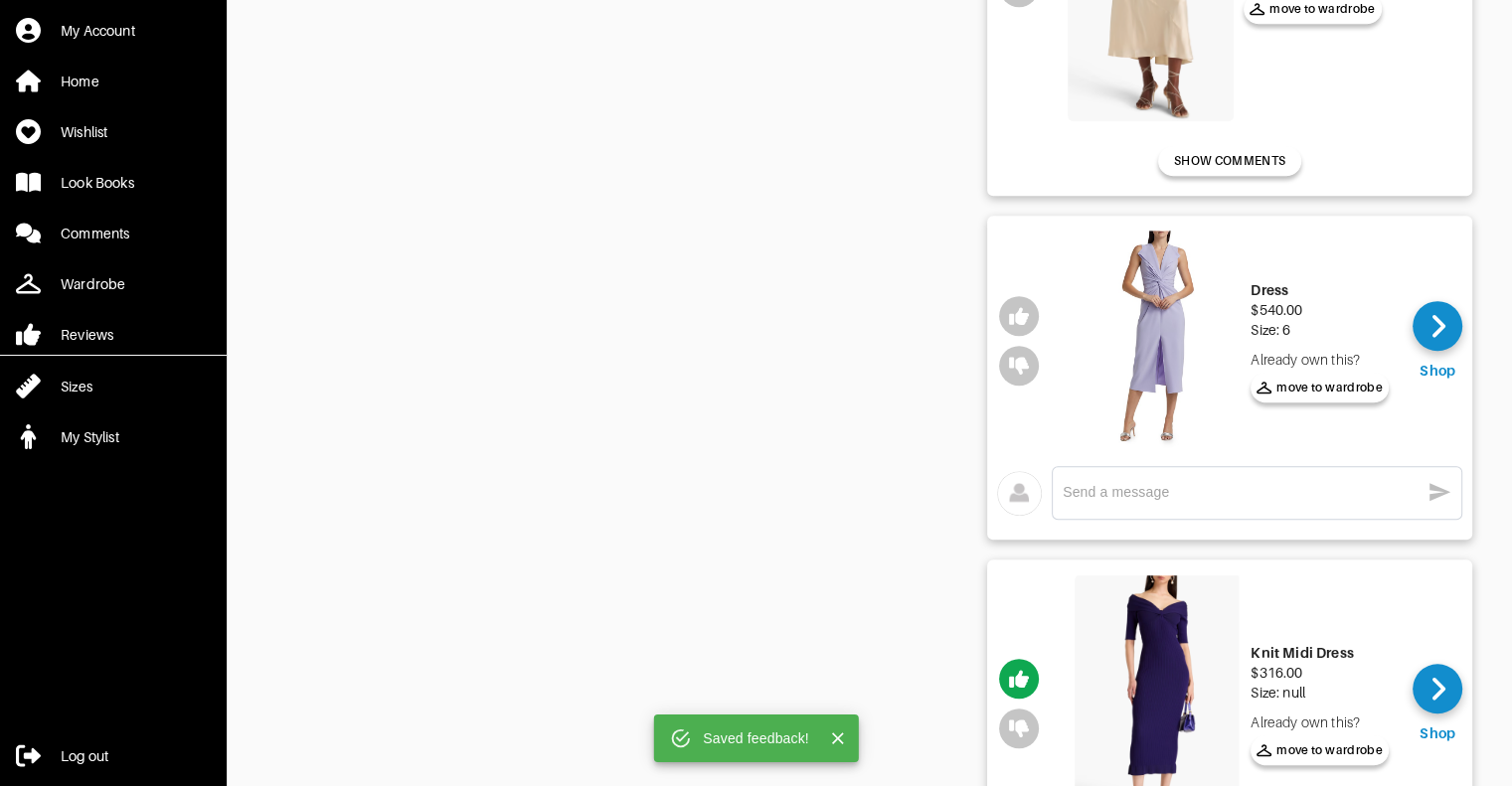 scroll, scrollTop: 1157, scrollLeft: 0, axis: vertical 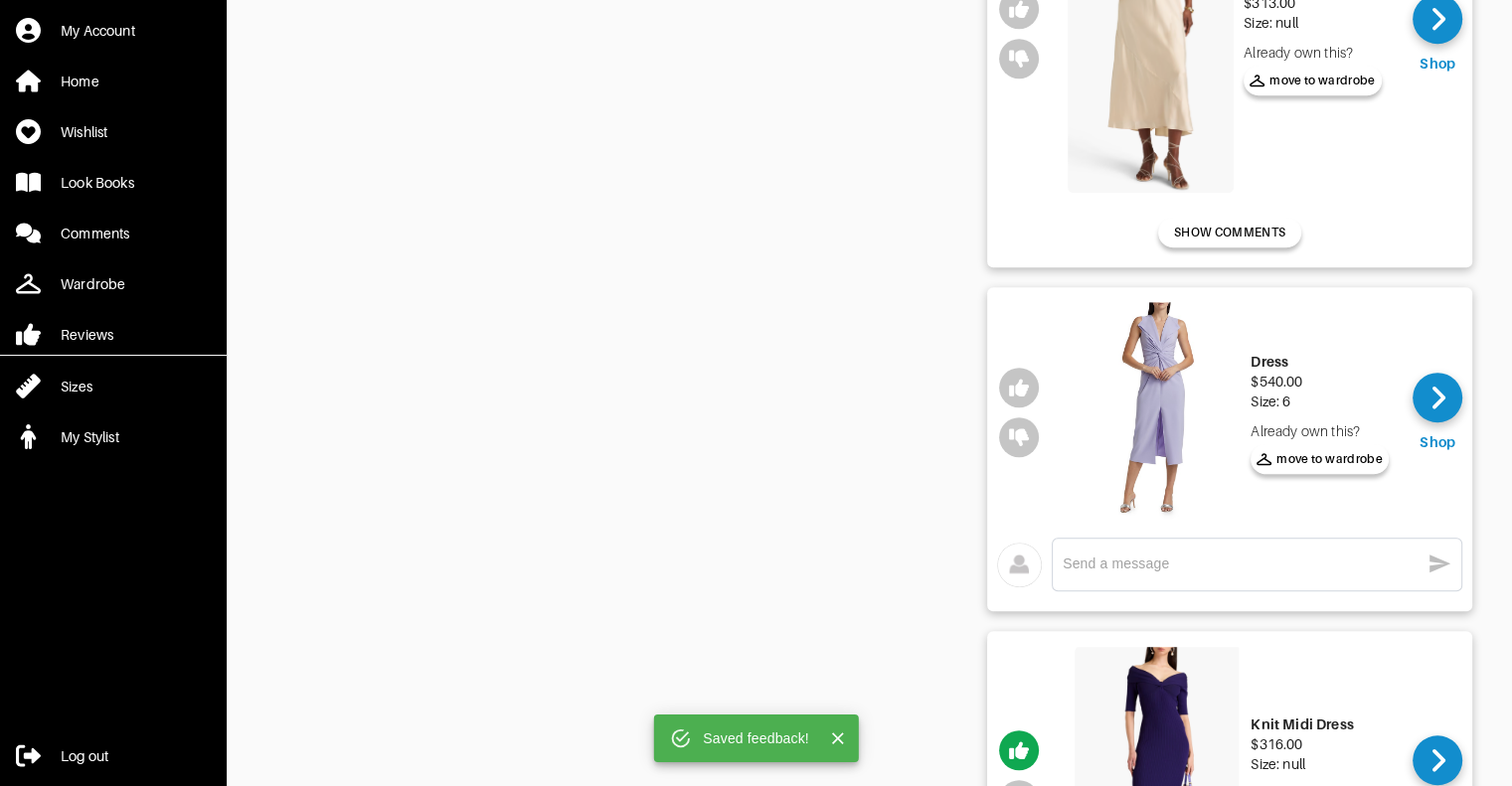 click at bounding box center [1157, 412] 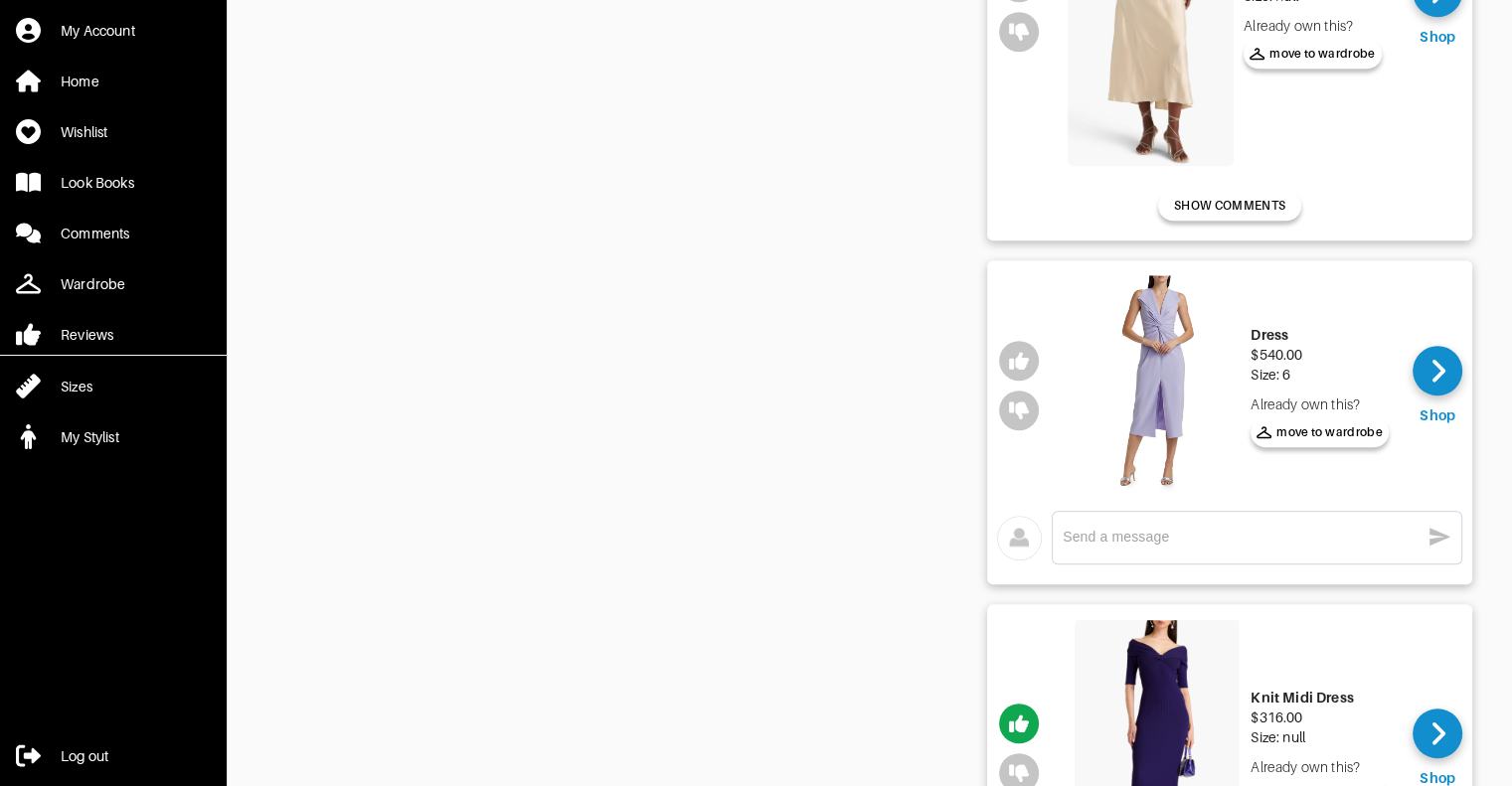 scroll, scrollTop: 1292, scrollLeft: 0, axis: vertical 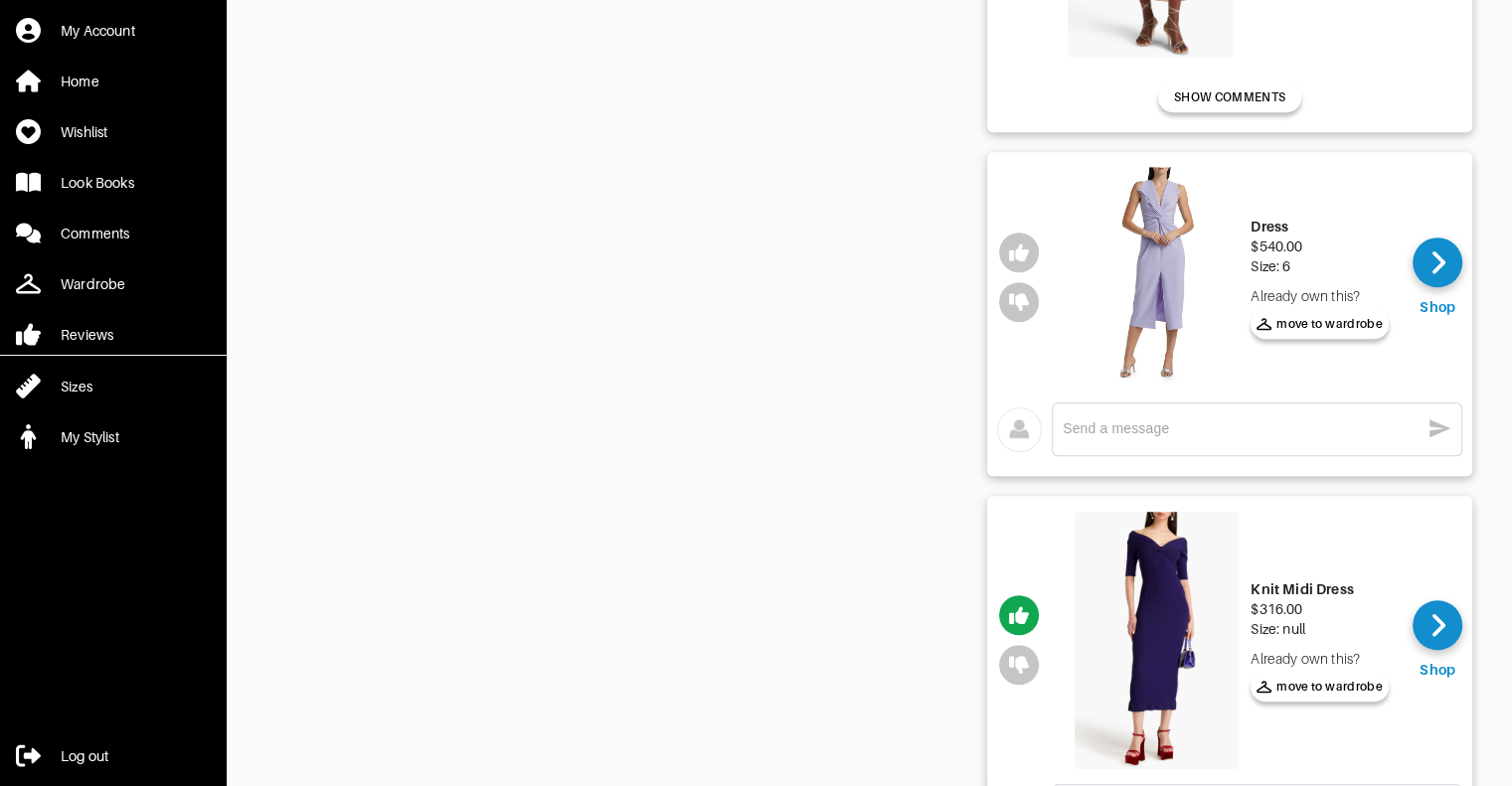 click on "x" at bounding box center (1257, 429) 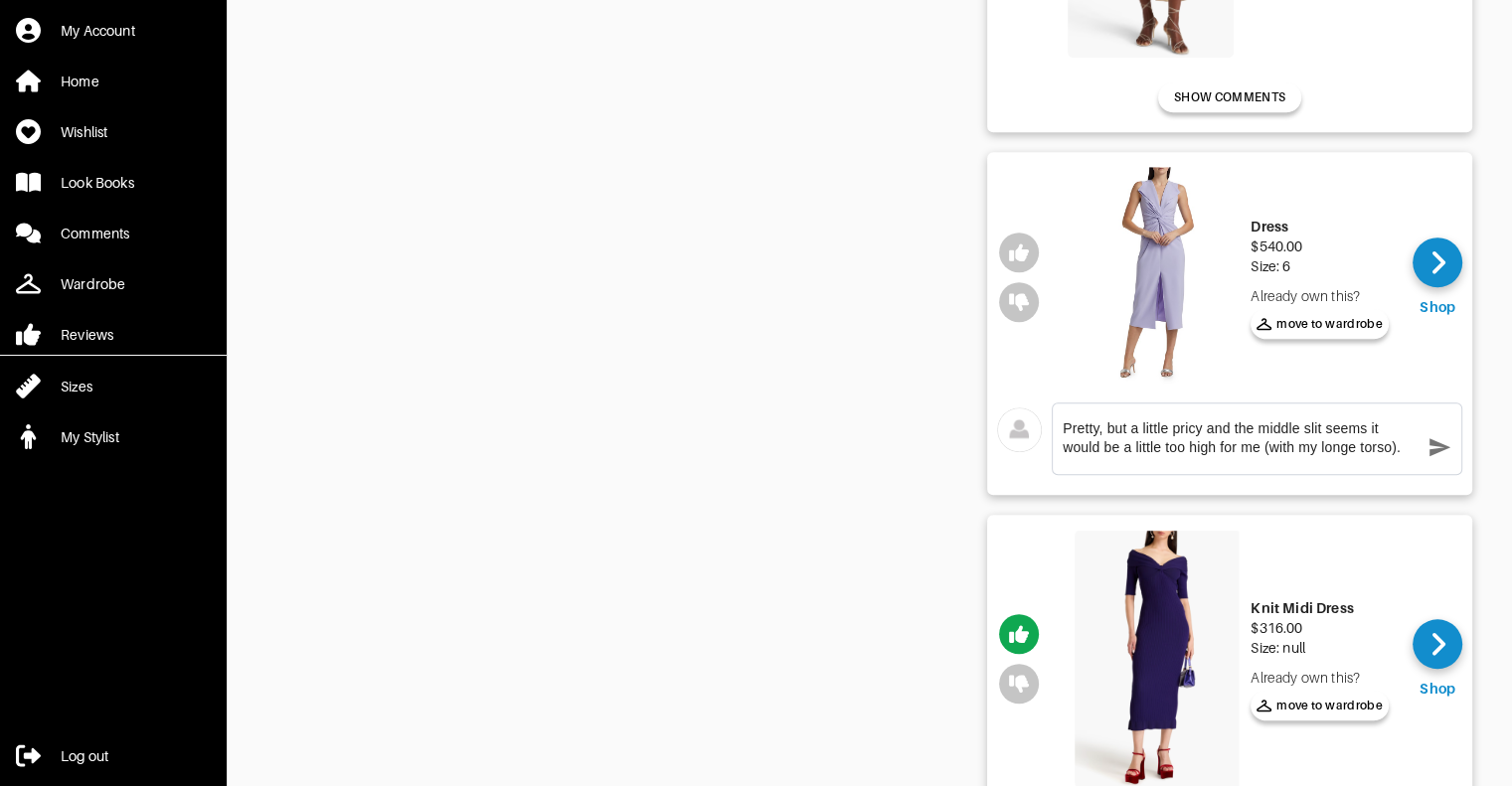 type on "Pretty, but a little pricy and the middle slit seems it would be a little too high for me (with my longer torso)." 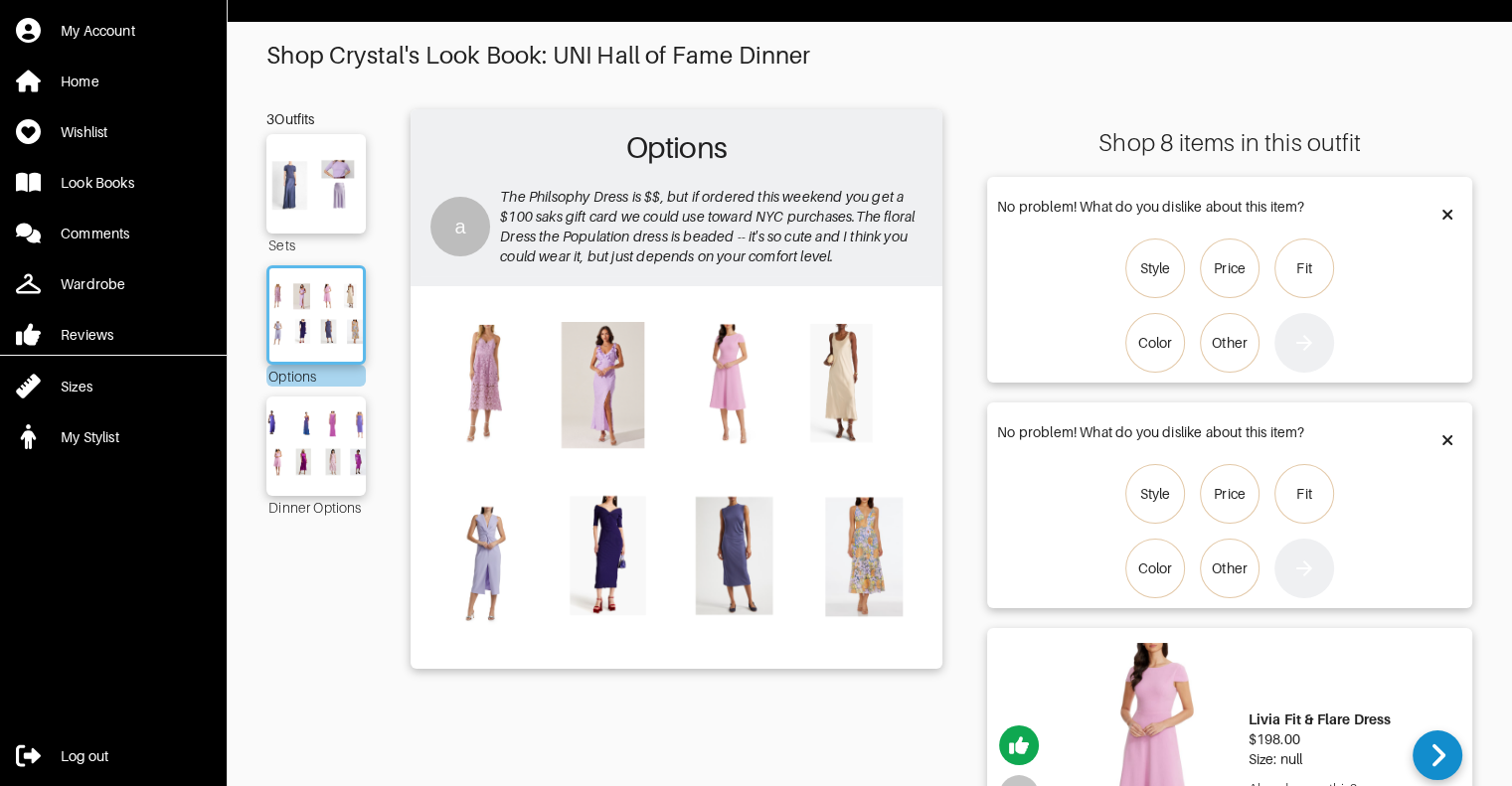 scroll, scrollTop: 0, scrollLeft: 0, axis: both 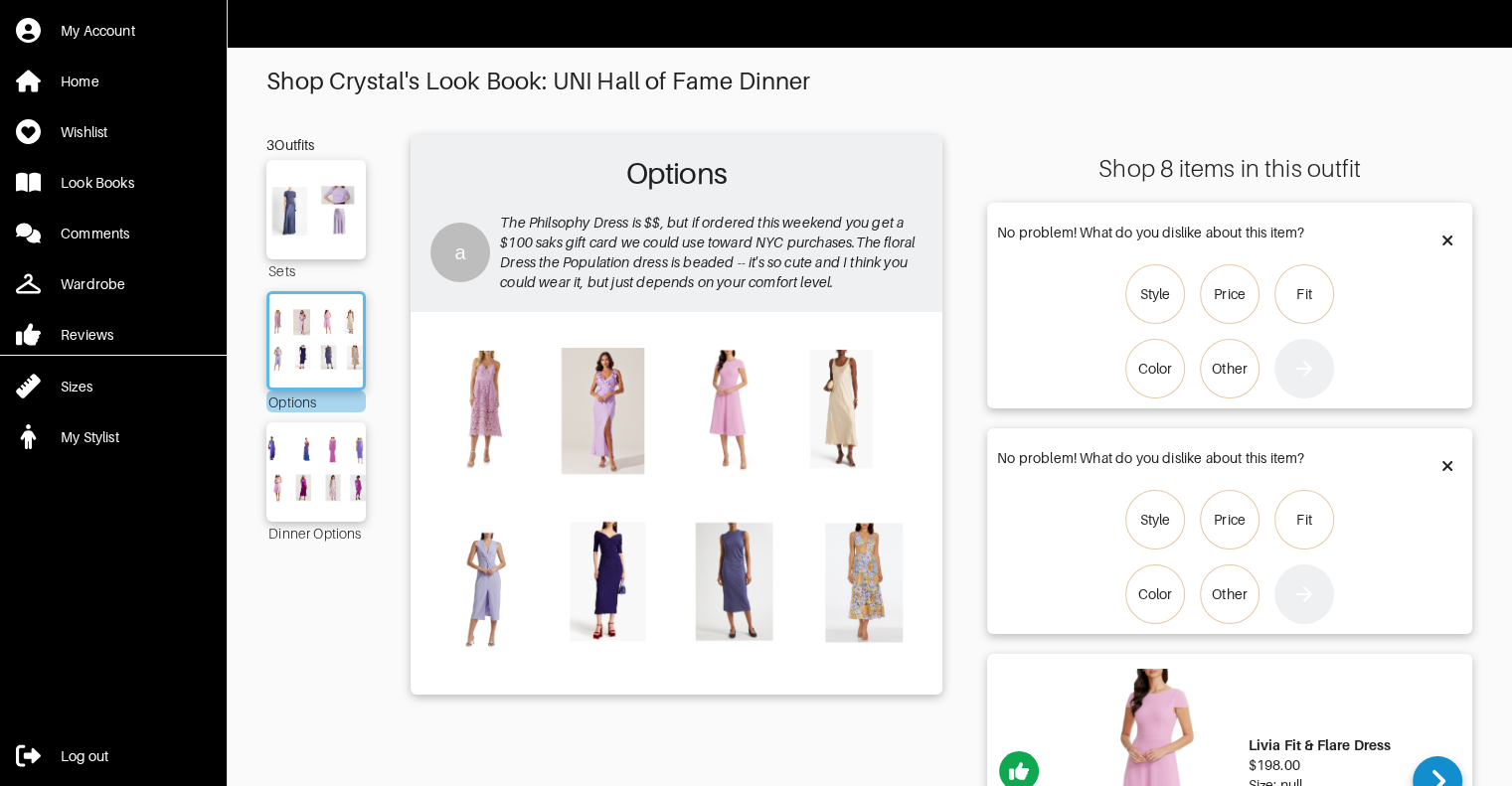 click at bounding box center (316, 472) 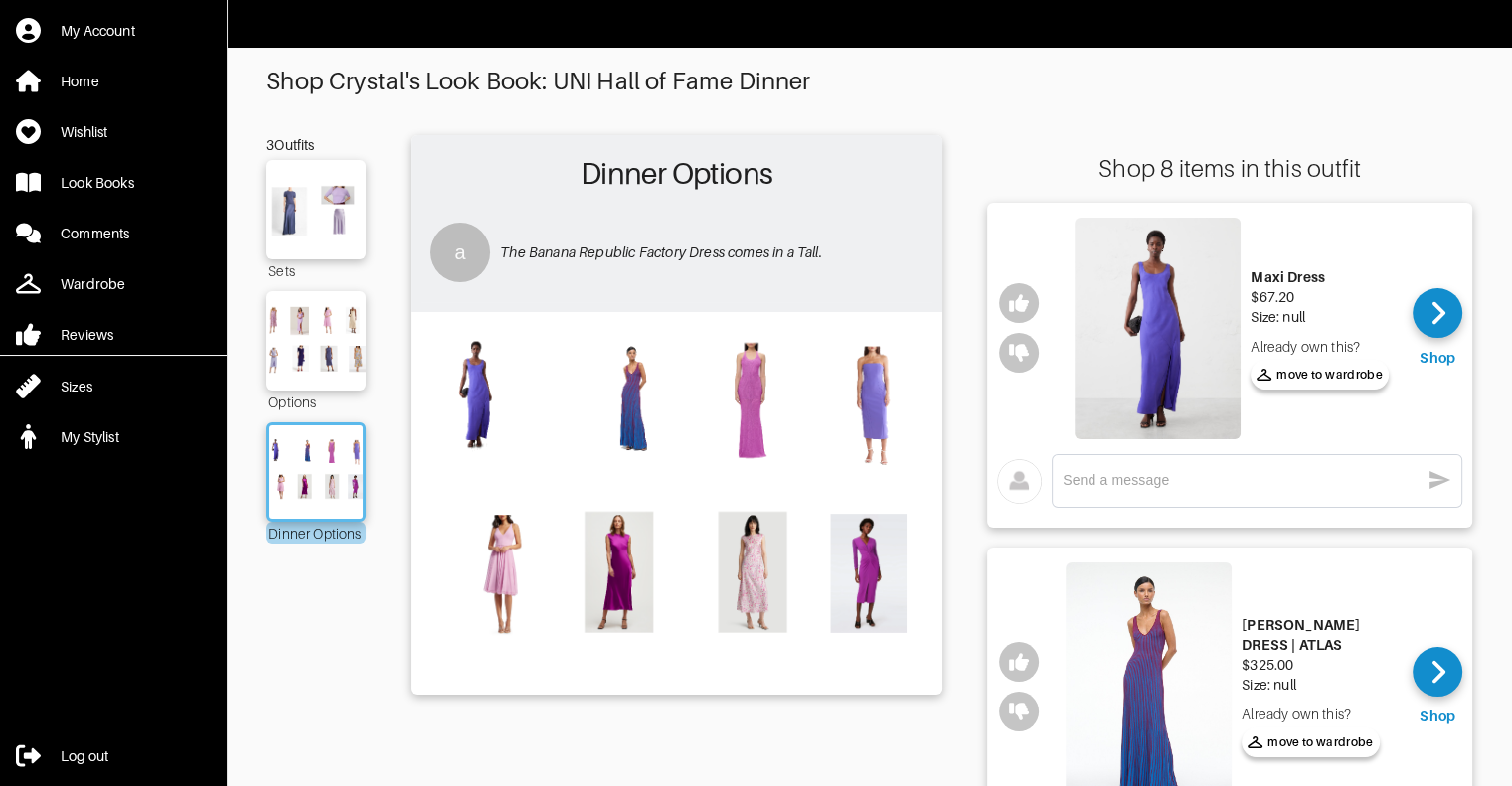 click at bounding box center [1157, 328] 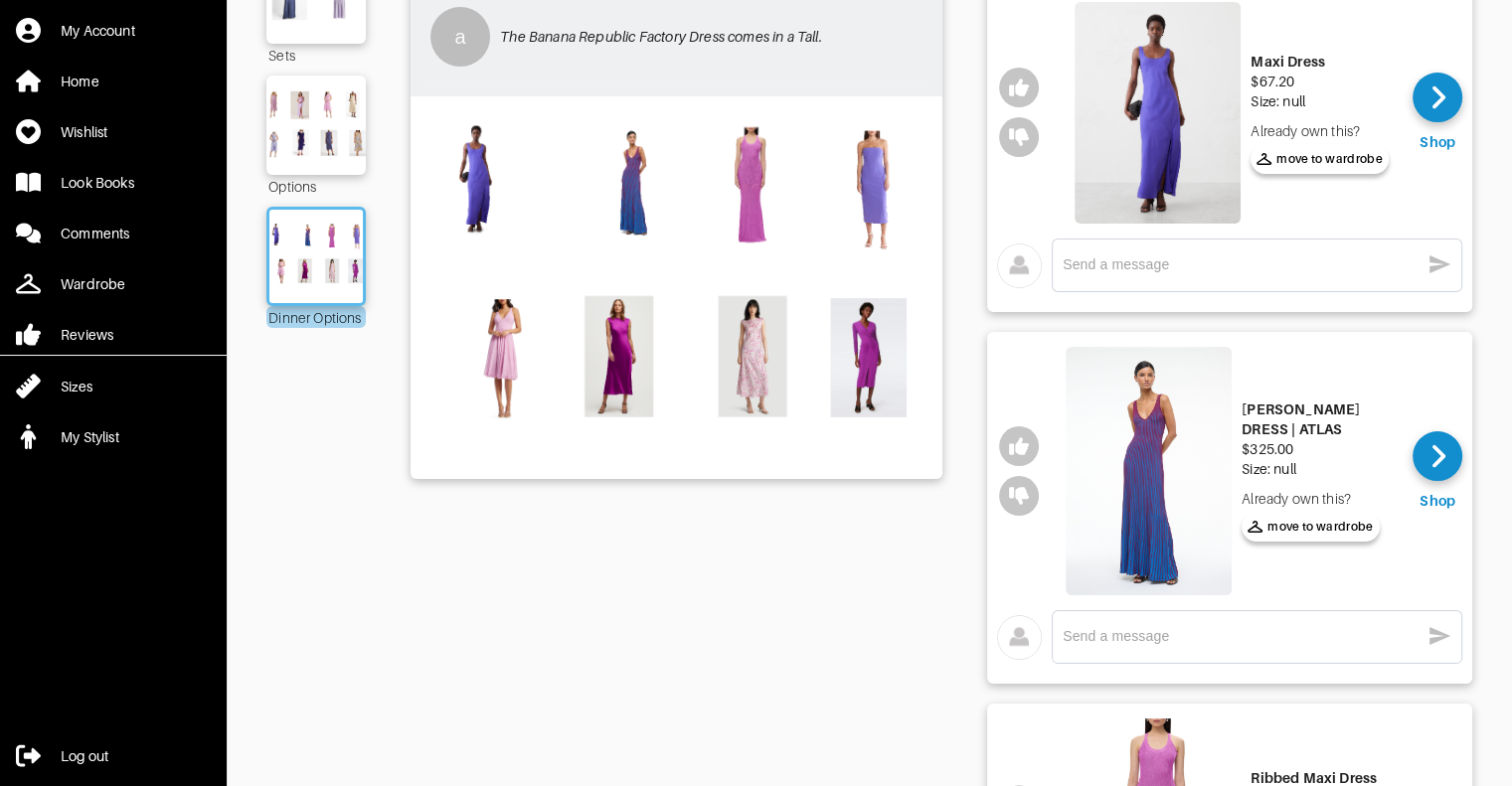 scroll, scrollTop: 497, scrollLeft: 0, axis: vertical 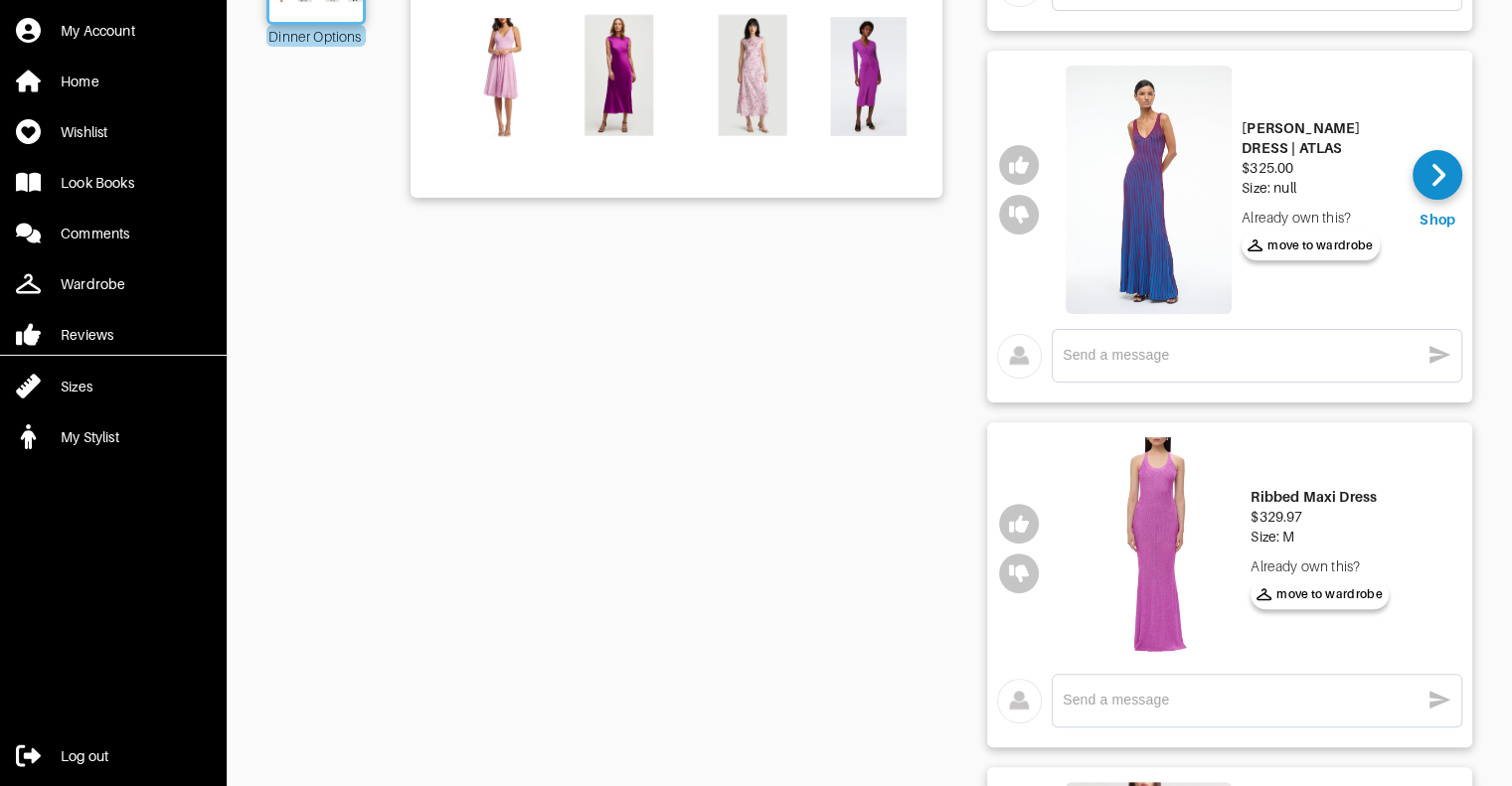 click at bounding box center [1157, 548] 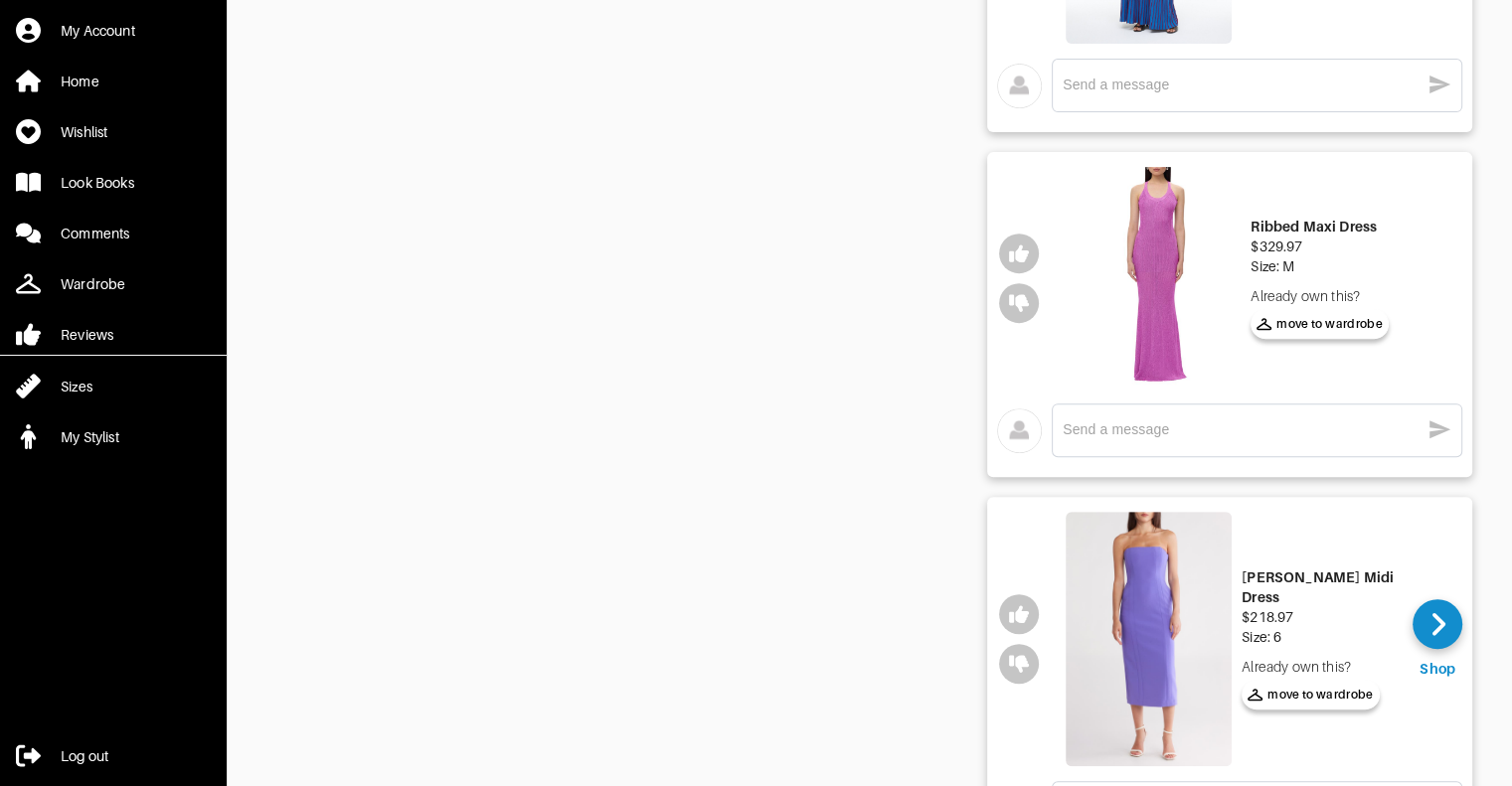 scroll, scrollTop: 1093, scrollLeft: 0, axis: vertical 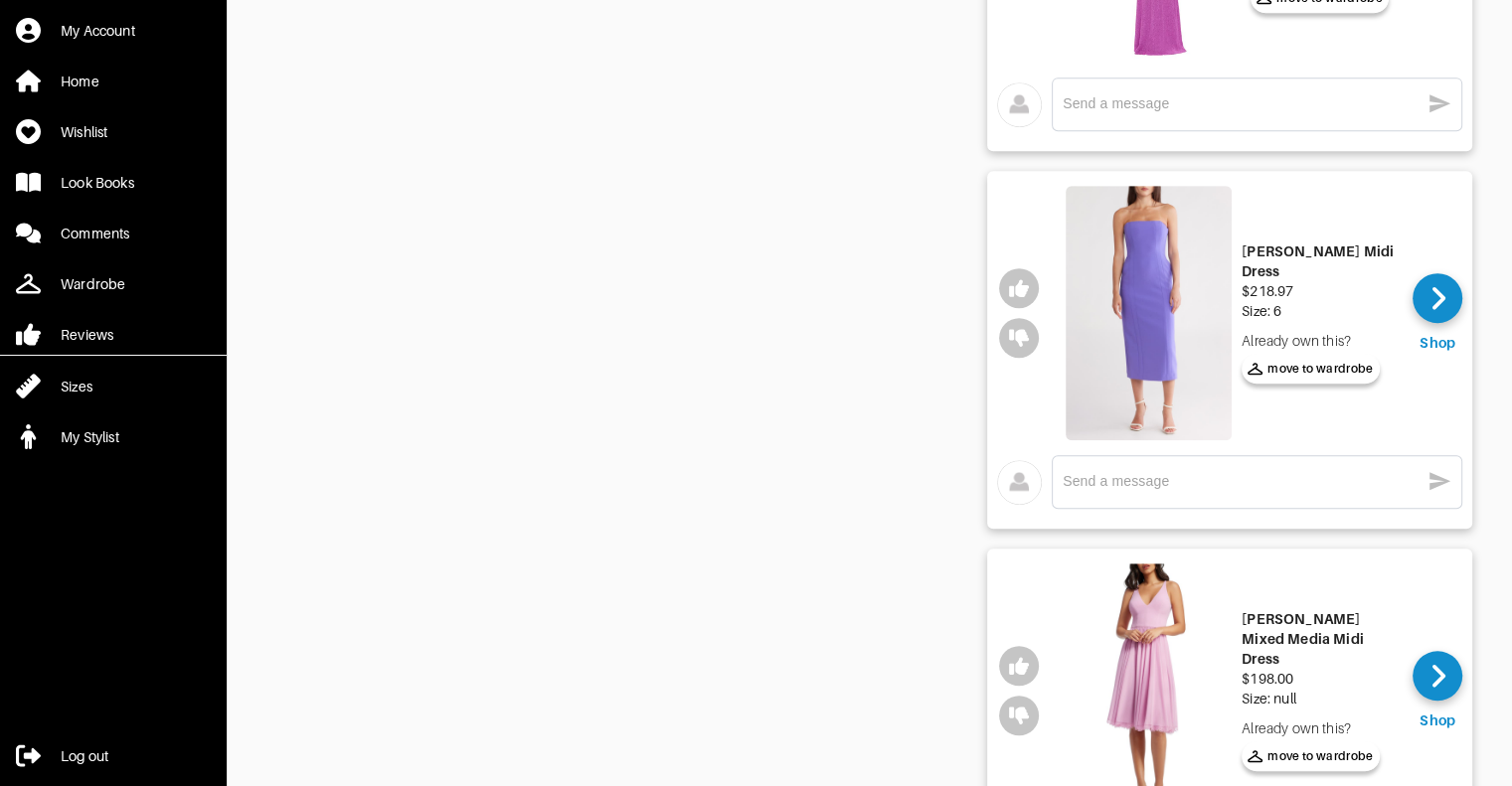 click at bounding box center [1148, 313] 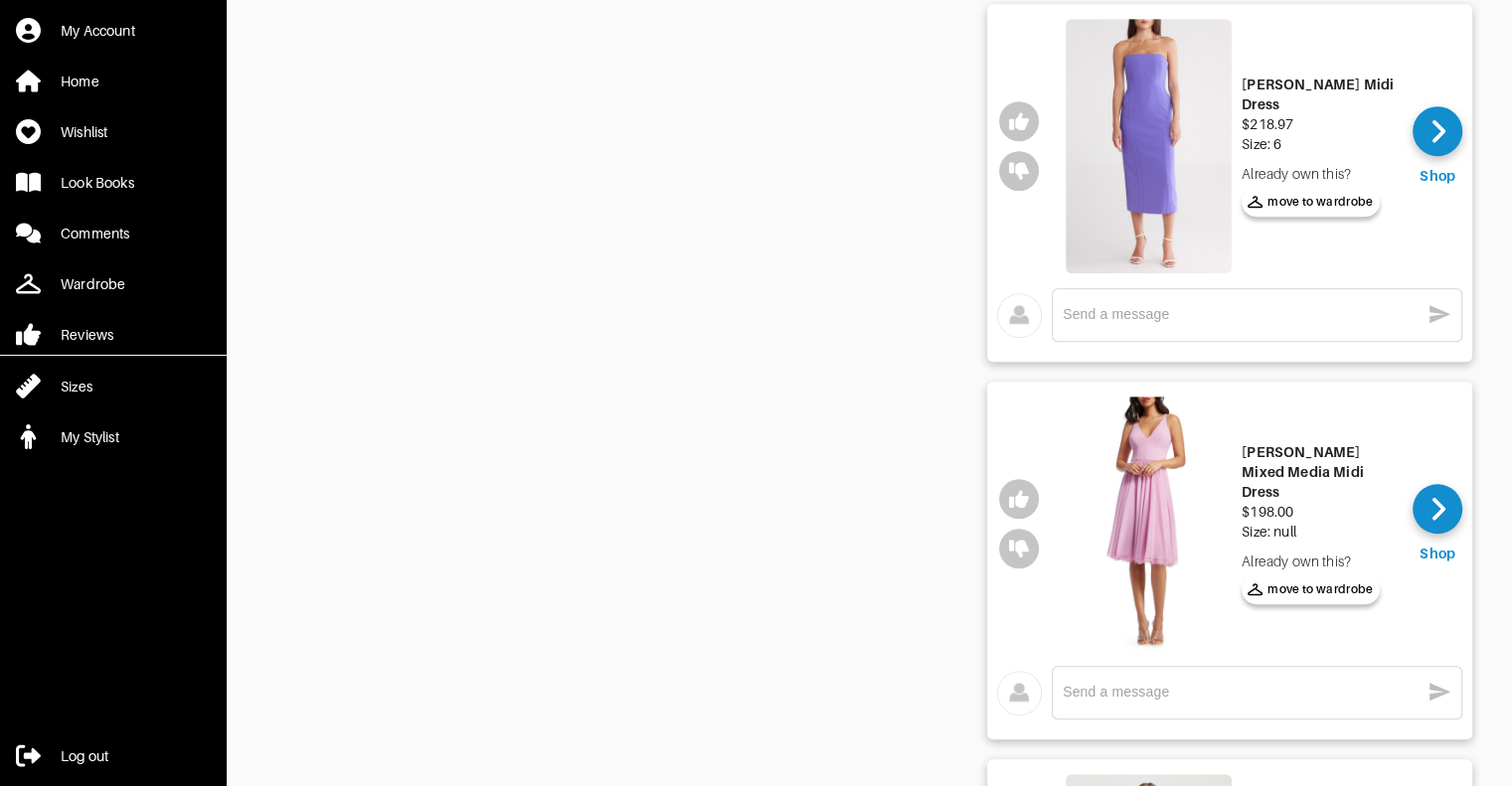 scroll, scrollTop: 1391, scrollLeft: 0, axis: vertical 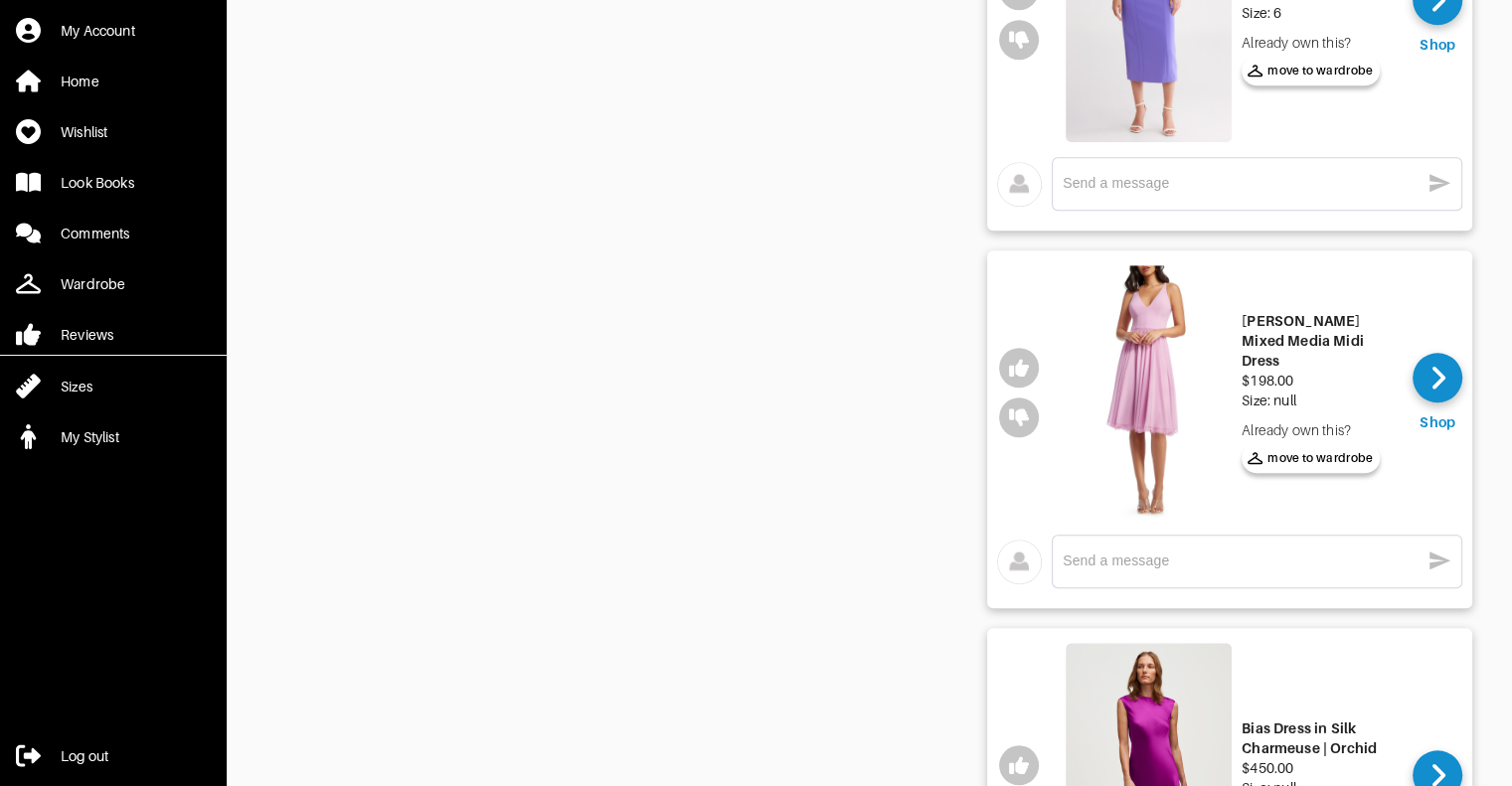 click at bounding box center [1148, 393] 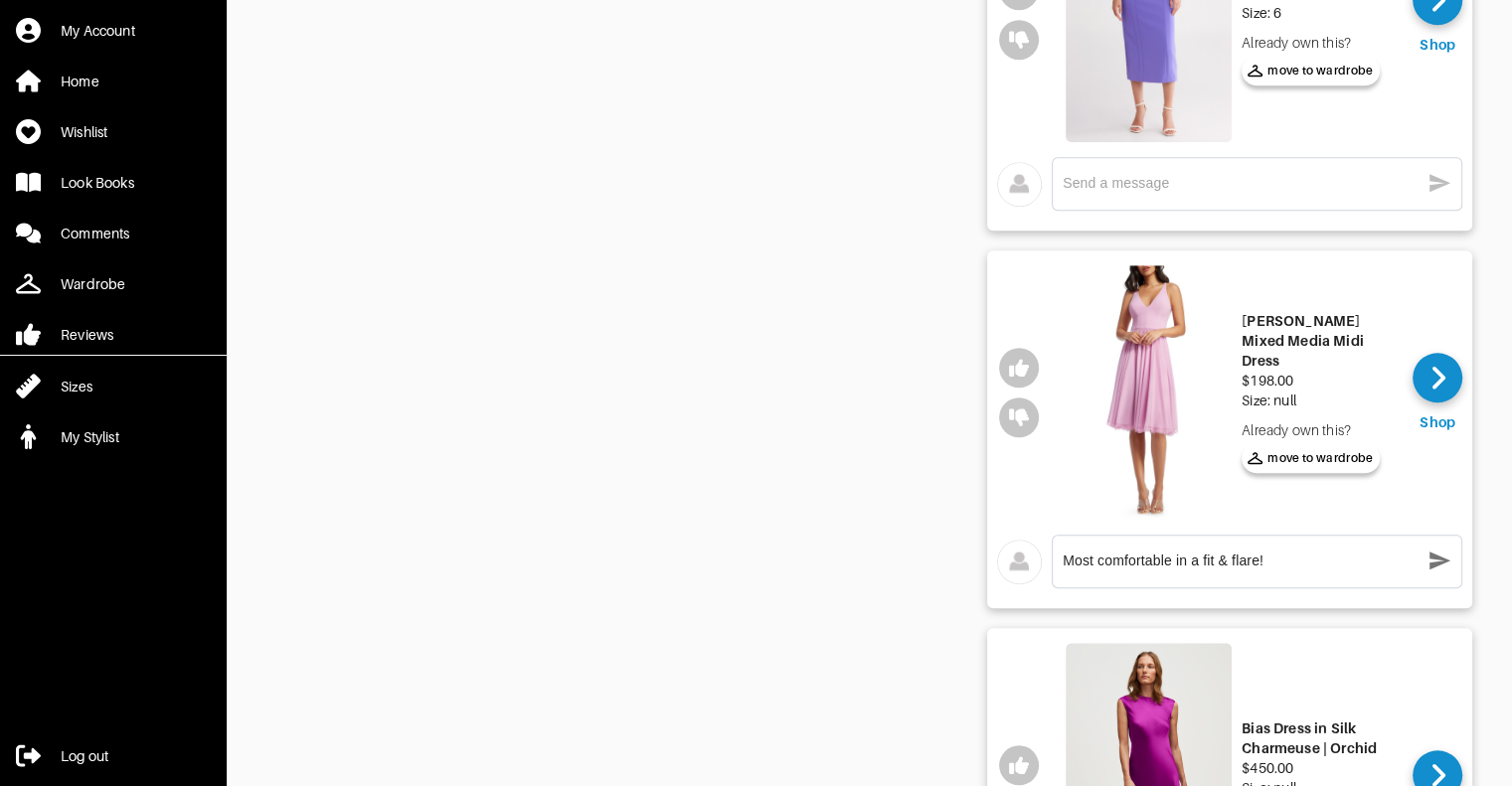 type on "Most comfortable in a fit & flare!" 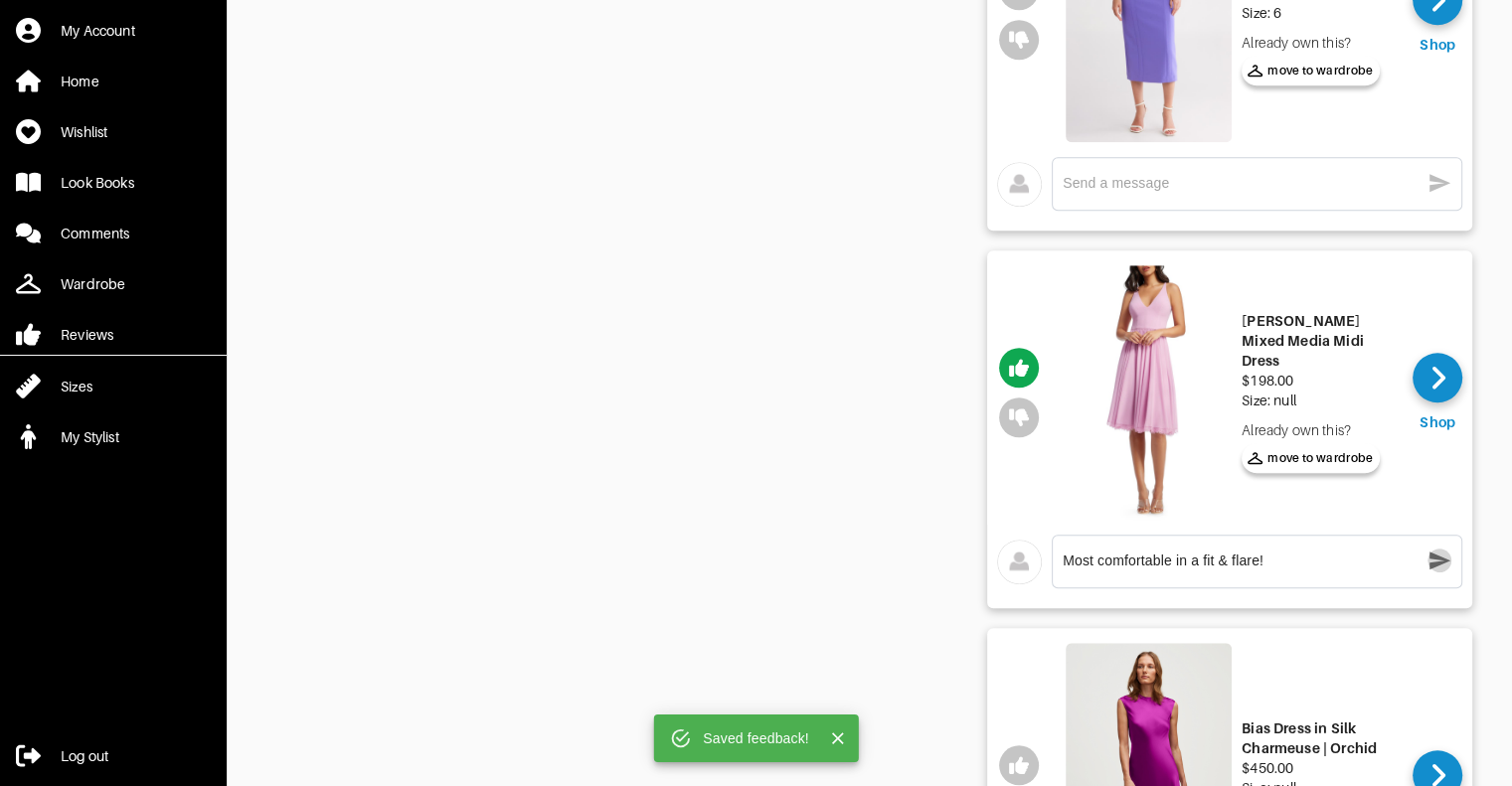 click 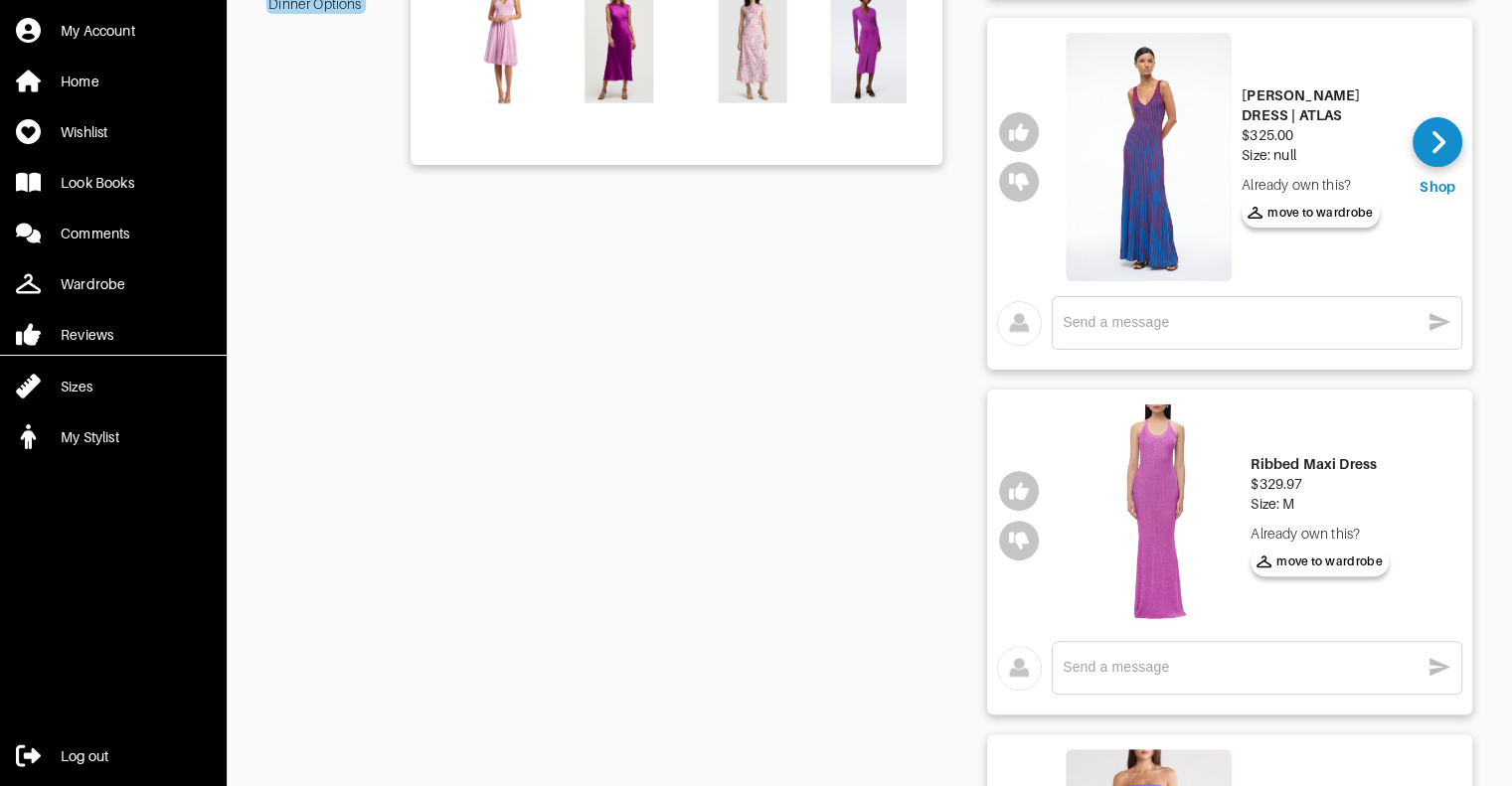 scroll, scrollTop: 497, scrollLeft: 0, axis: vertical 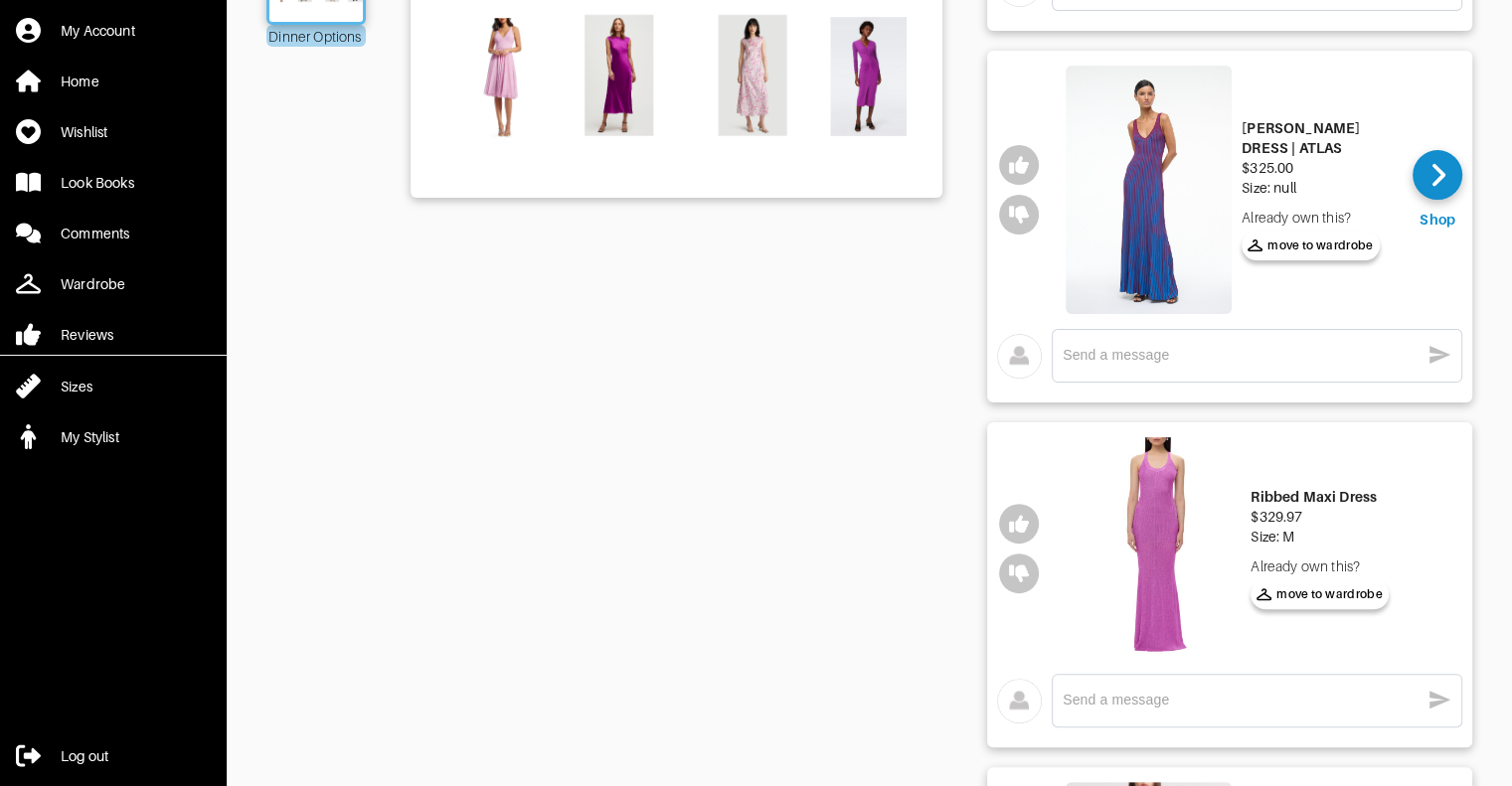 click 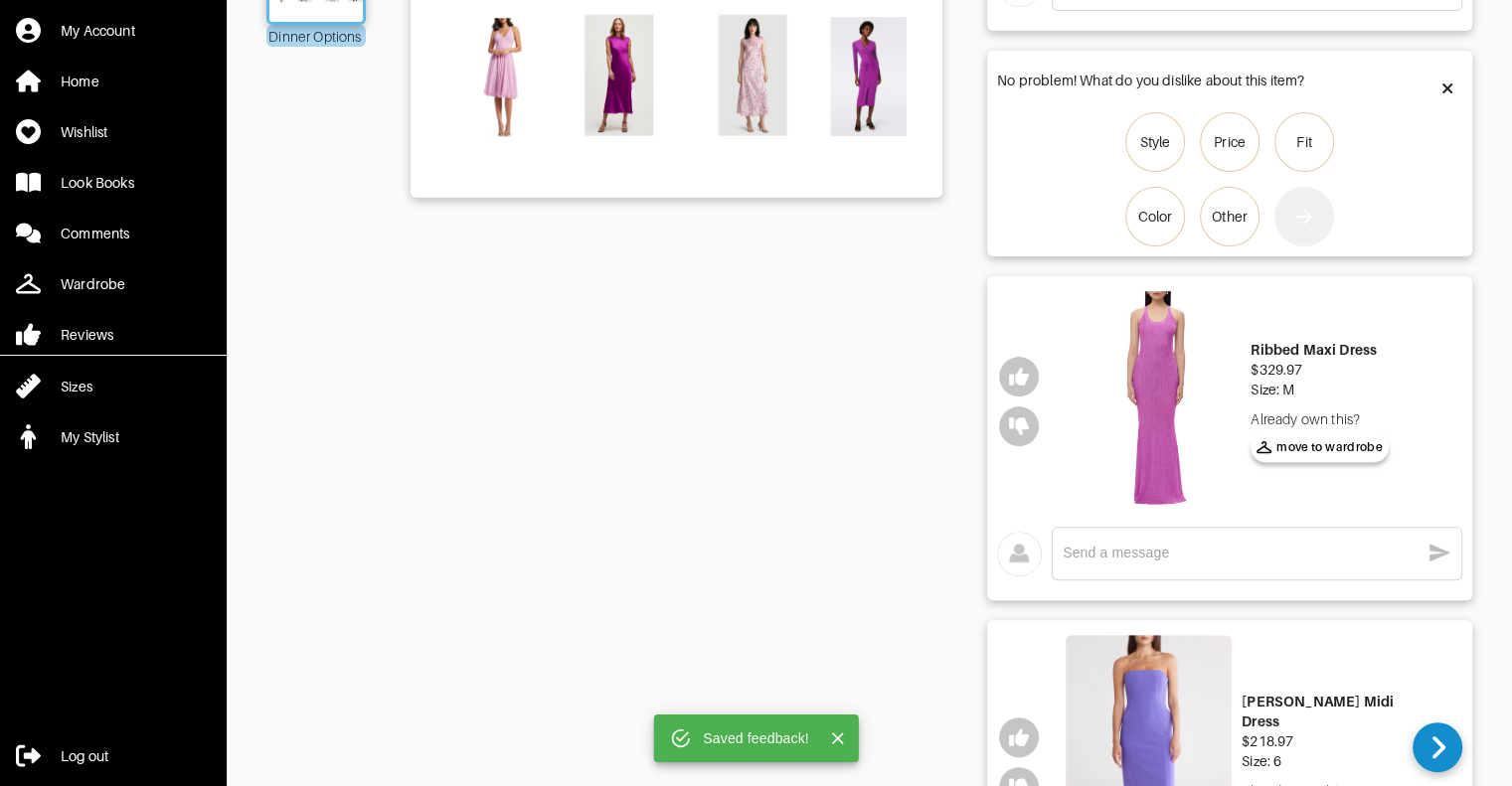 click at bounding box center [1157, 401] 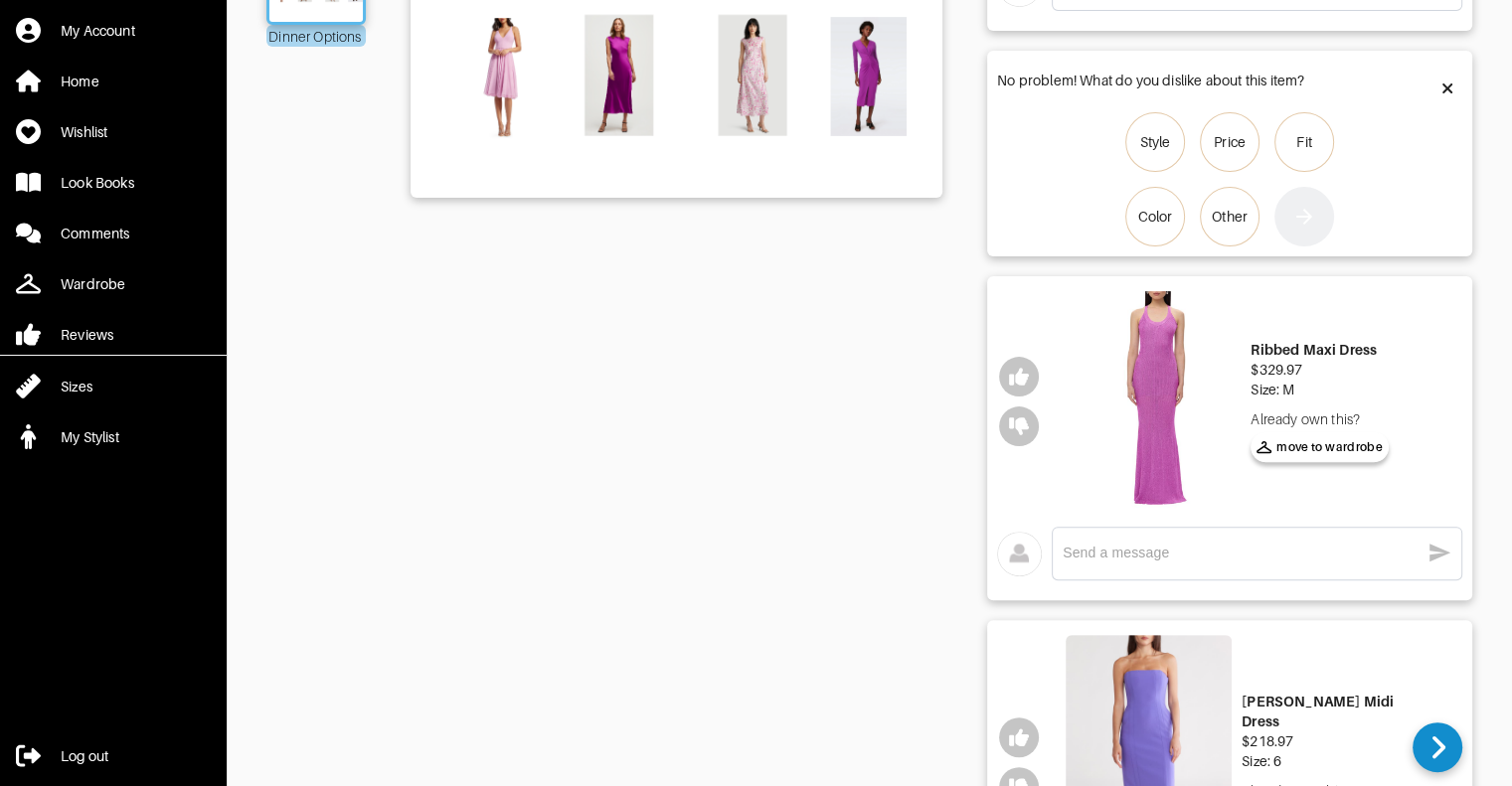 click at bounding box center [1157, 401] 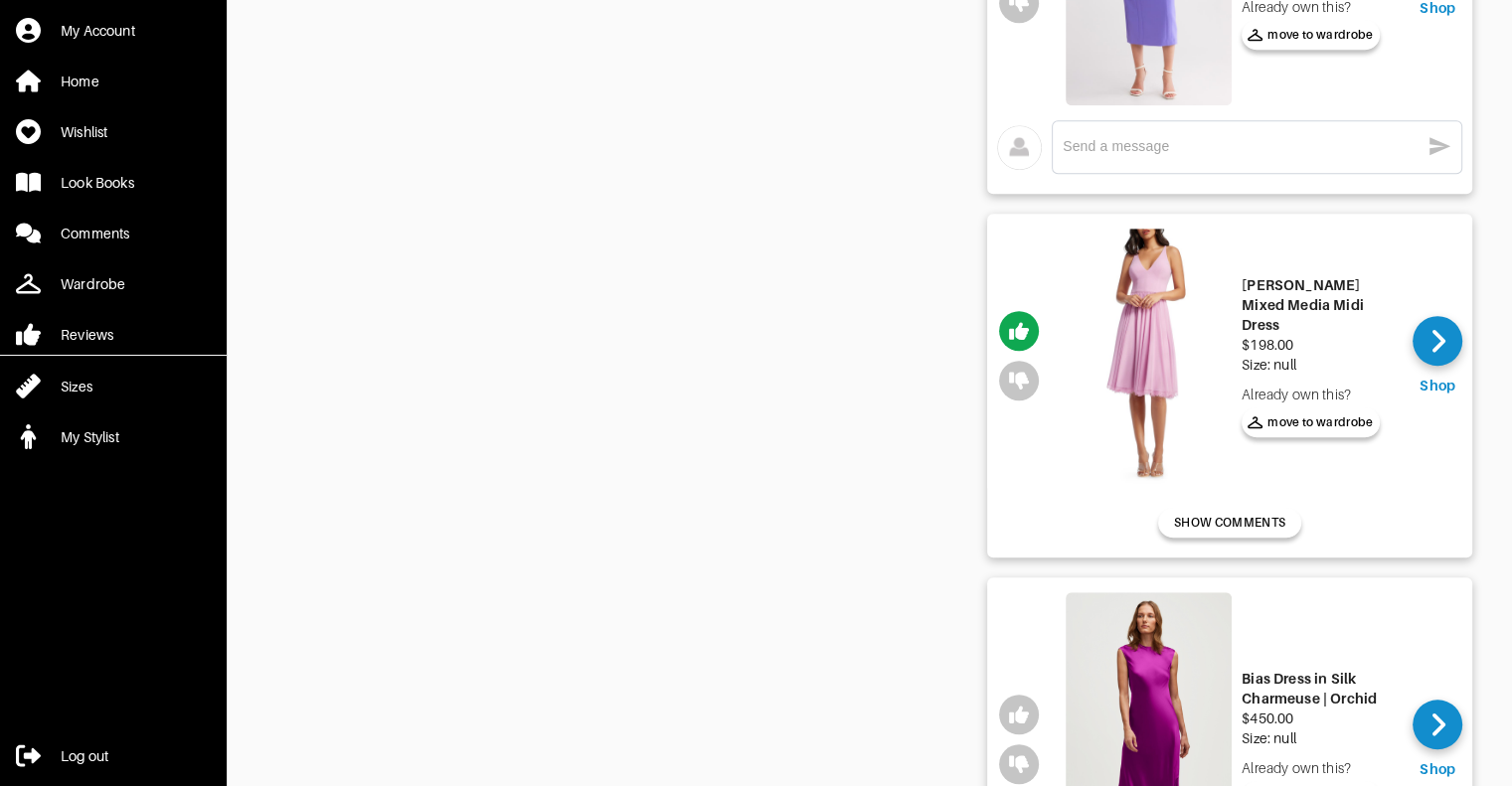 scroll, scrollTop: 1491, scrollLeft: 0, axis: vertical 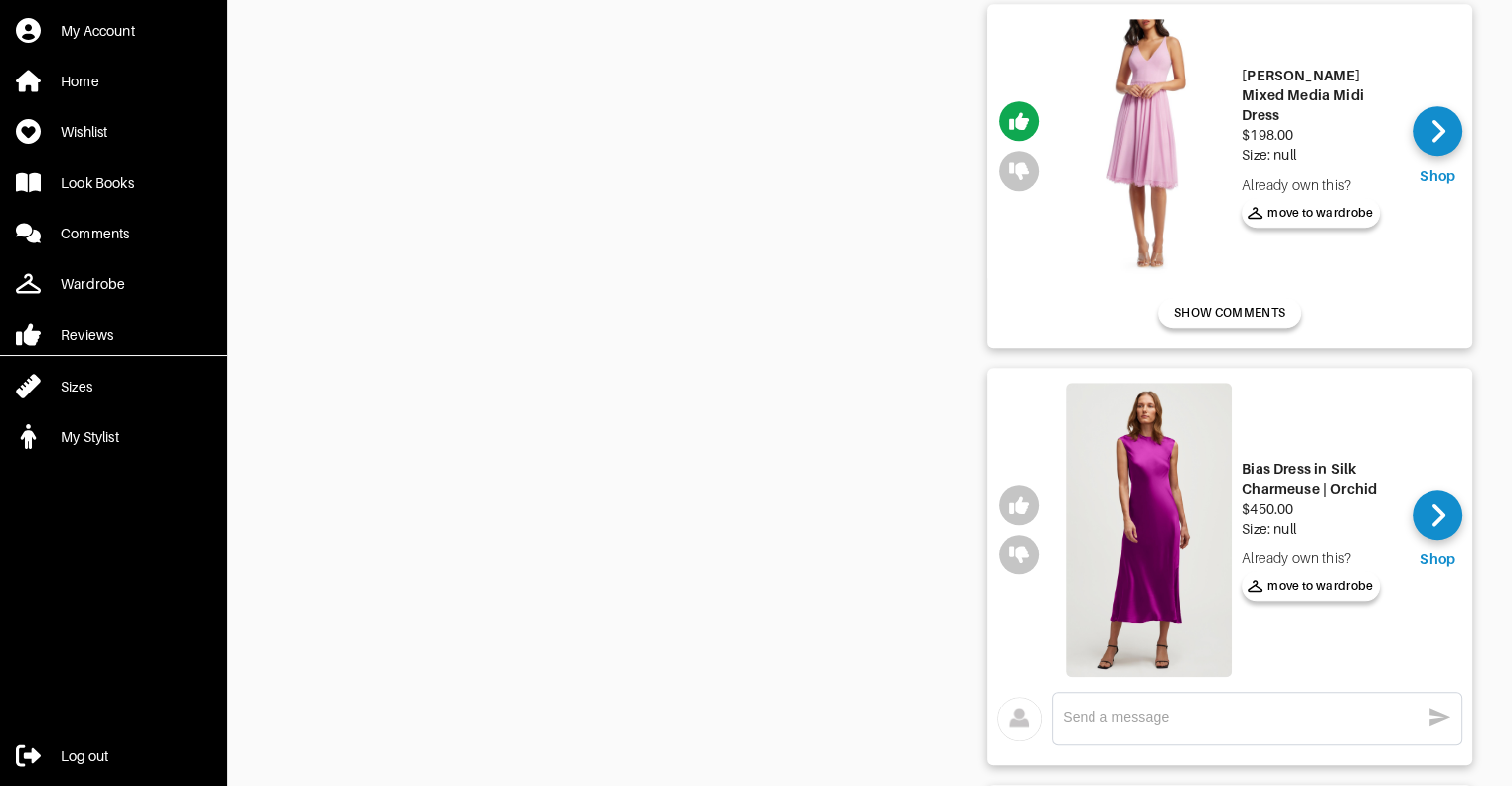 click at bounding box center [1148, 529] 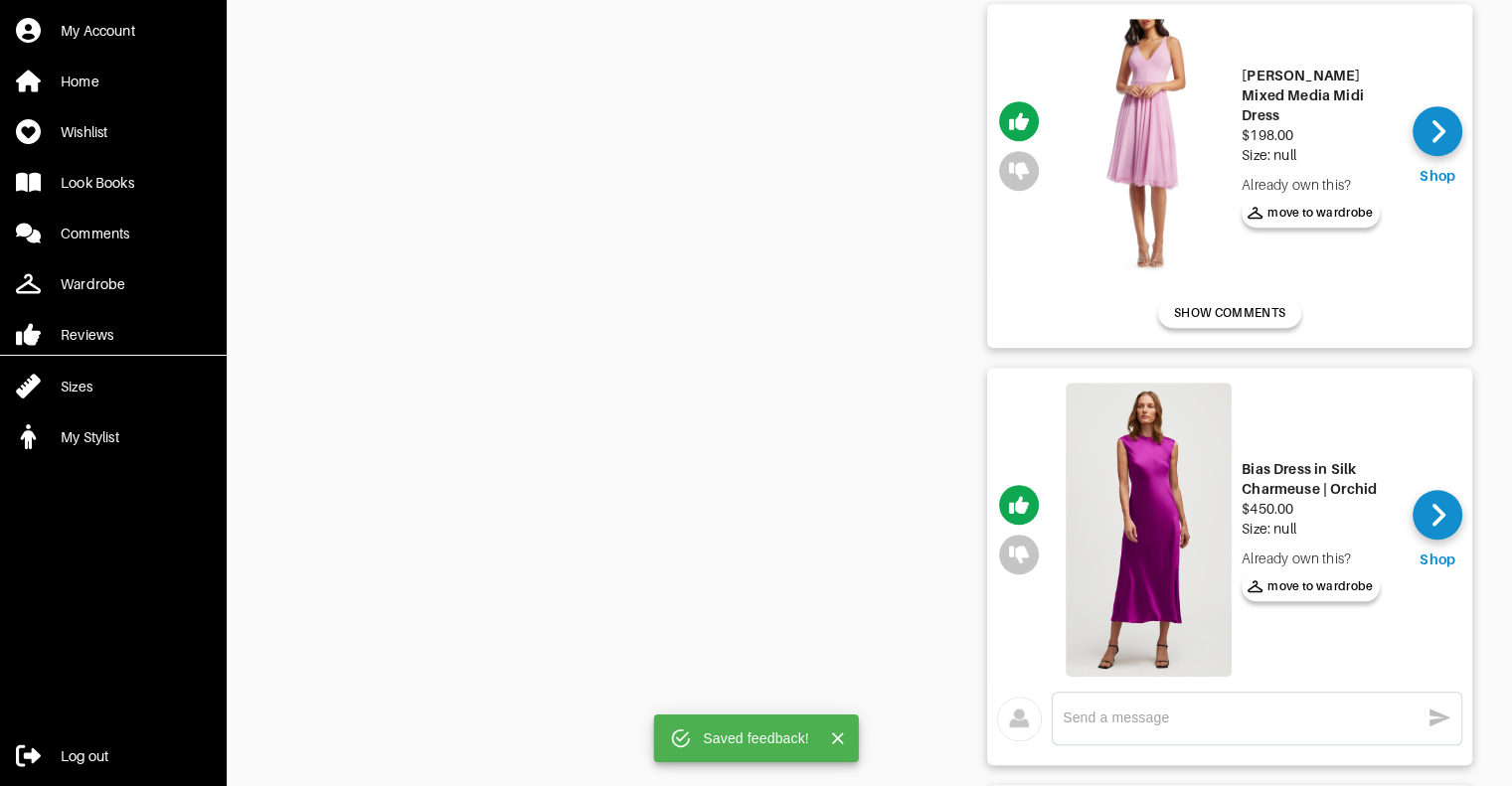 click at bounding box center [1241, 717] 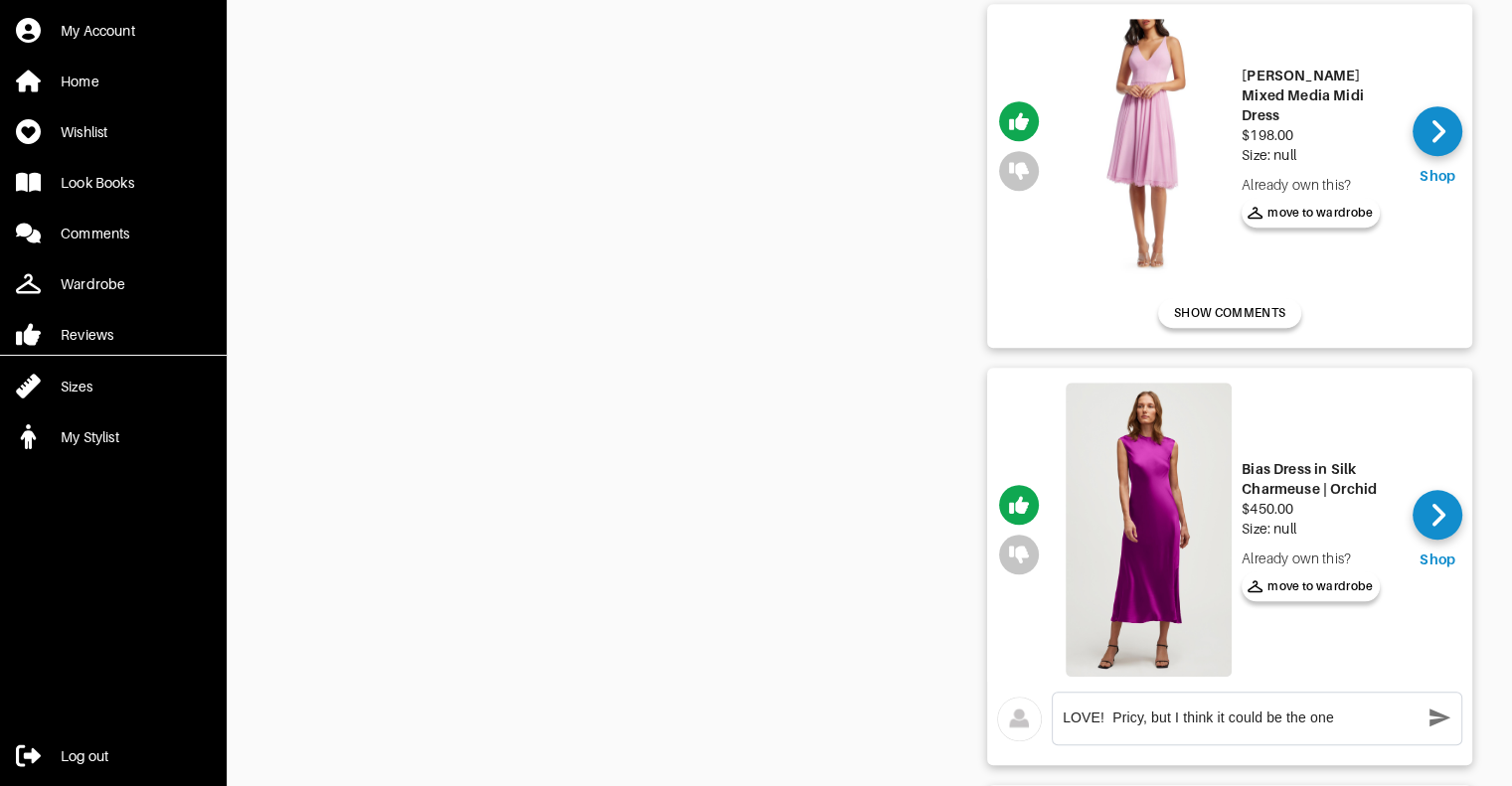 type on "LOVE!  Pricy, but I think it could be the one" 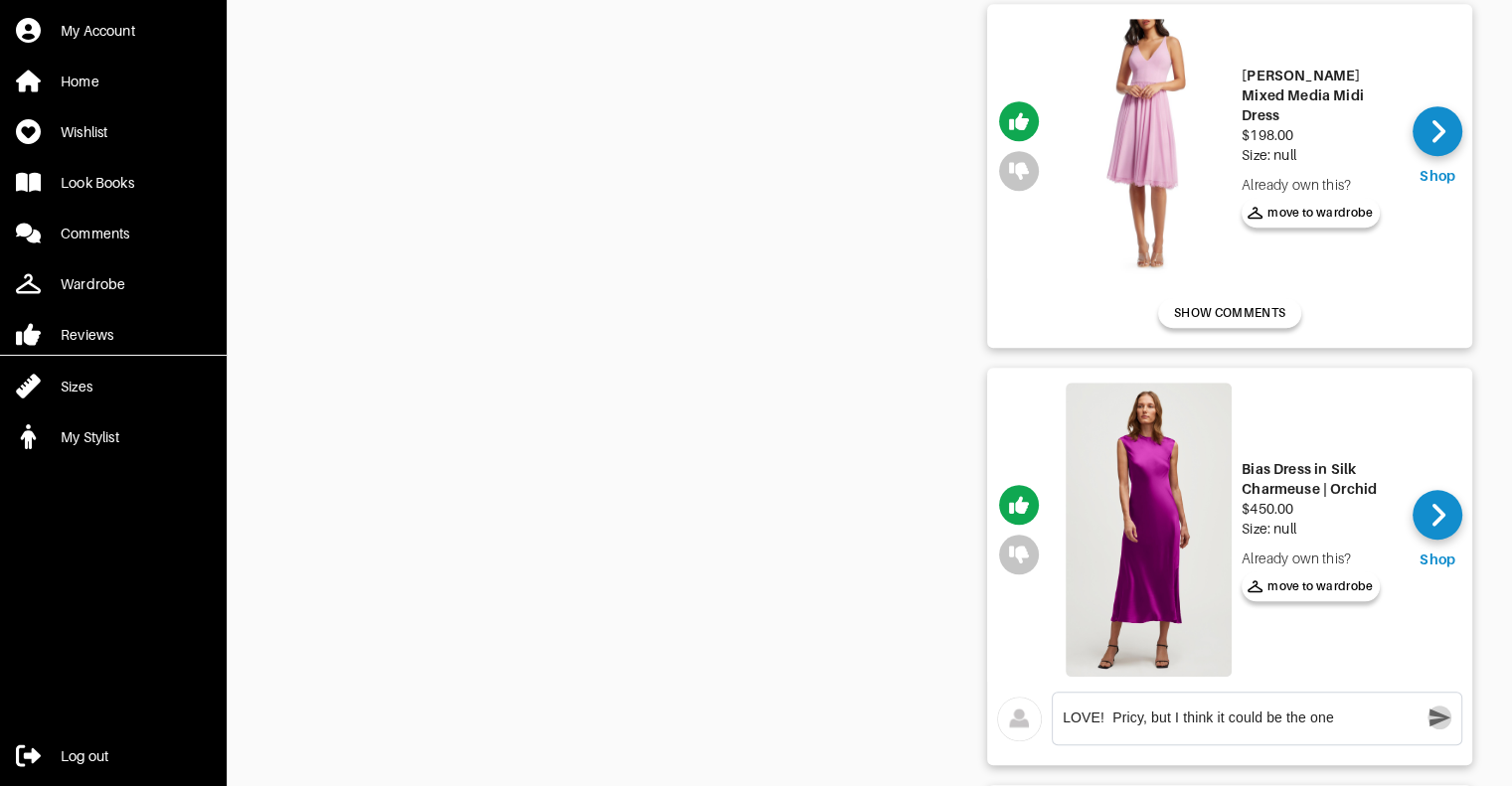 click 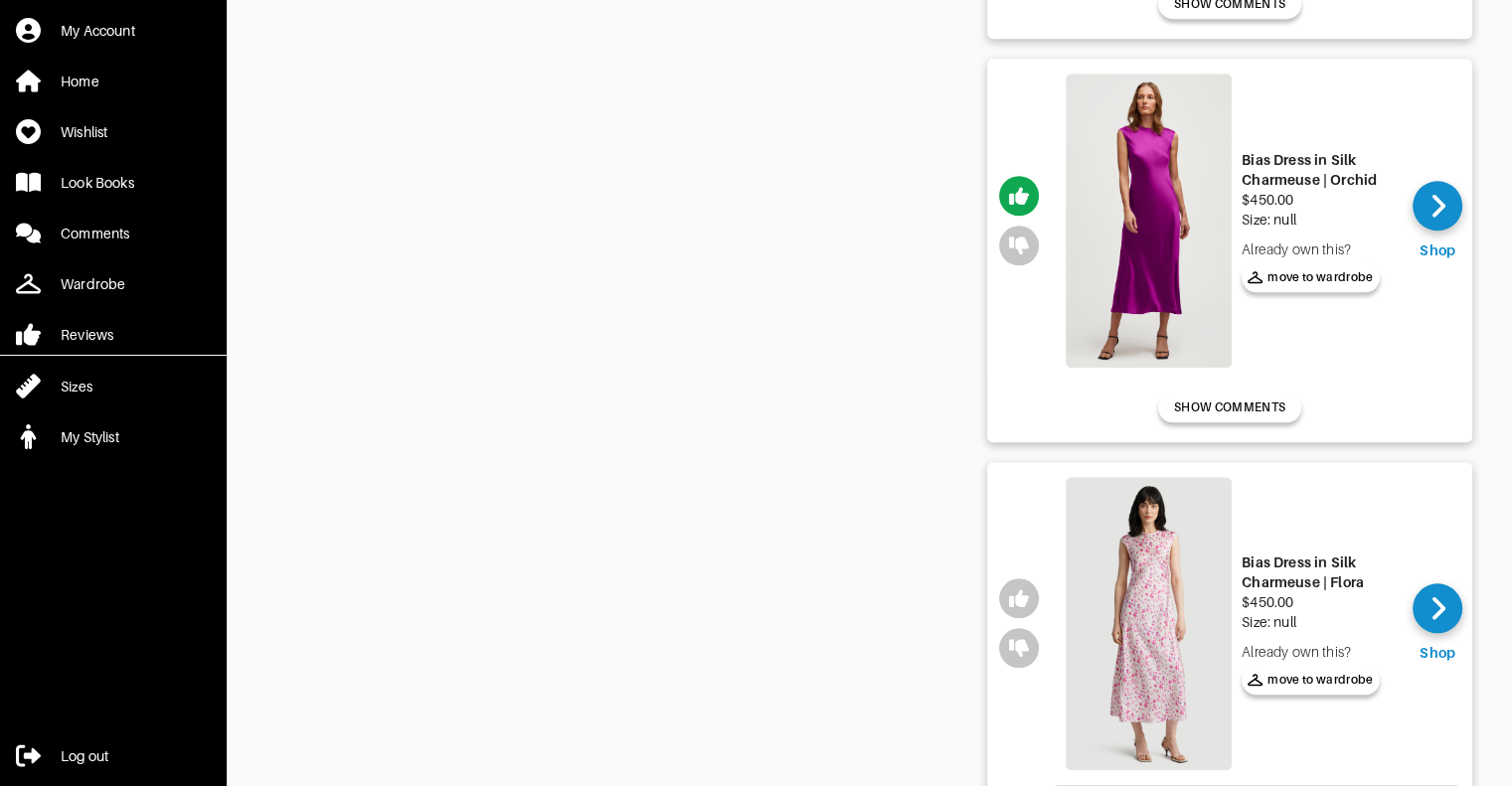 scroll, scrollTop: 1987, scrollLeft: 0, axis: vertical 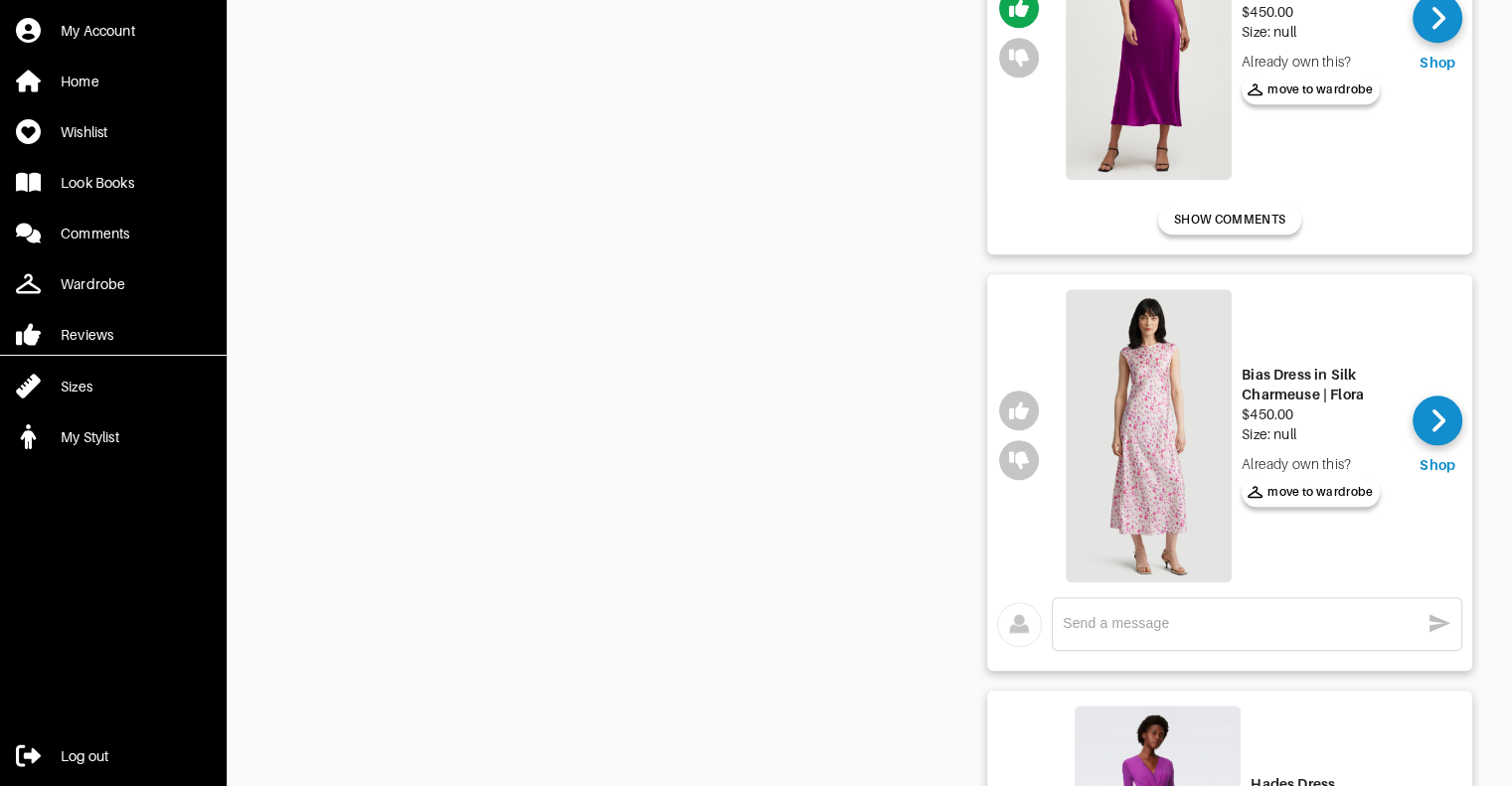 click at bounding box center (1148, 435) 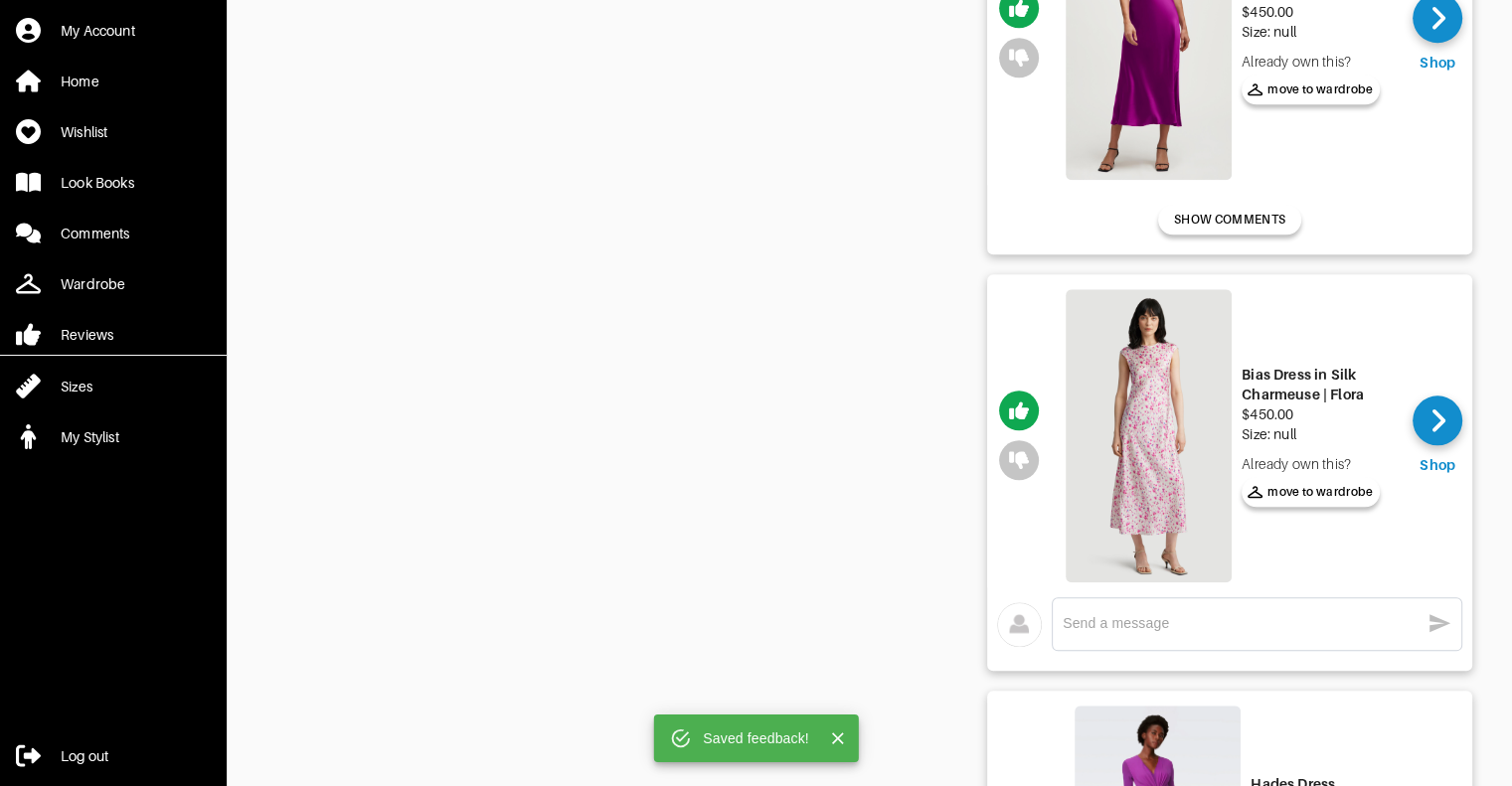 click at bounding box center [1241, 623] 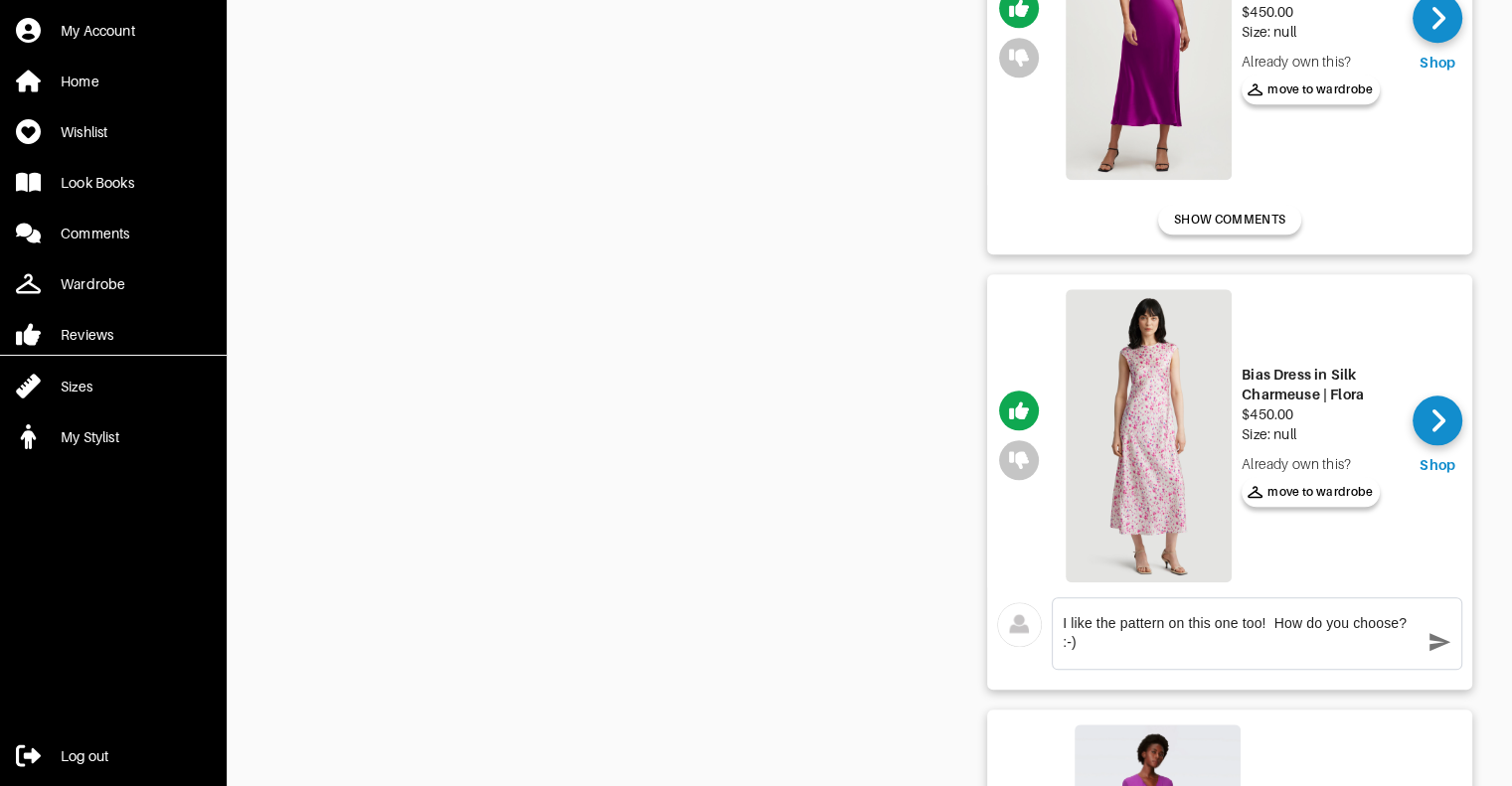 type on "I like the pattern on this one too!  How do you choose? :-)" 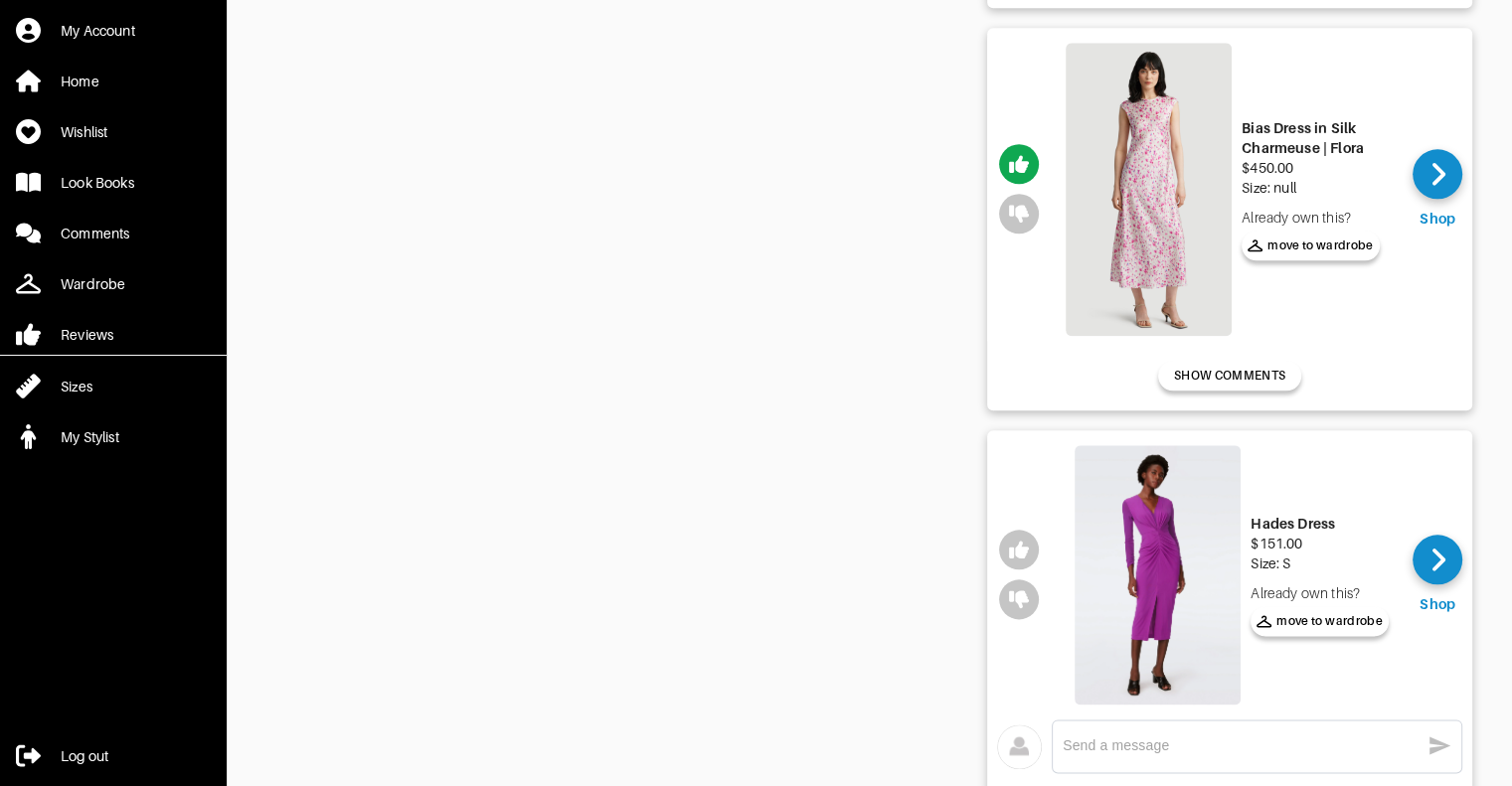 scroll, scrollTop: 2301, scrollLeft: 0, axis: vertical 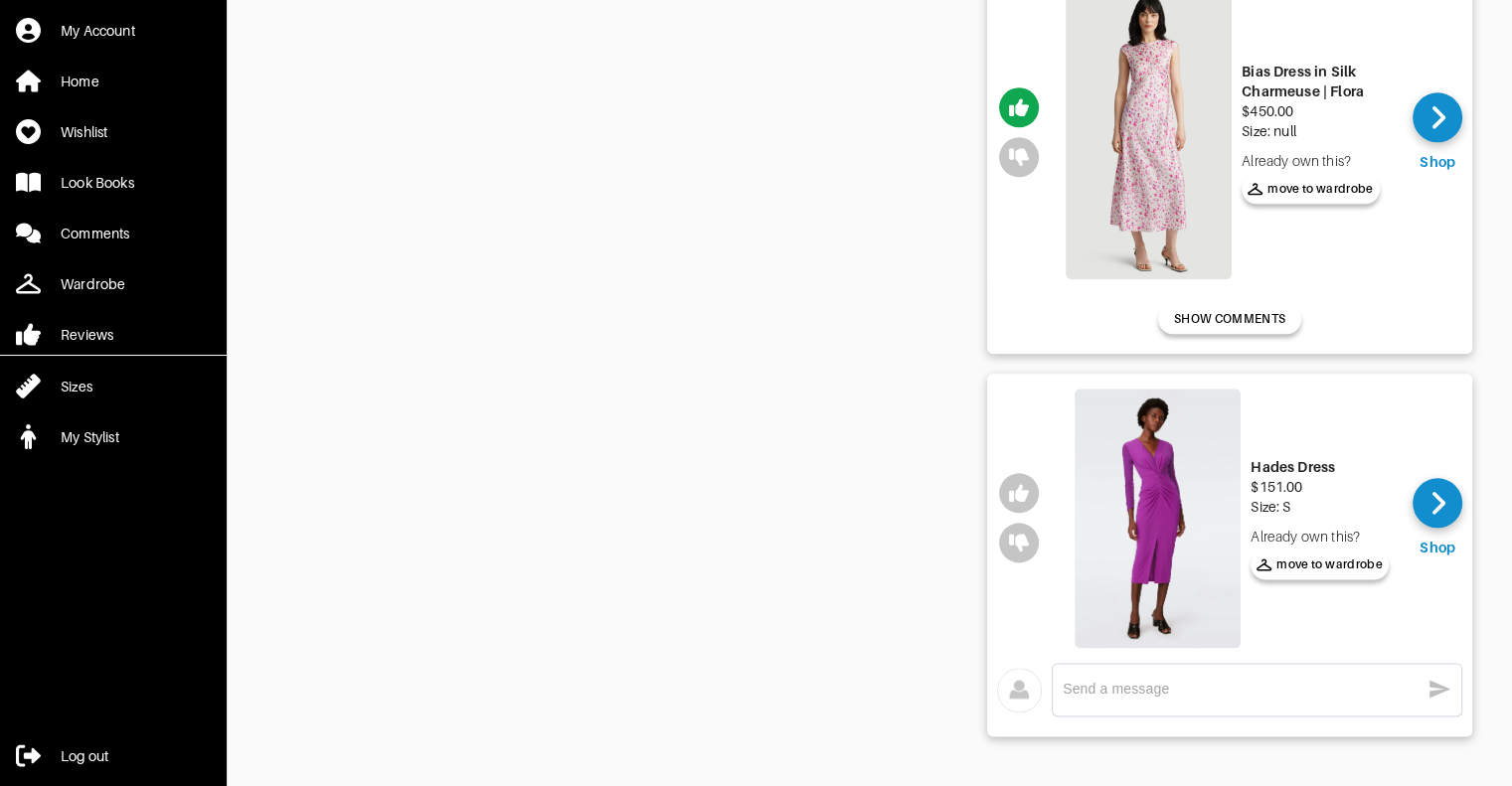 click at bounding box center [1157, 518] 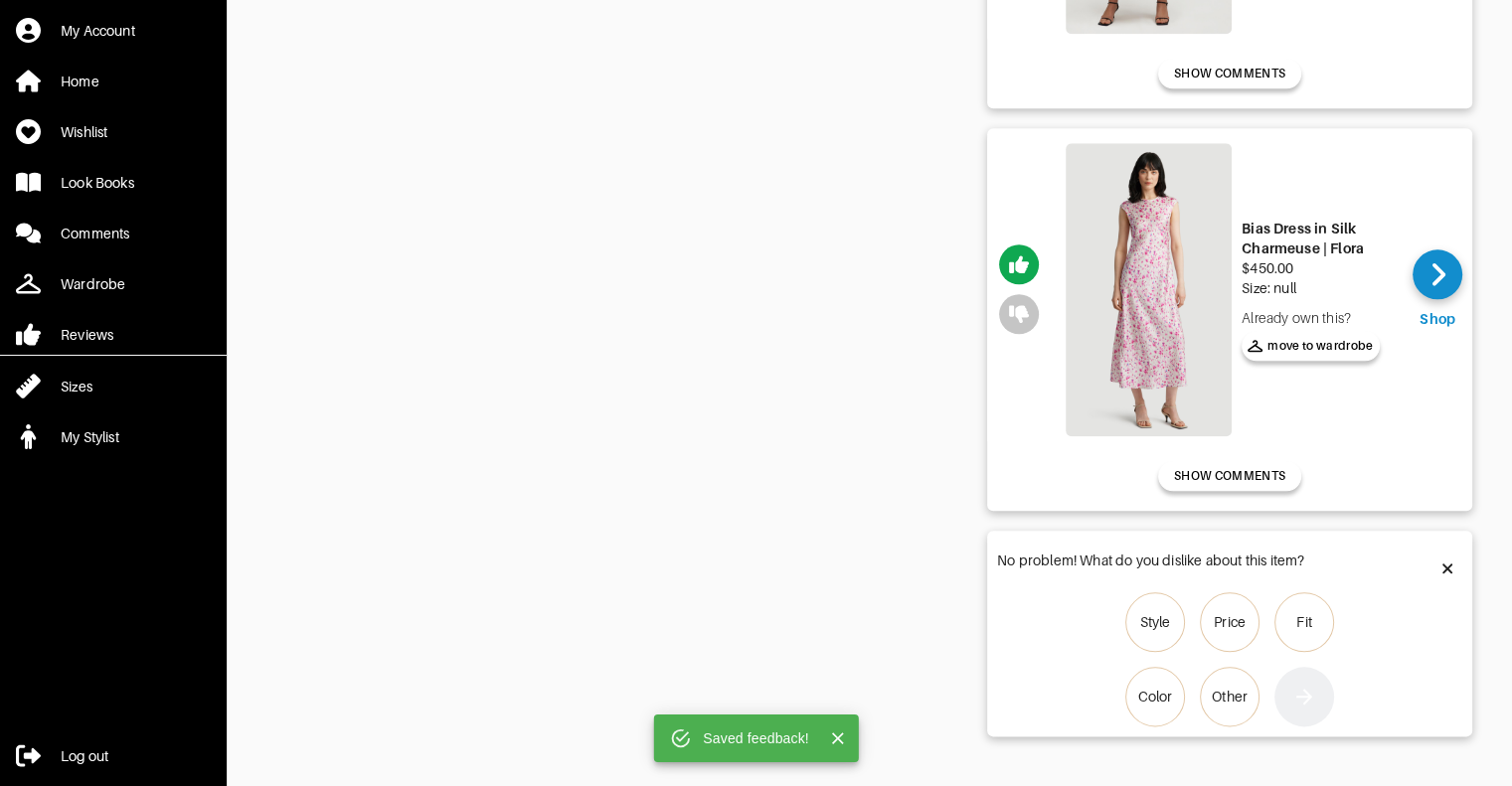click on "Fit" at bounding box center (1304, 622) 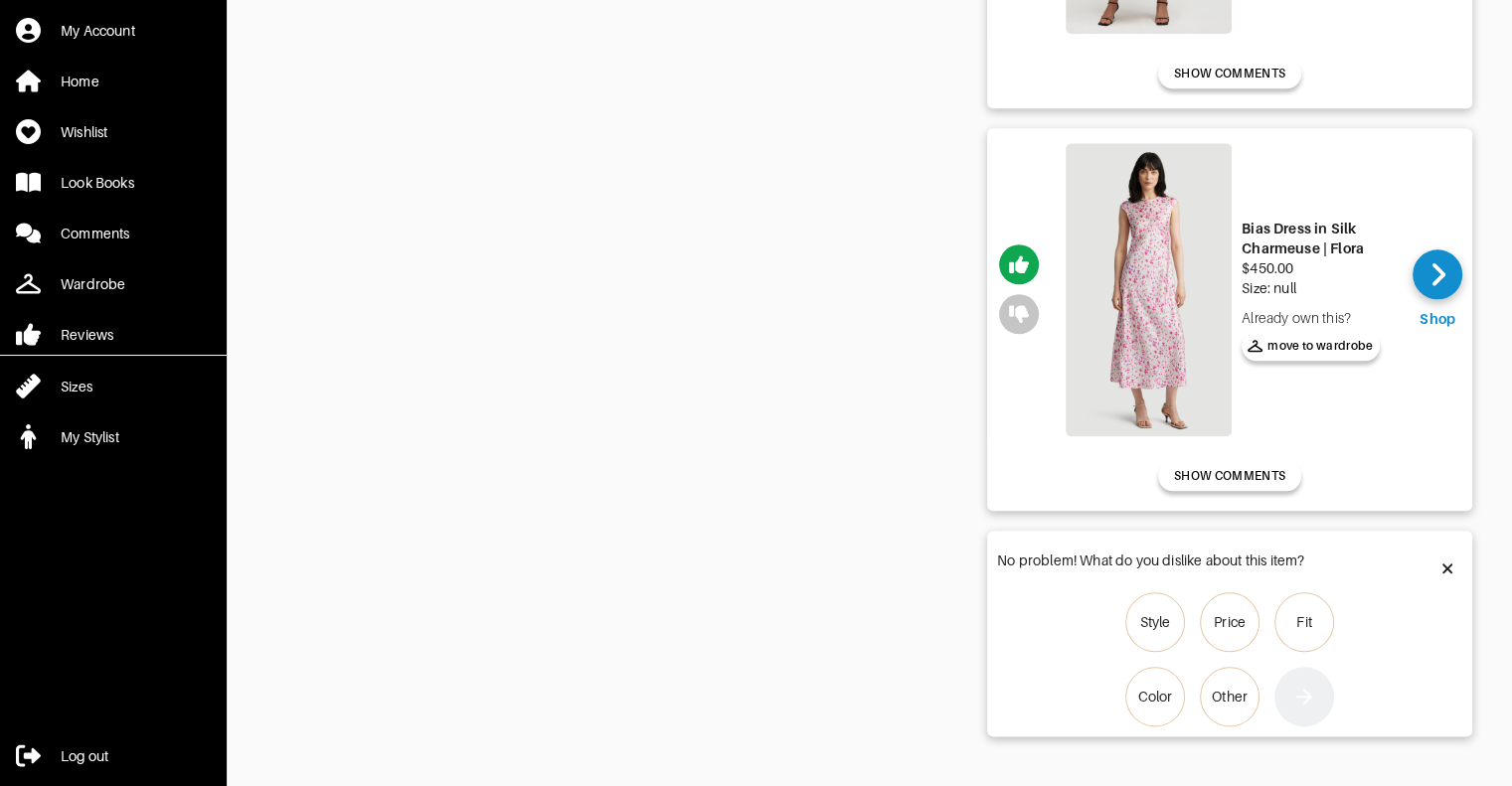 click on "Style" at bounding box center (1155, 622) 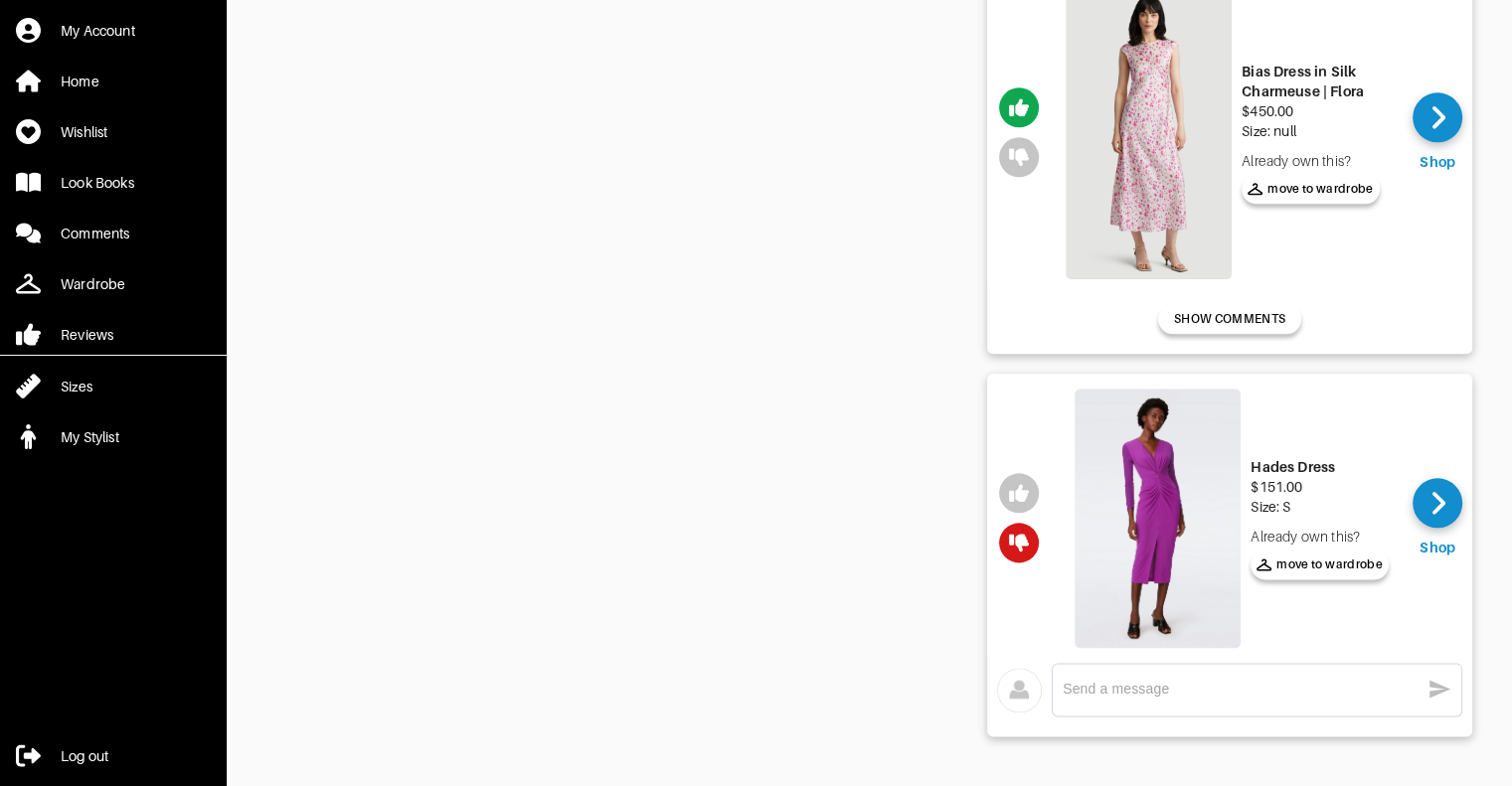 click at bounding box center (1241, 689) 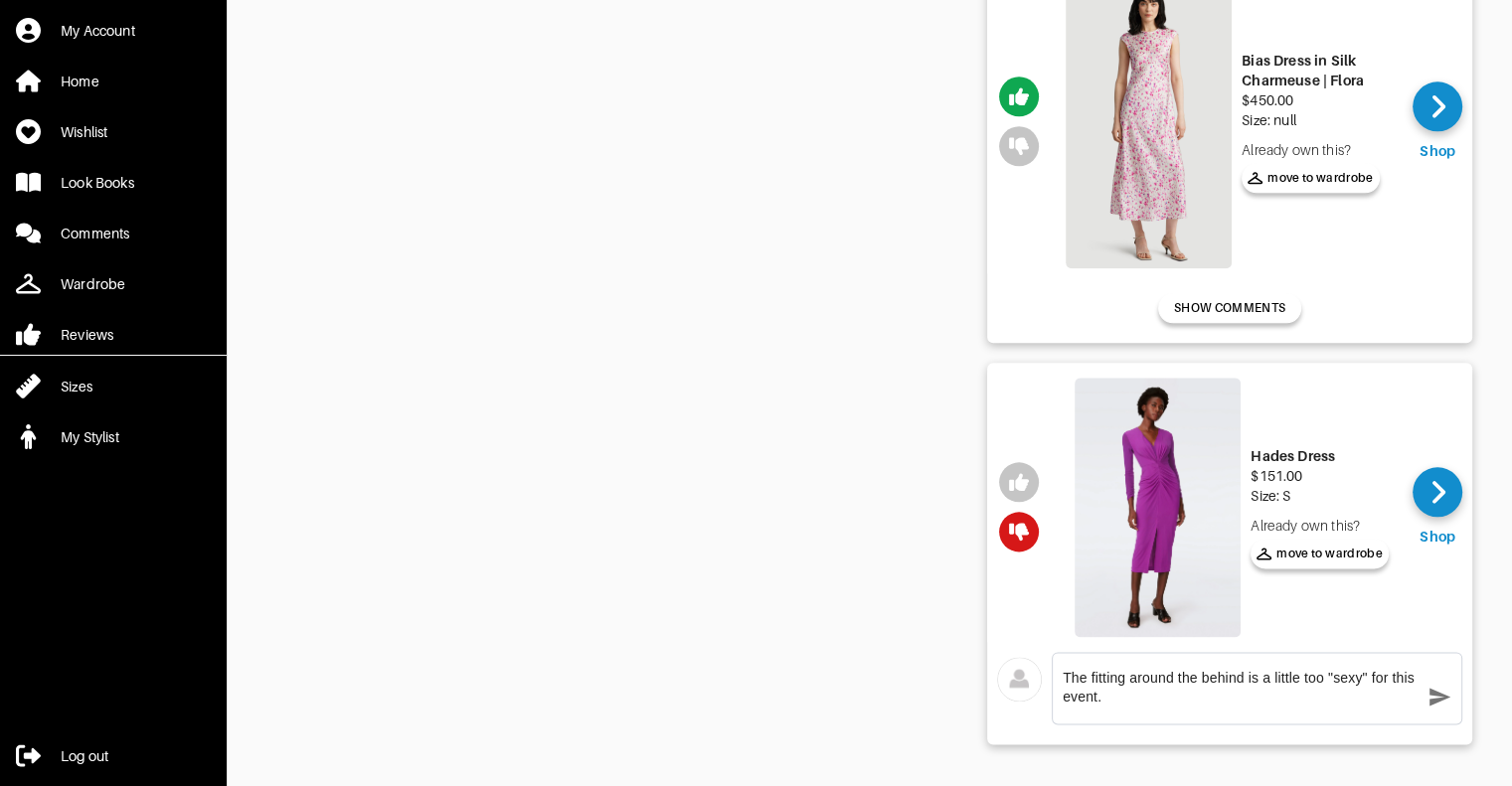 type on "The fitting around the behind is a little too "sexy" for this event." 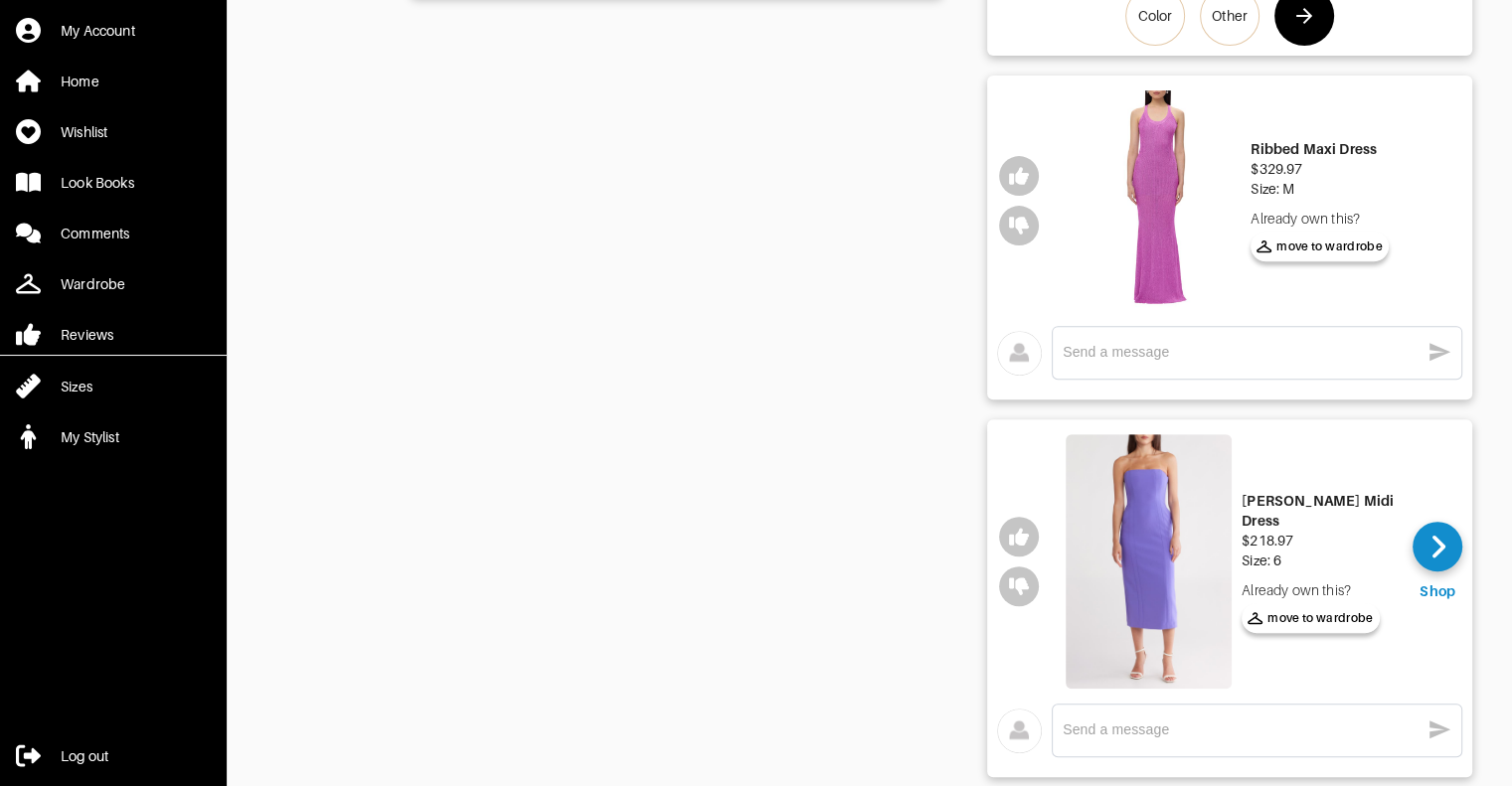 scroll, scrollTop: 797, scrollLeft: 0, axis: vertical 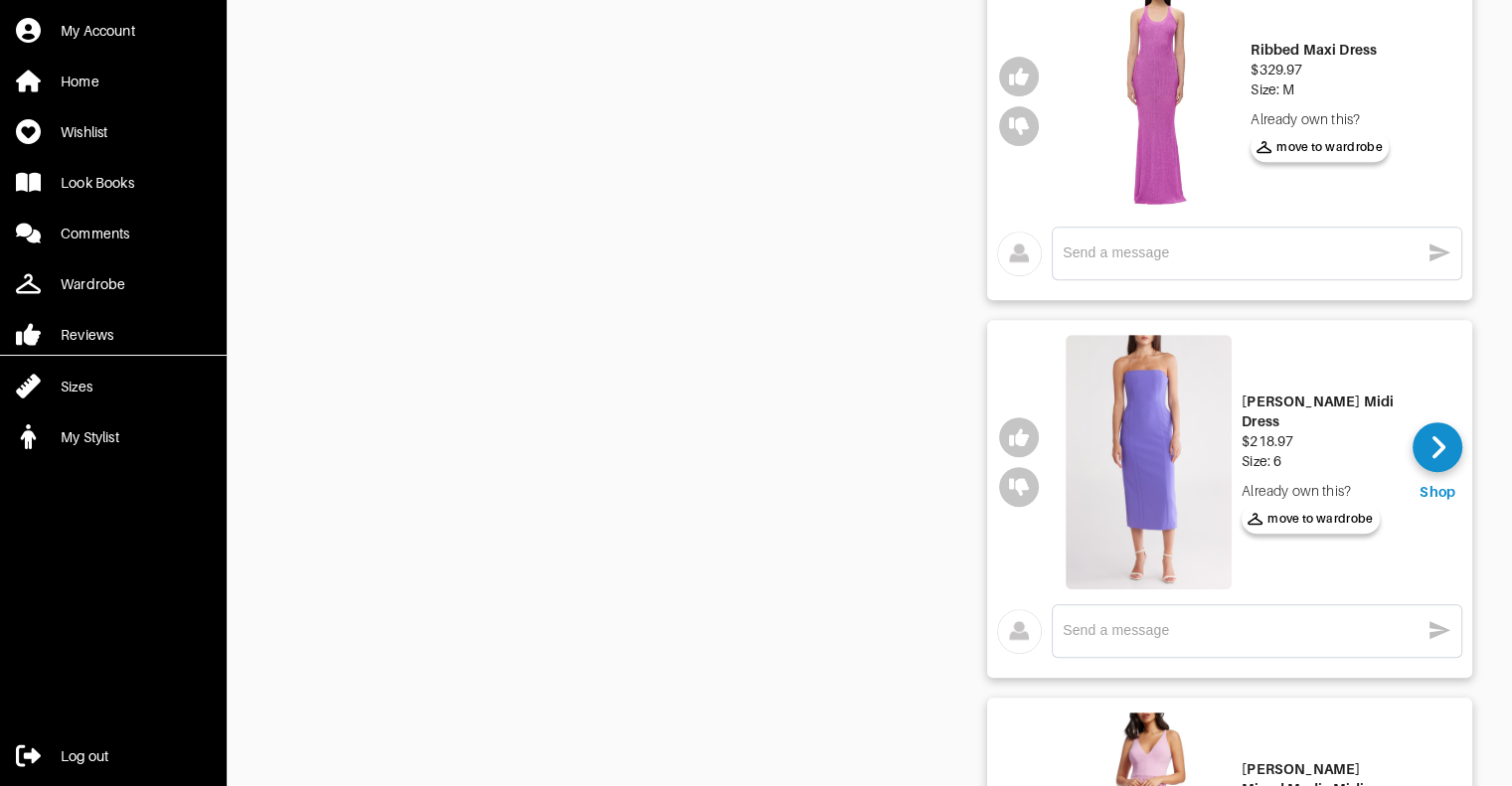 click 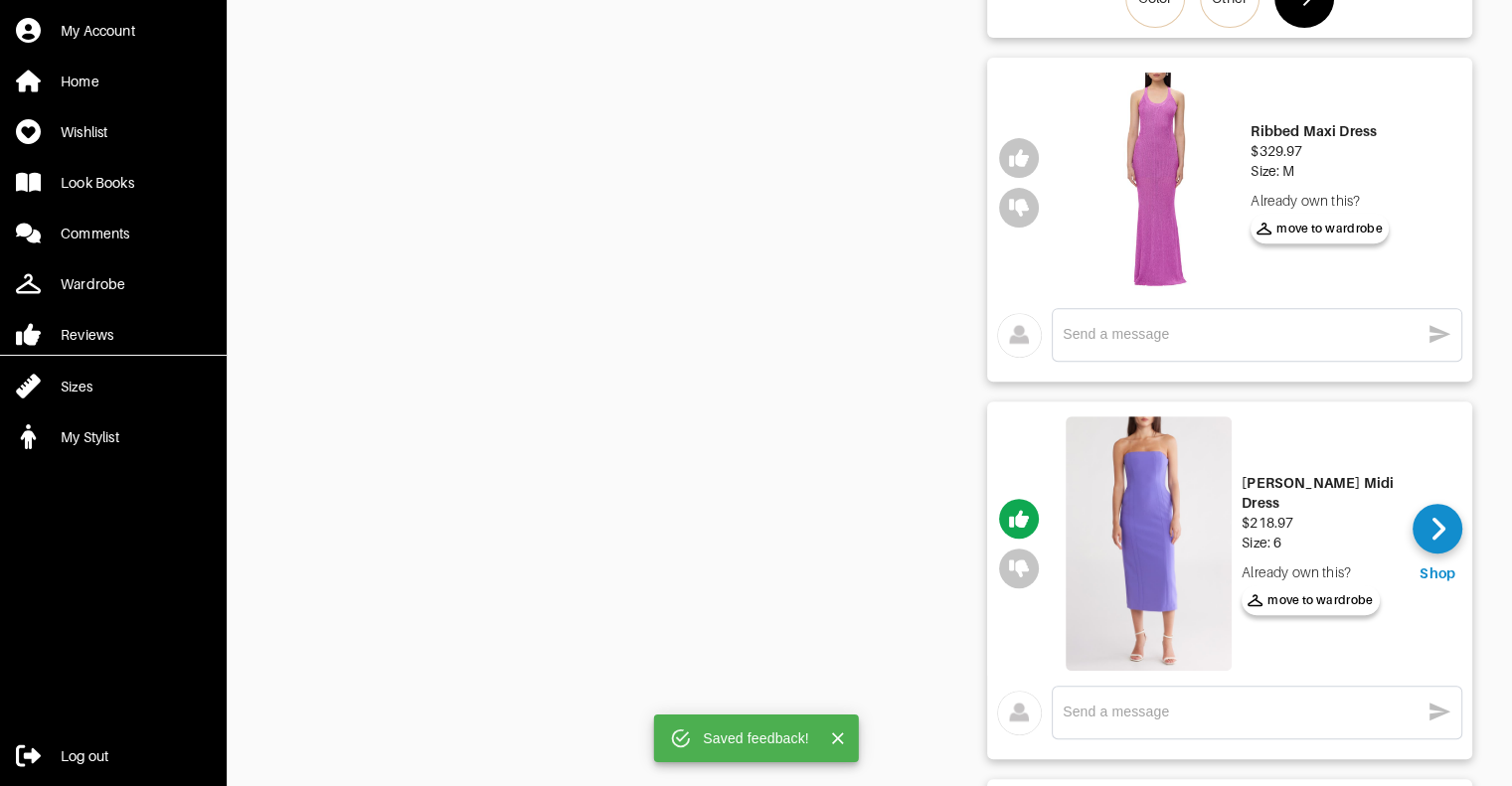 scroll, scrollTop: 598, scrollLeft: 0, axis: vertical 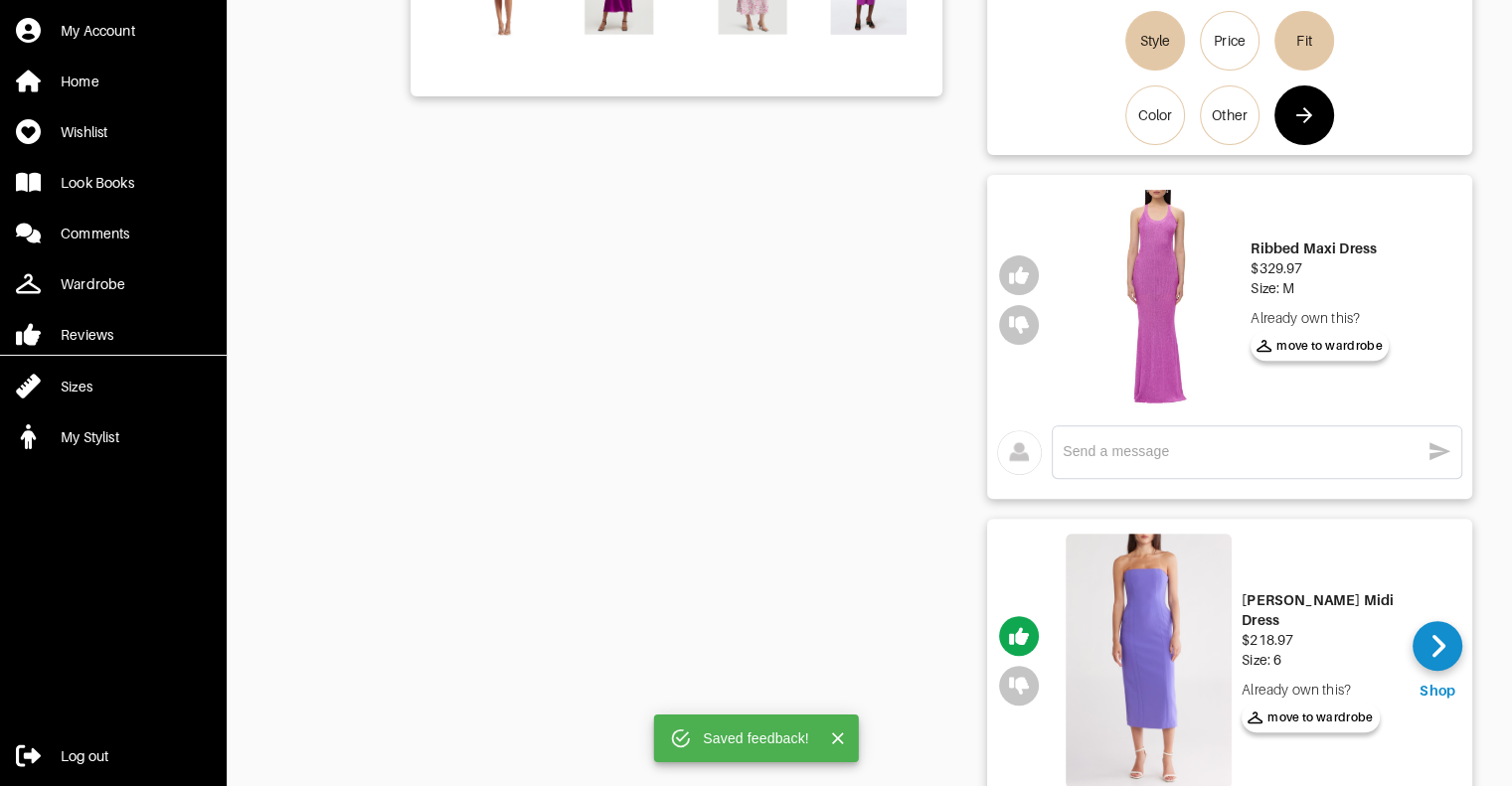 click at bounding box center (1157, 300) 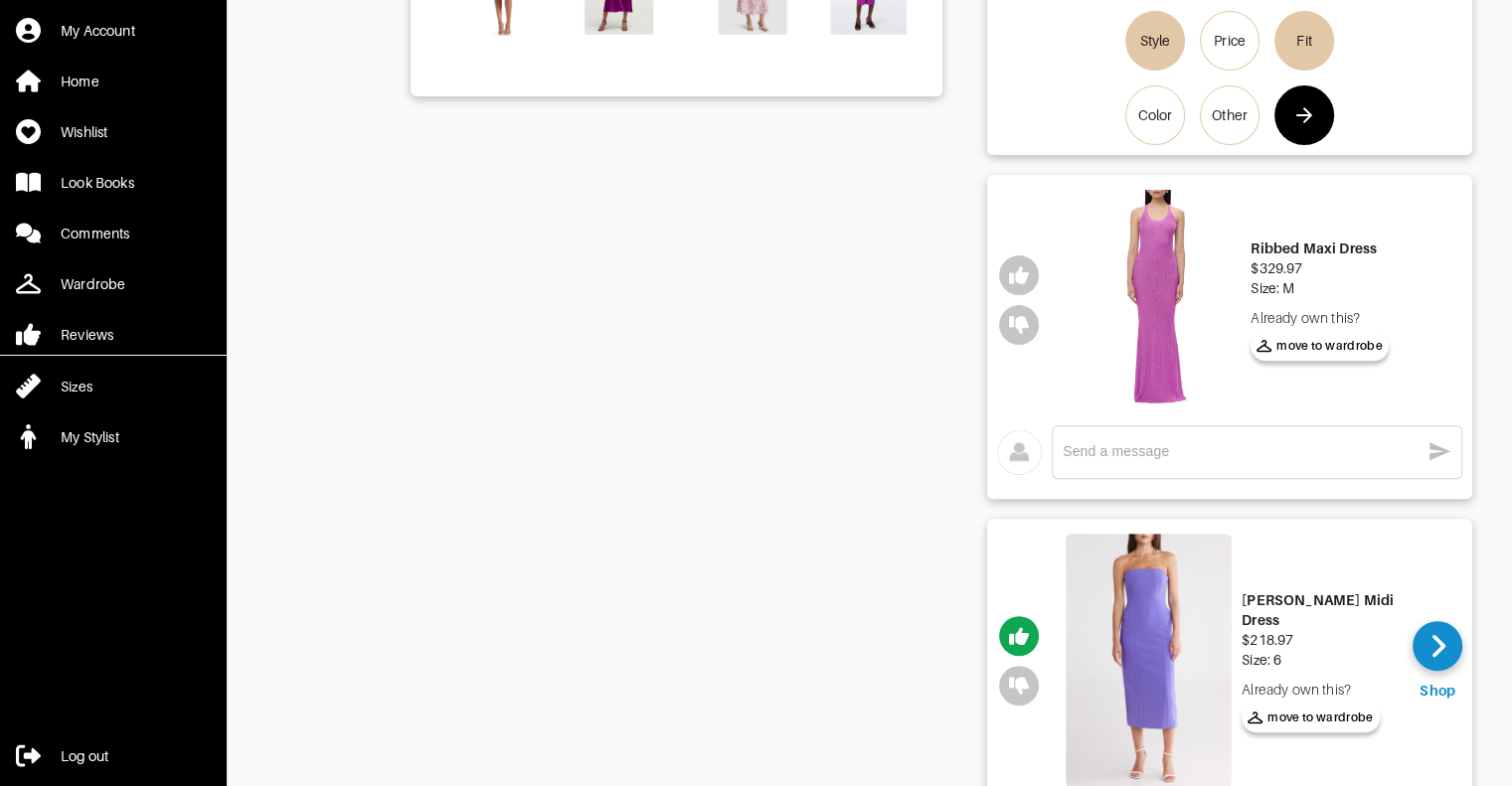 click at bounding box center [1157, 300] 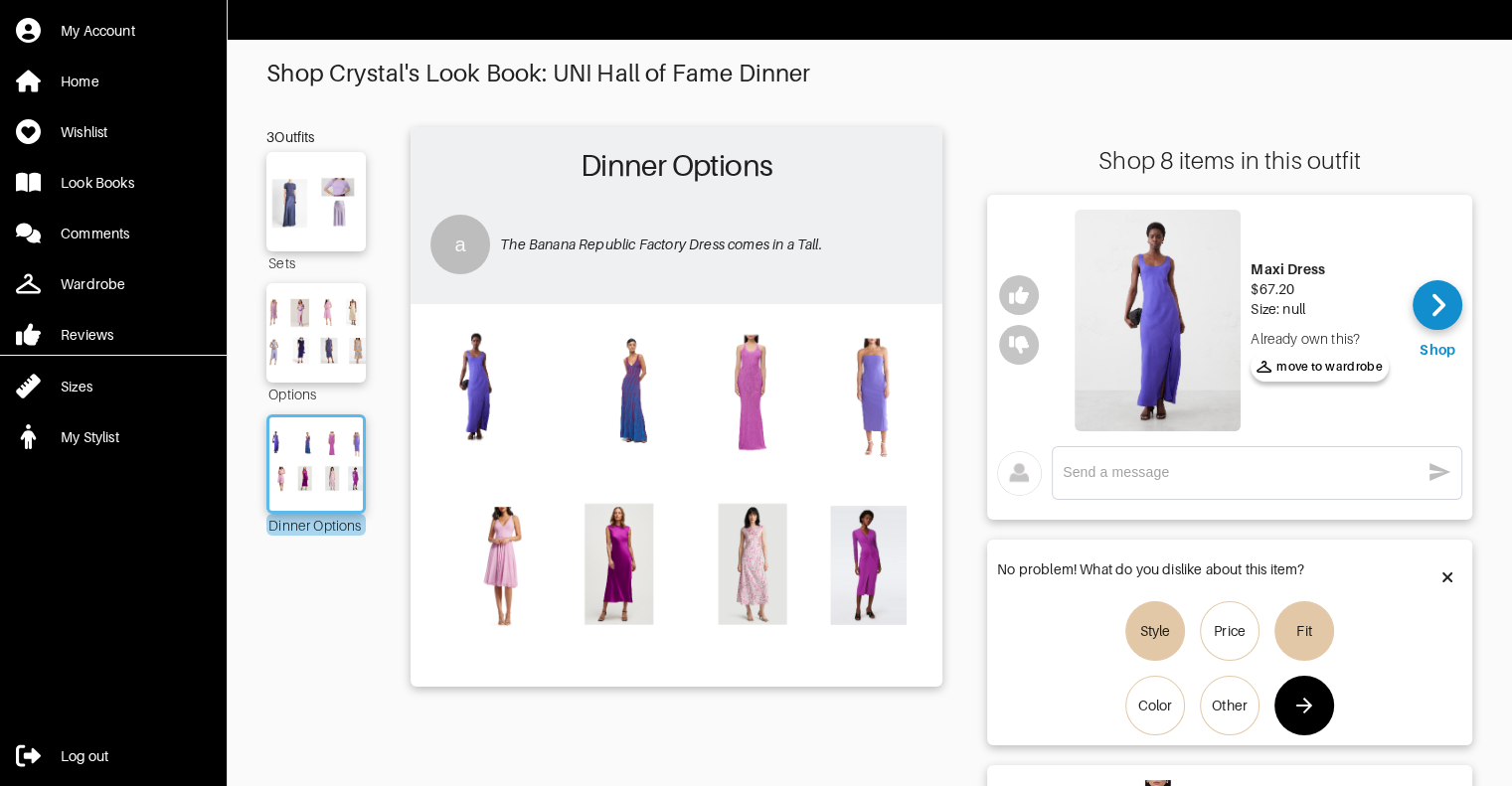scroll, scrollTop: 0, scrollLeft: 0, axis: both 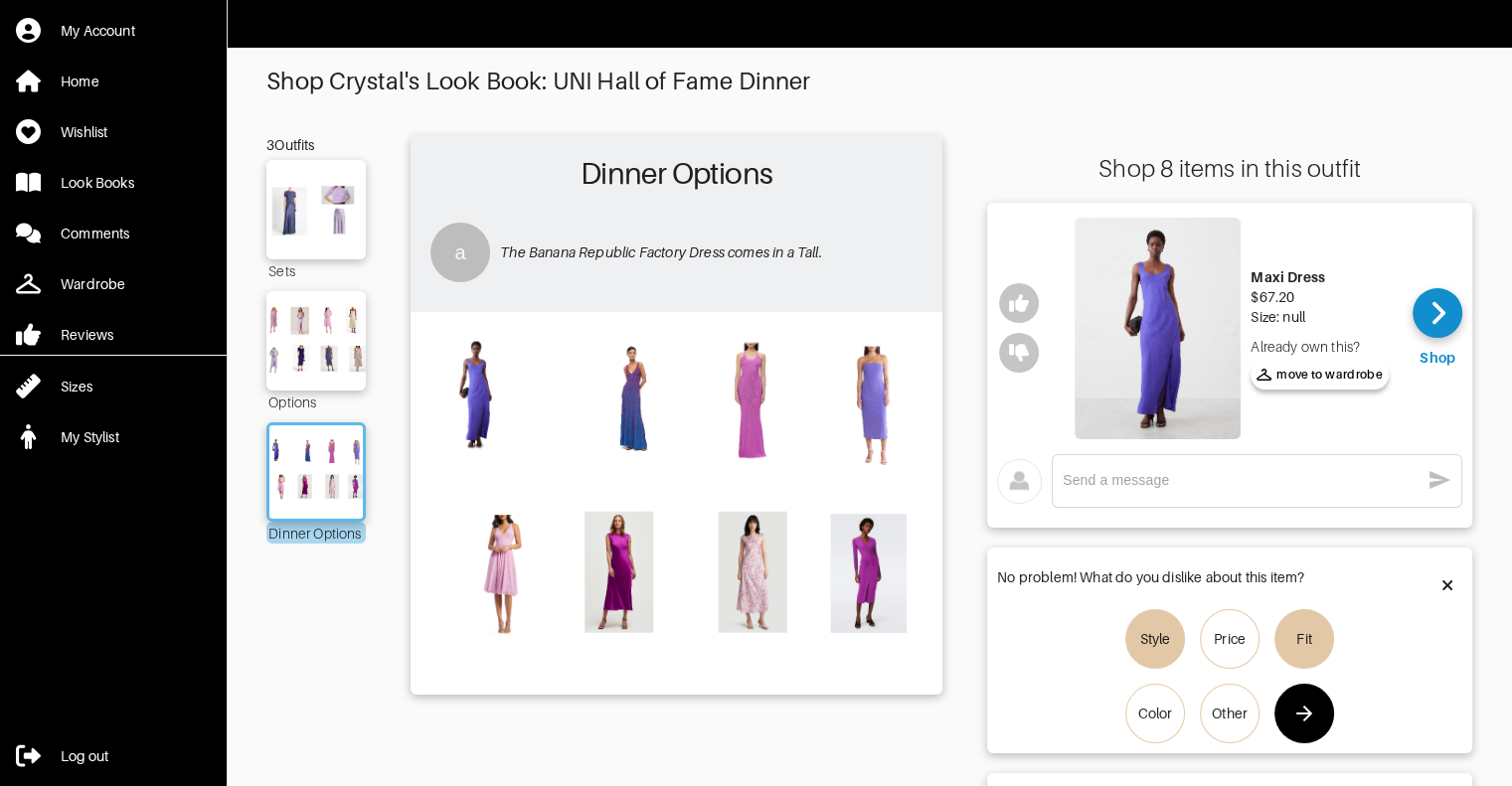 click at bounding box center [1157, 328] 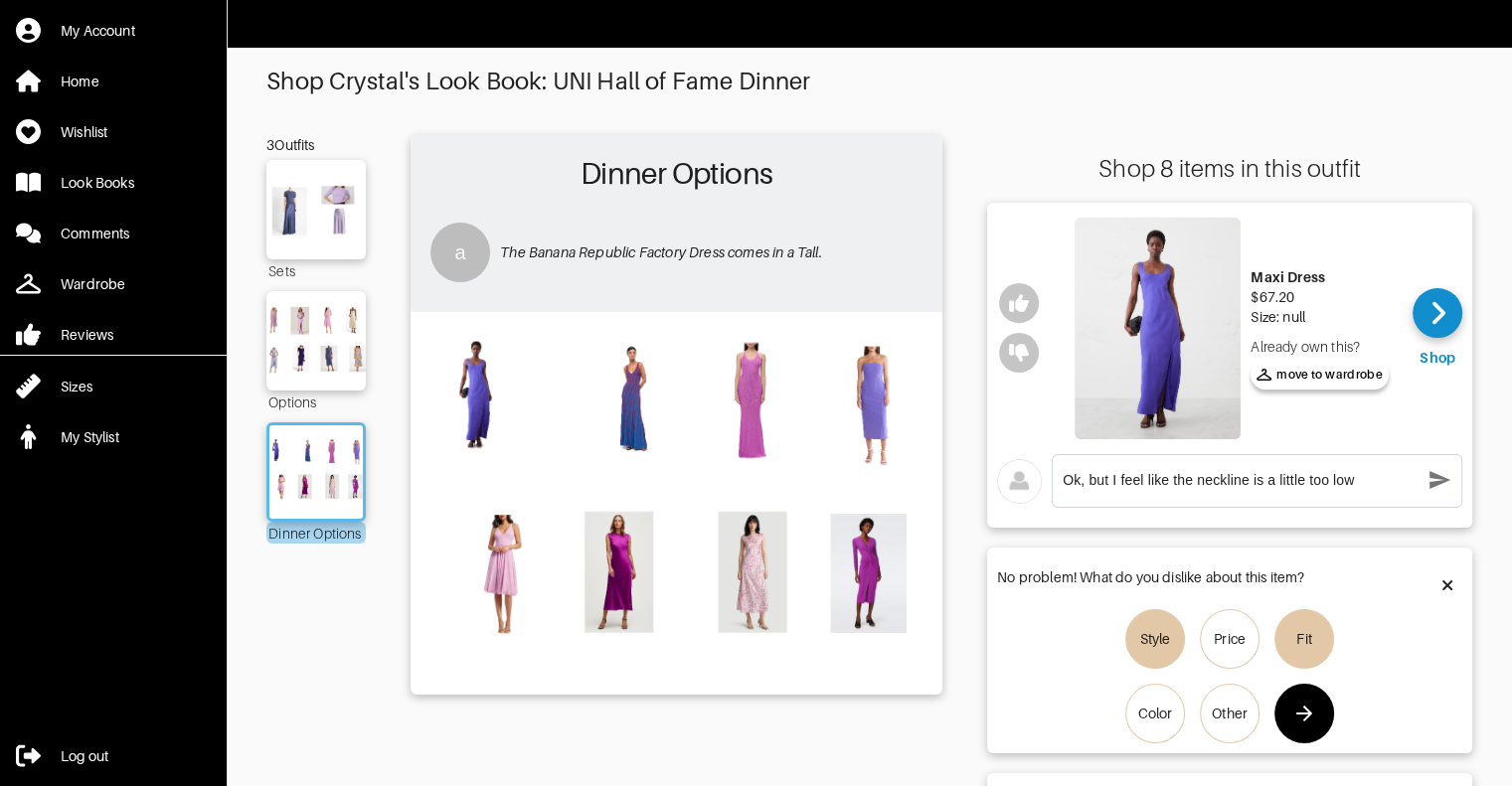 type on "Ok, but I feel like the neckline is a little too low?" 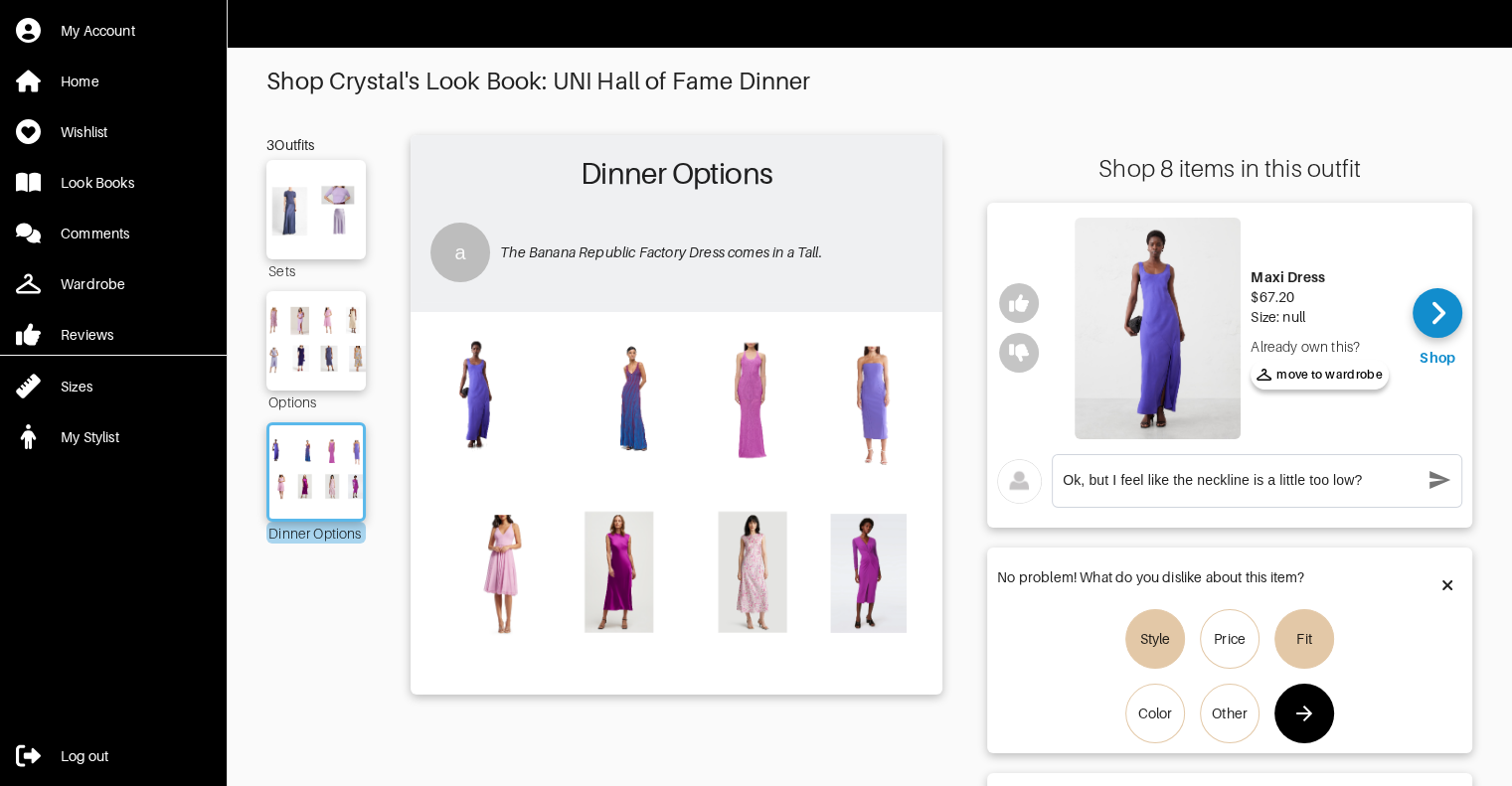 click 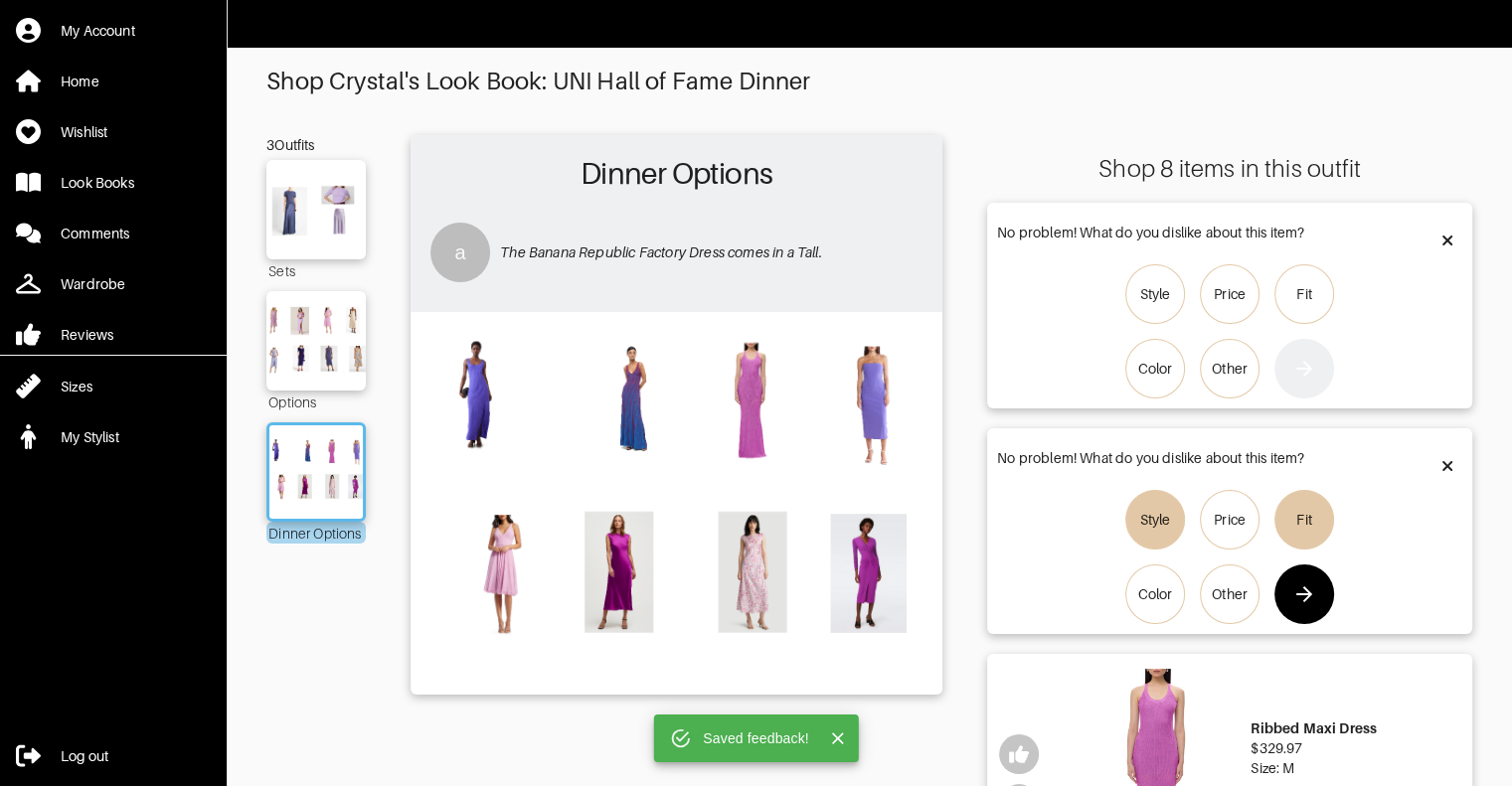 click on "Fit" at bounding box center [1304, 294] 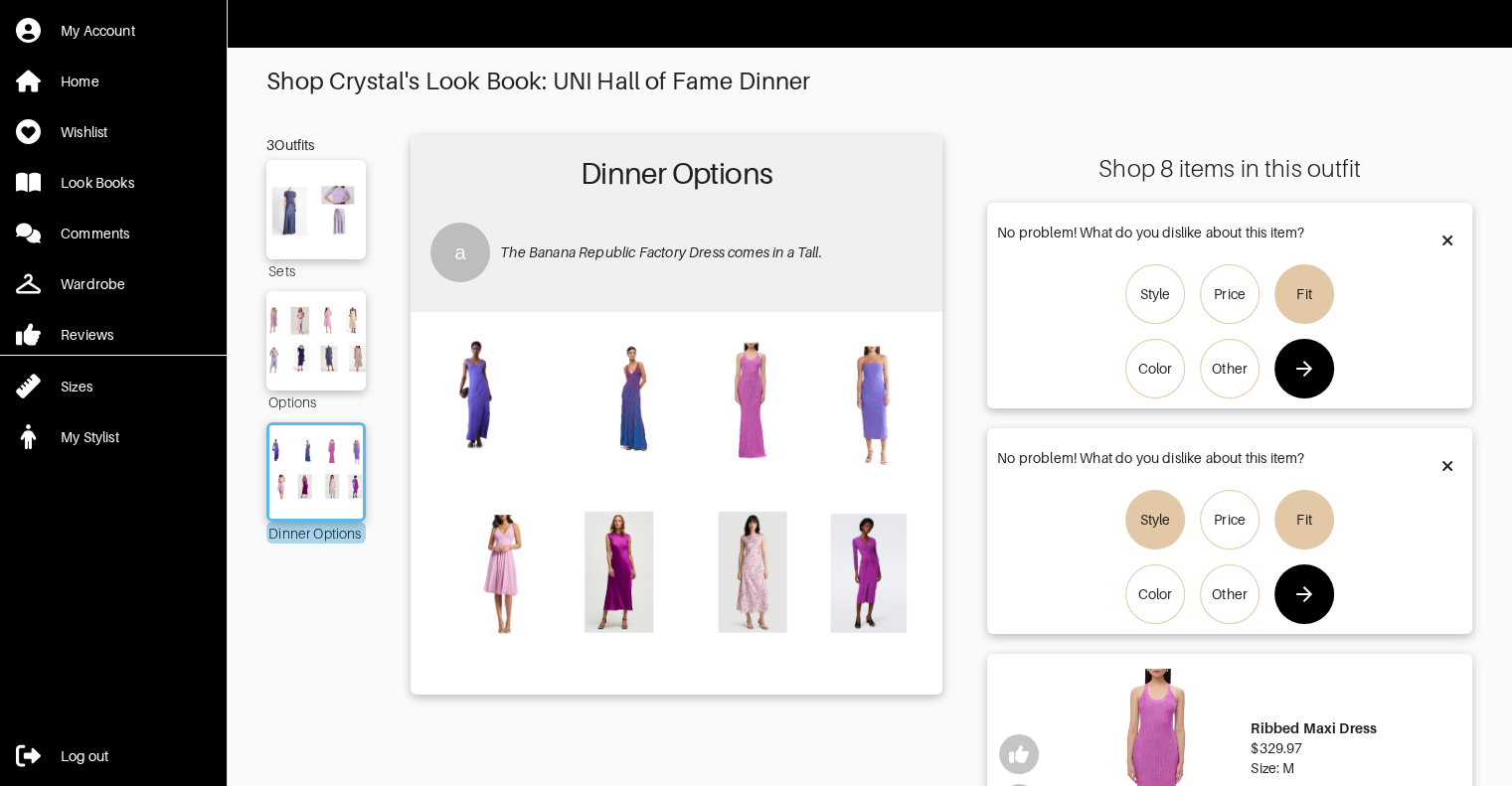 click at bounding box center [1304, 369] 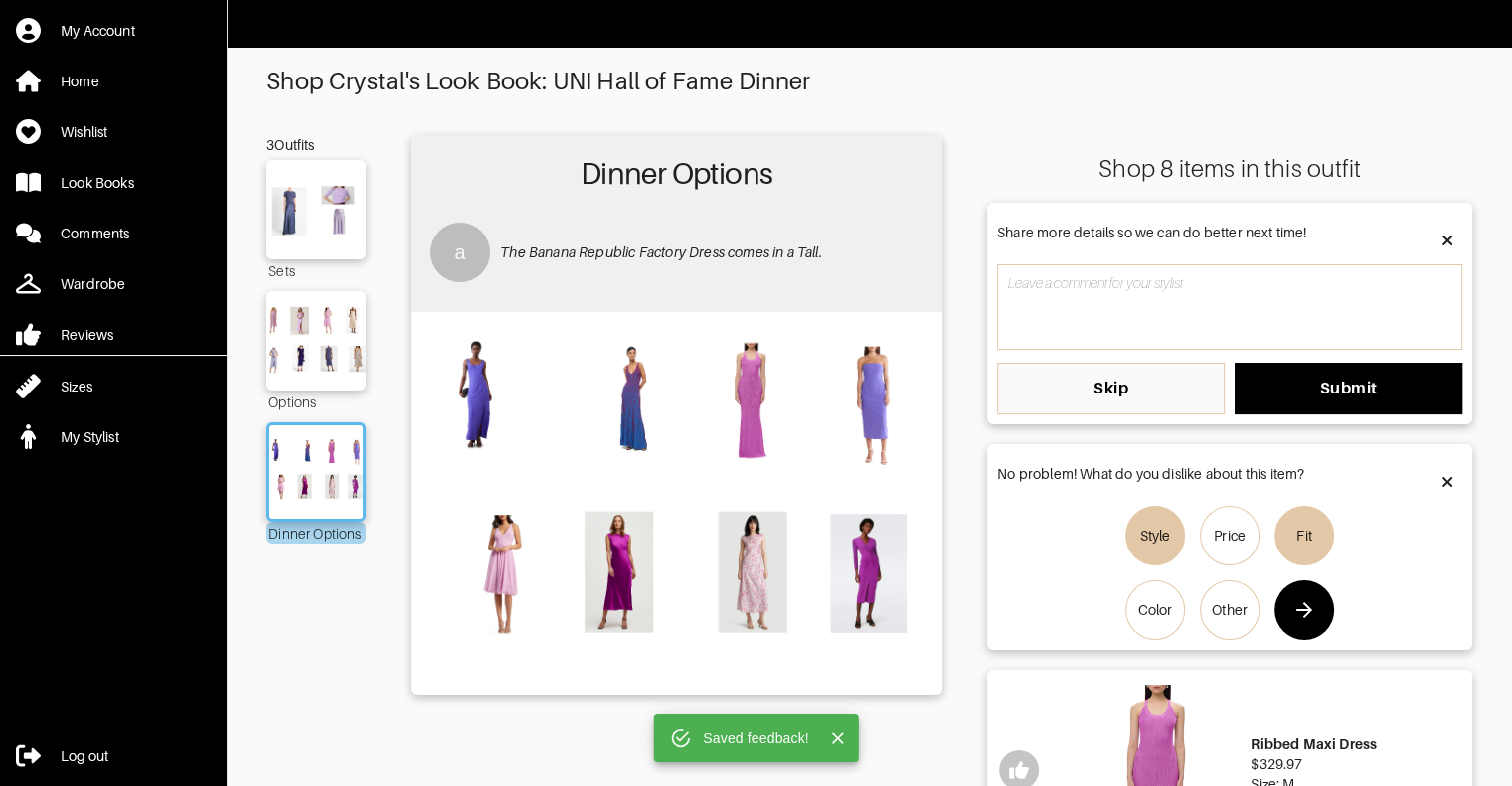 click at bounding box center (1447, 240) 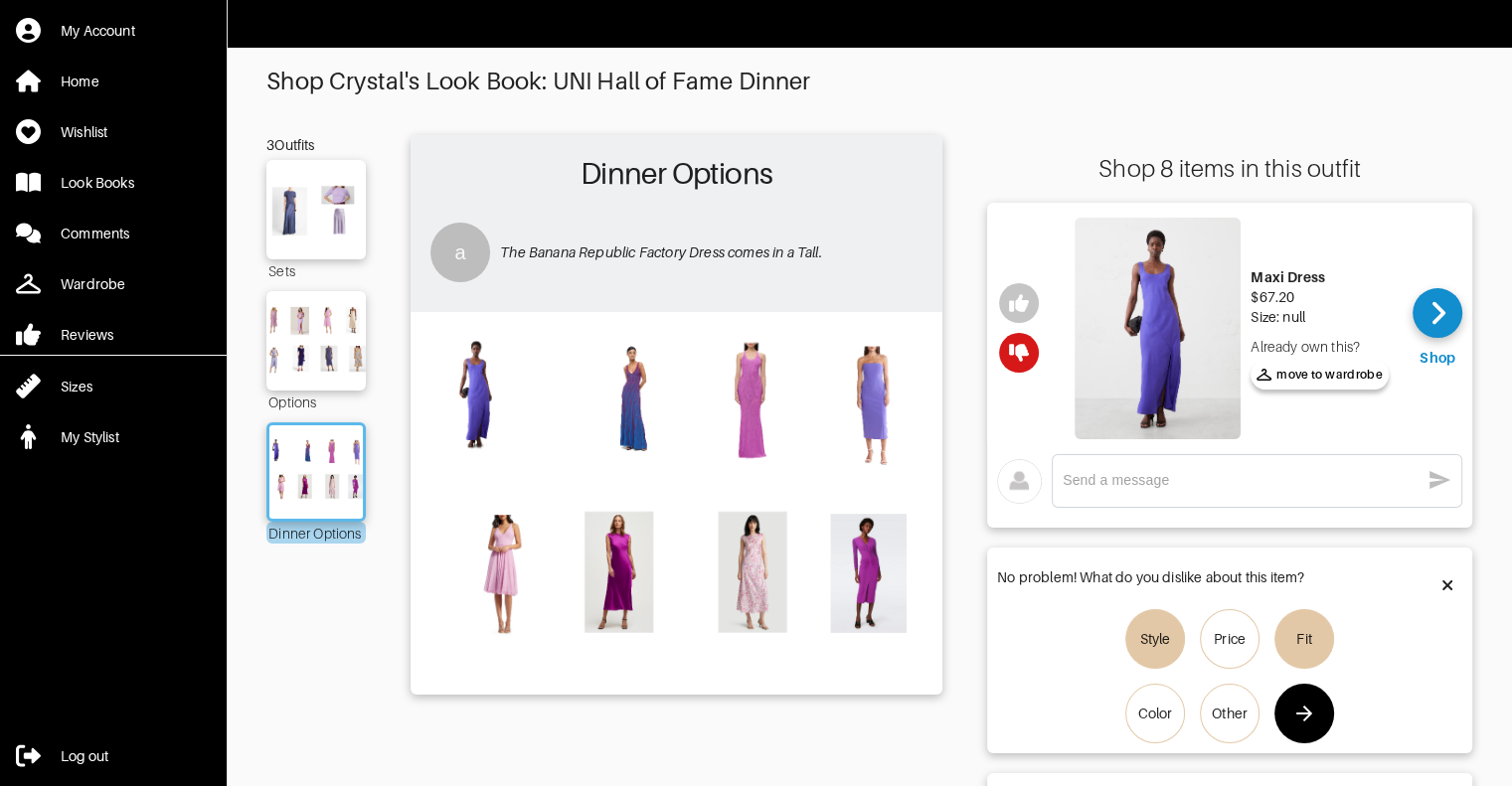click at bounding box center [1241, 480] 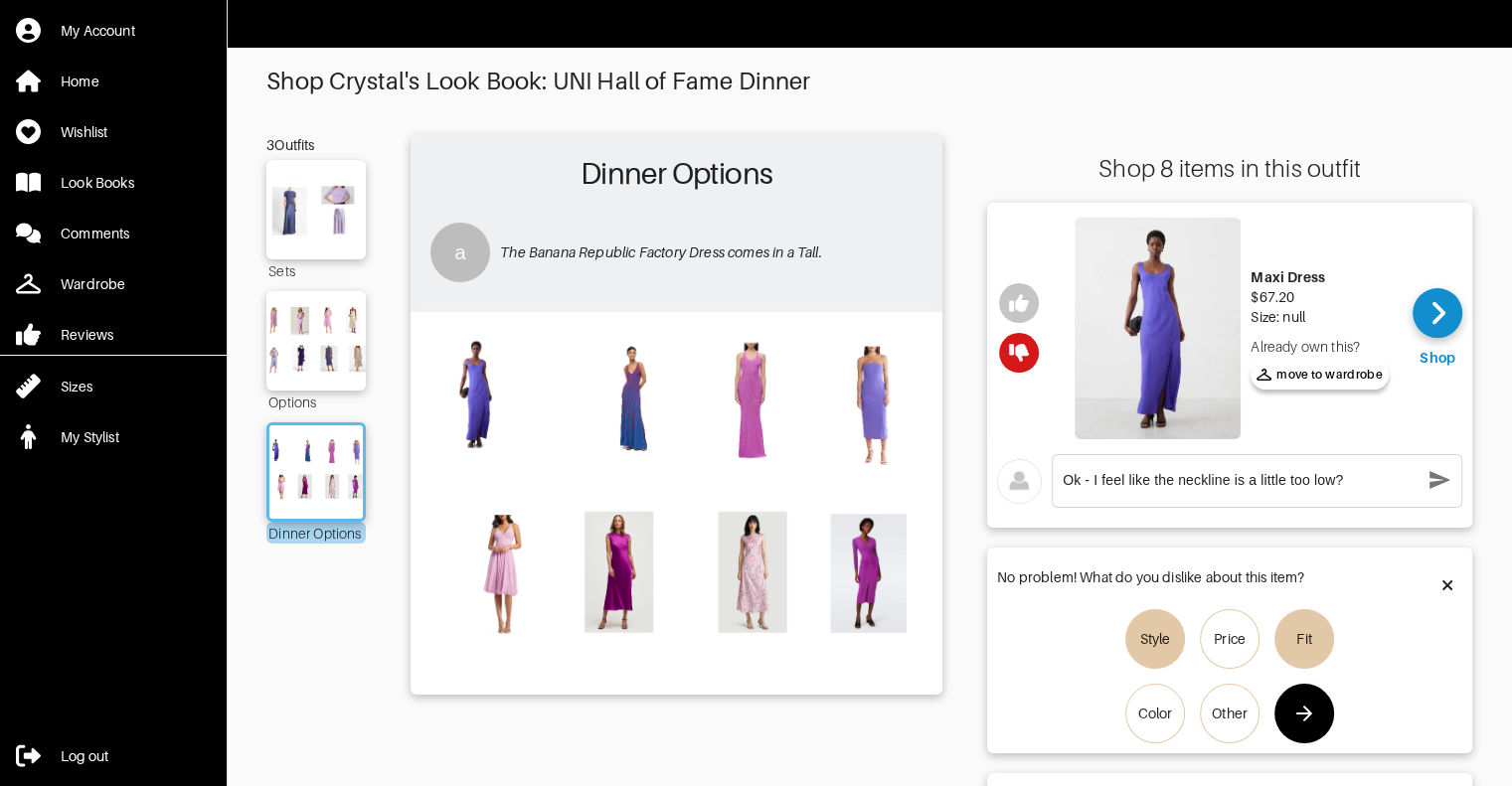 type on "Ok - I feel like the neckline is a little too low?" 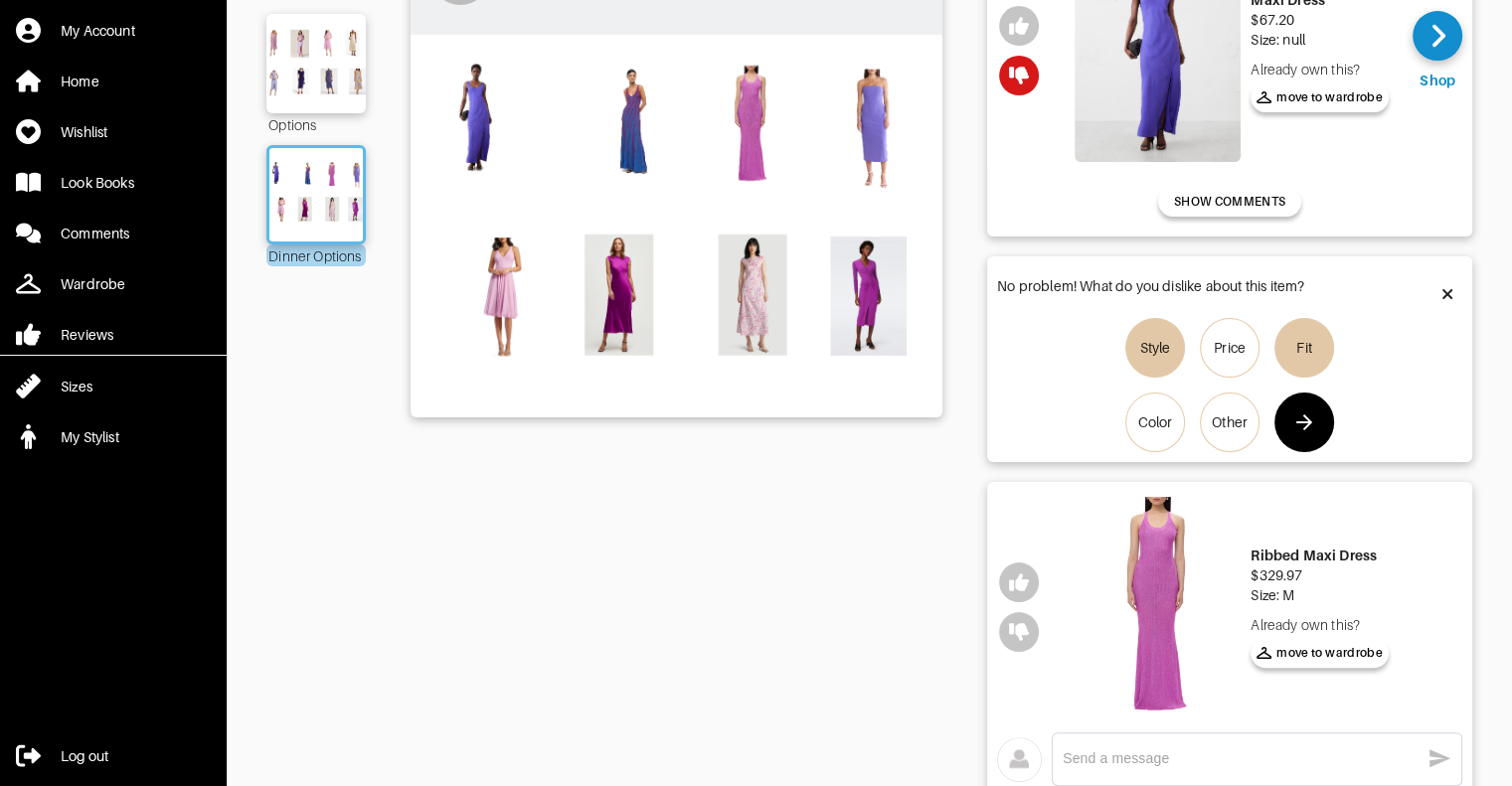 scroll, scrollTop: 497, scrollLeft: 0, axis: vertical 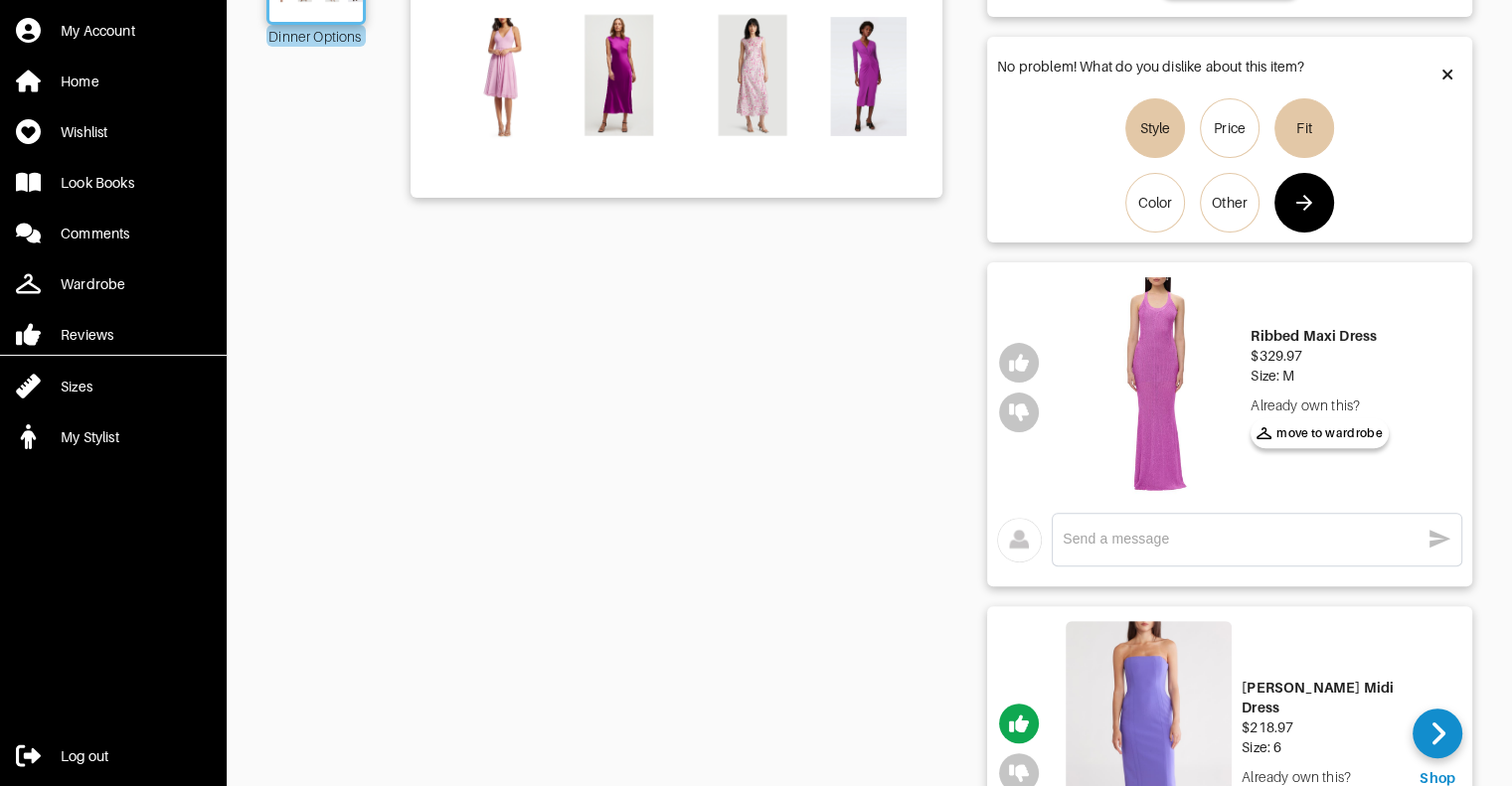 click at bounding box center [1157, 388] 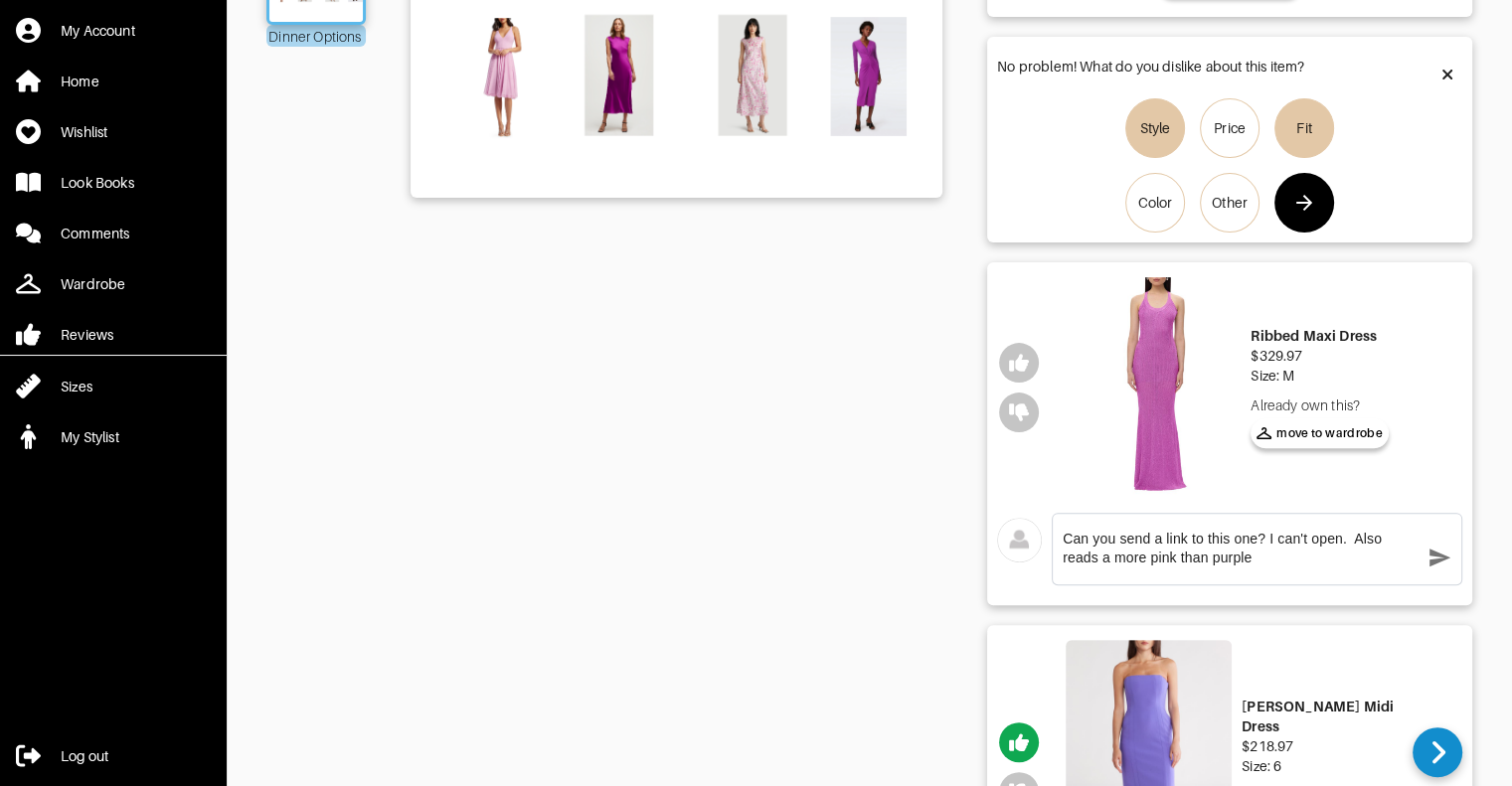 type on "Can you send a link to this one? I can't open.  Also reads a more pink than purple." 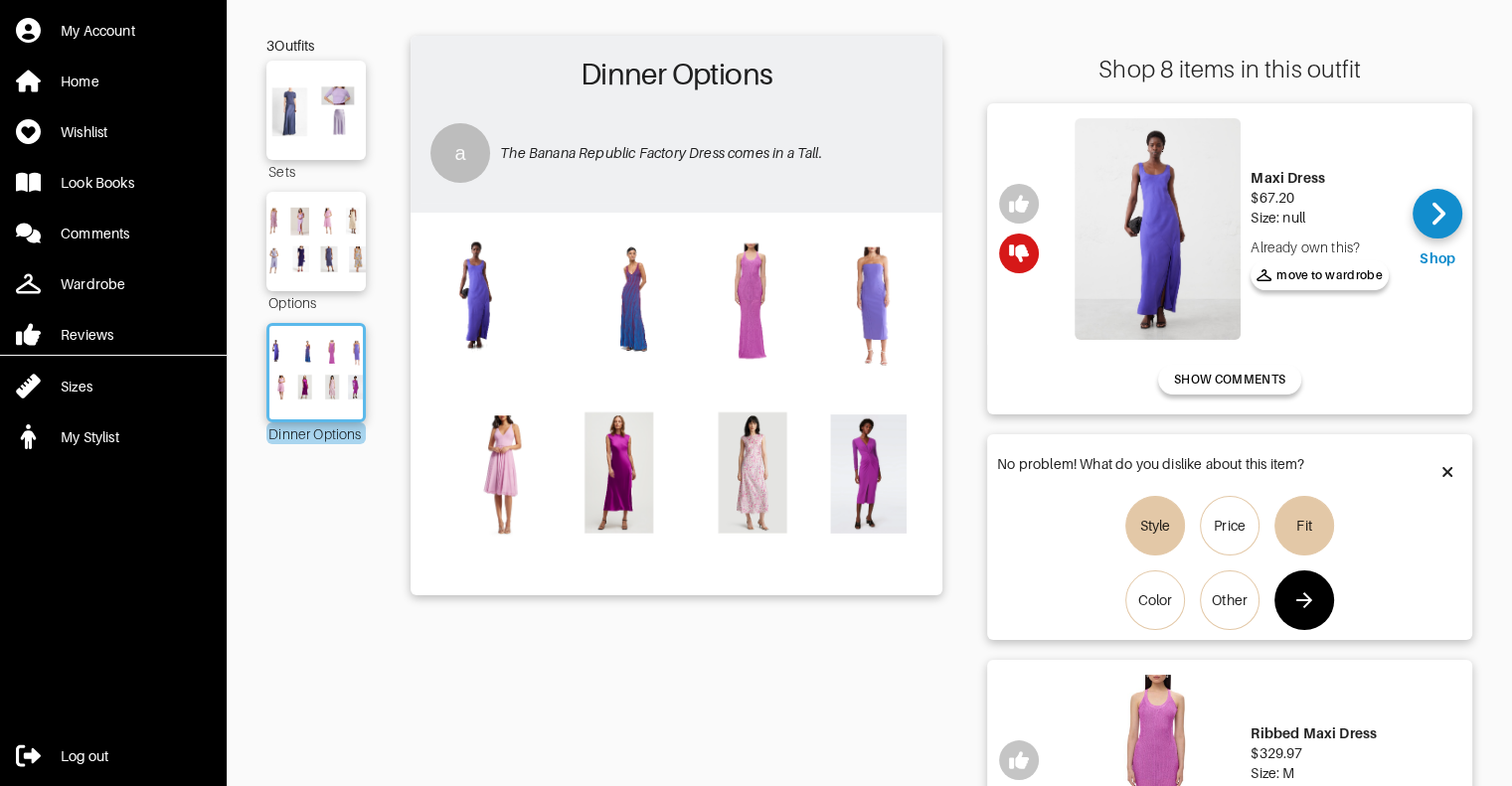 scroll, scrollTop: 0, scrollLeft: 0, axis: both 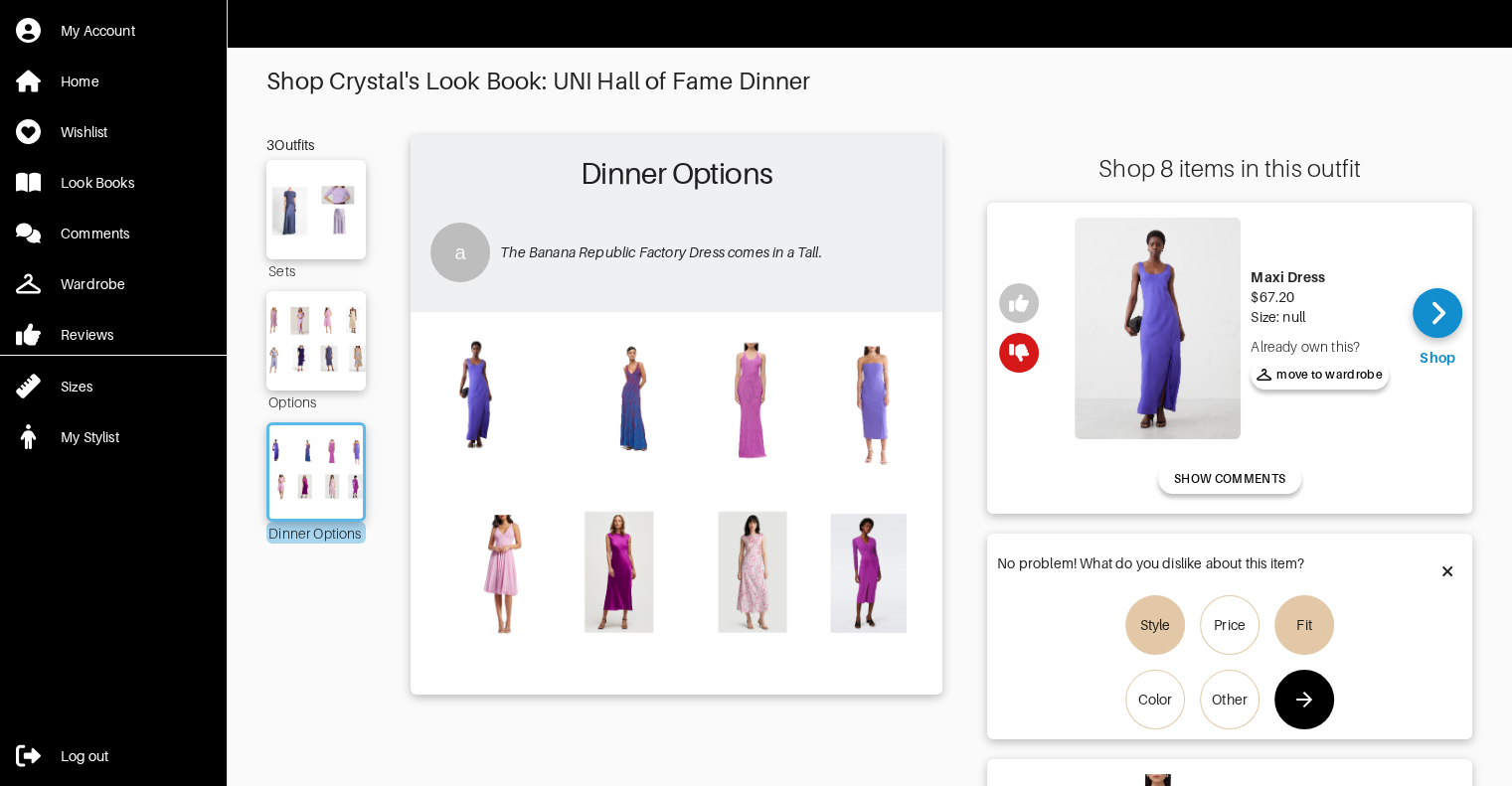 click at bounding box center (316, 210) 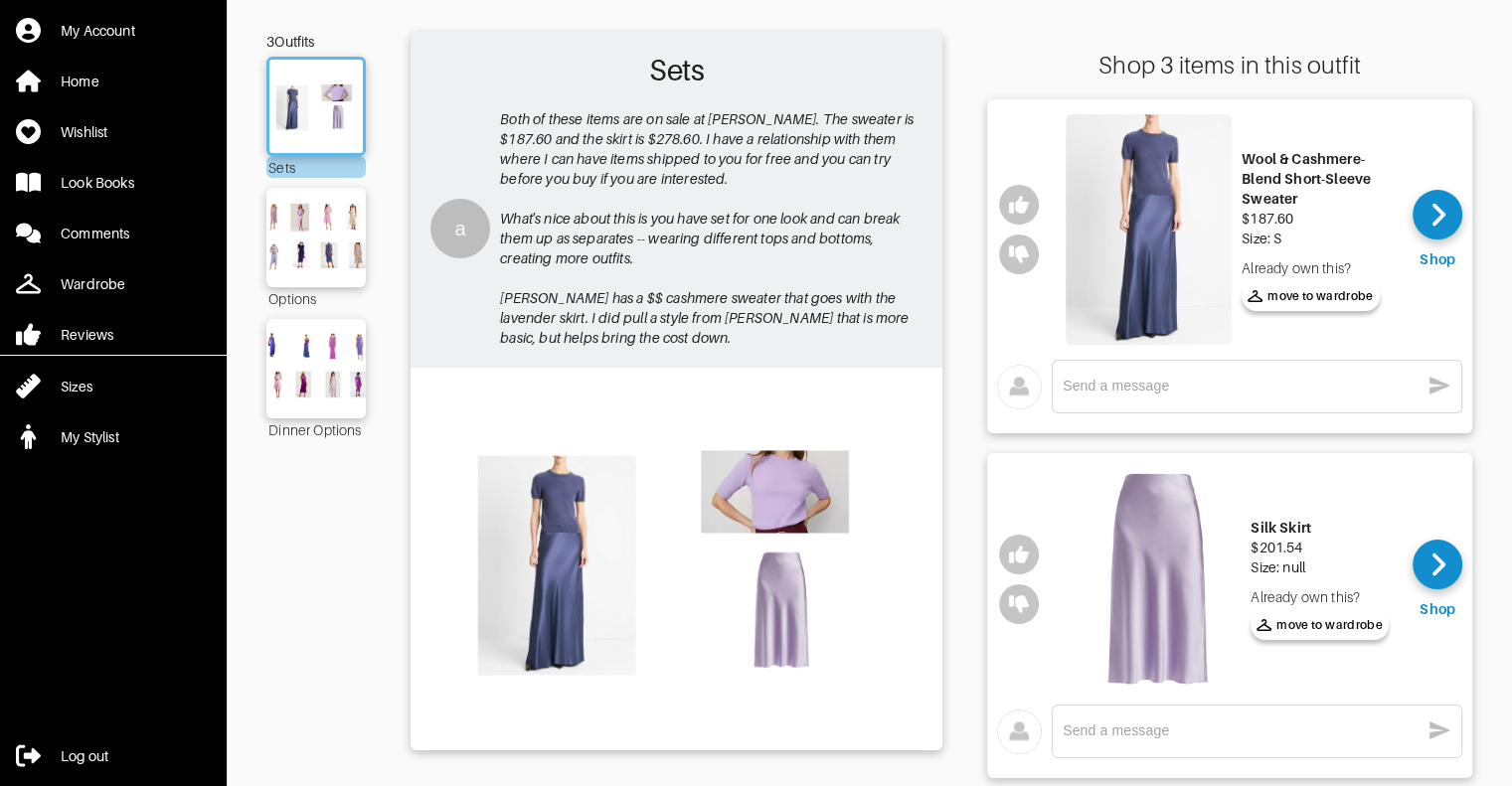 scroll, scrollTop: 99, scrollLeft: 0, axis: vertical 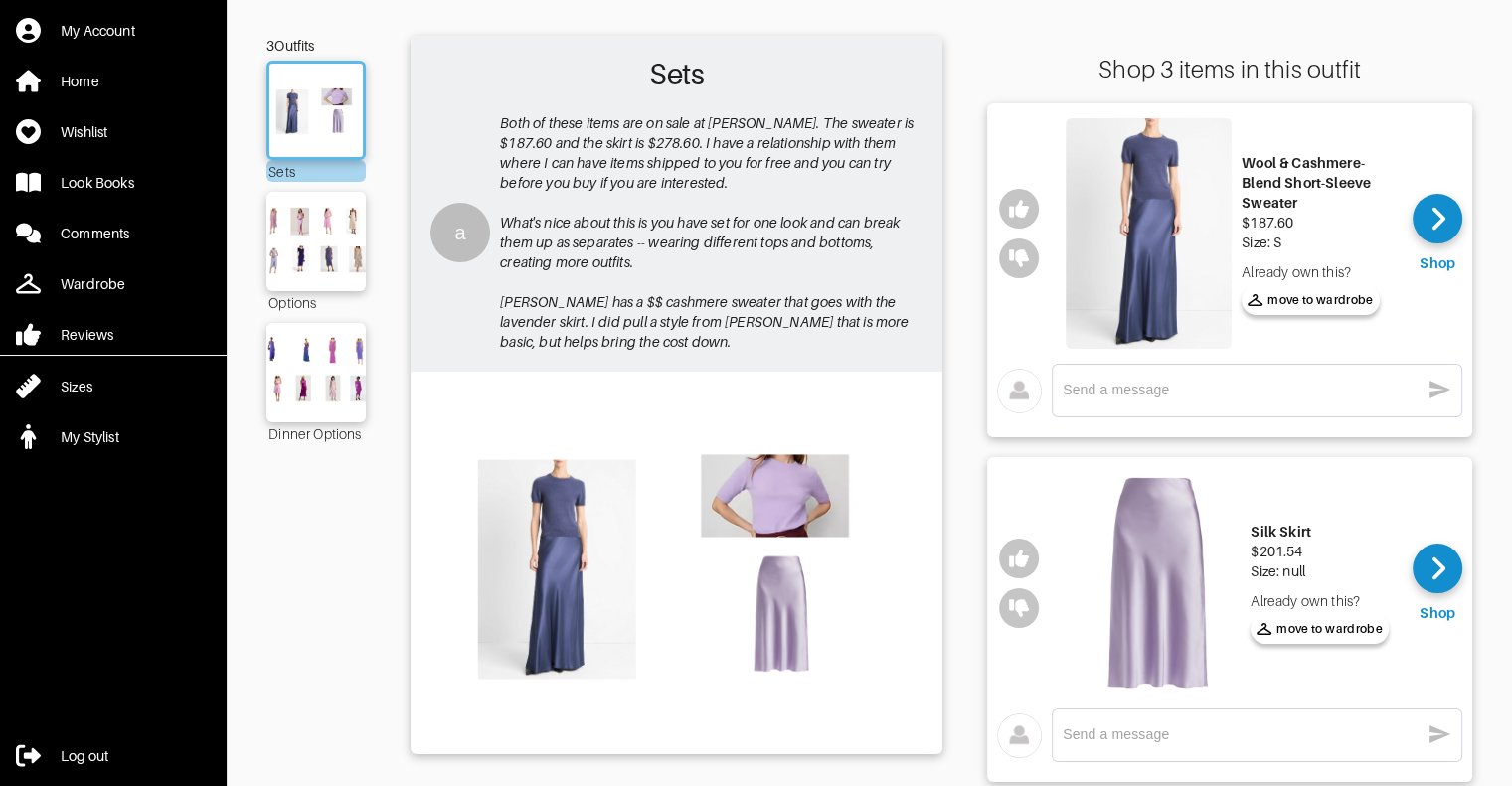 click at bounding box center [1148, 234] 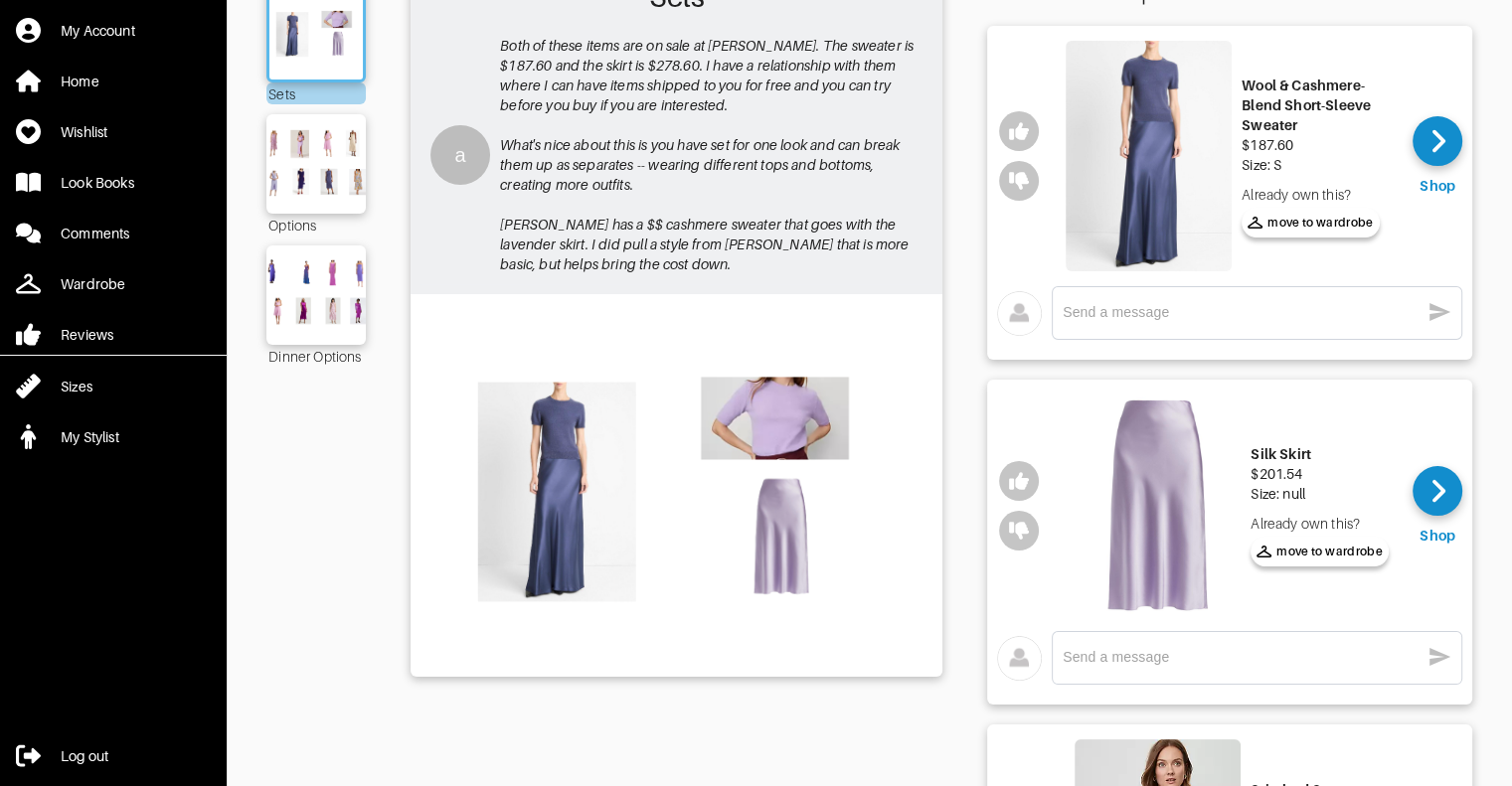 scroll, scrollTop: 485, scrollLeft: 0, axis: vertical 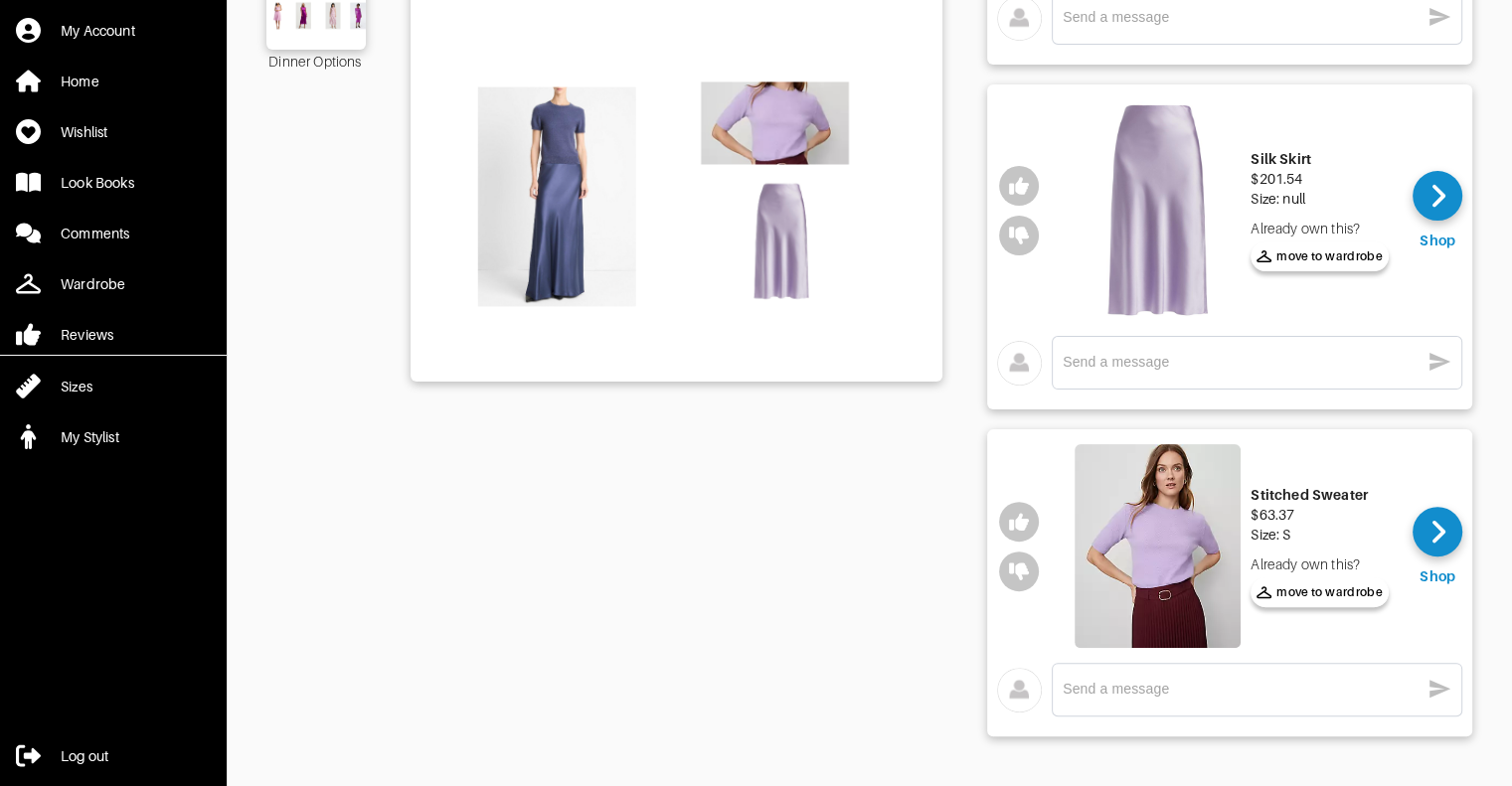 click at bounding box center [1157, 546] 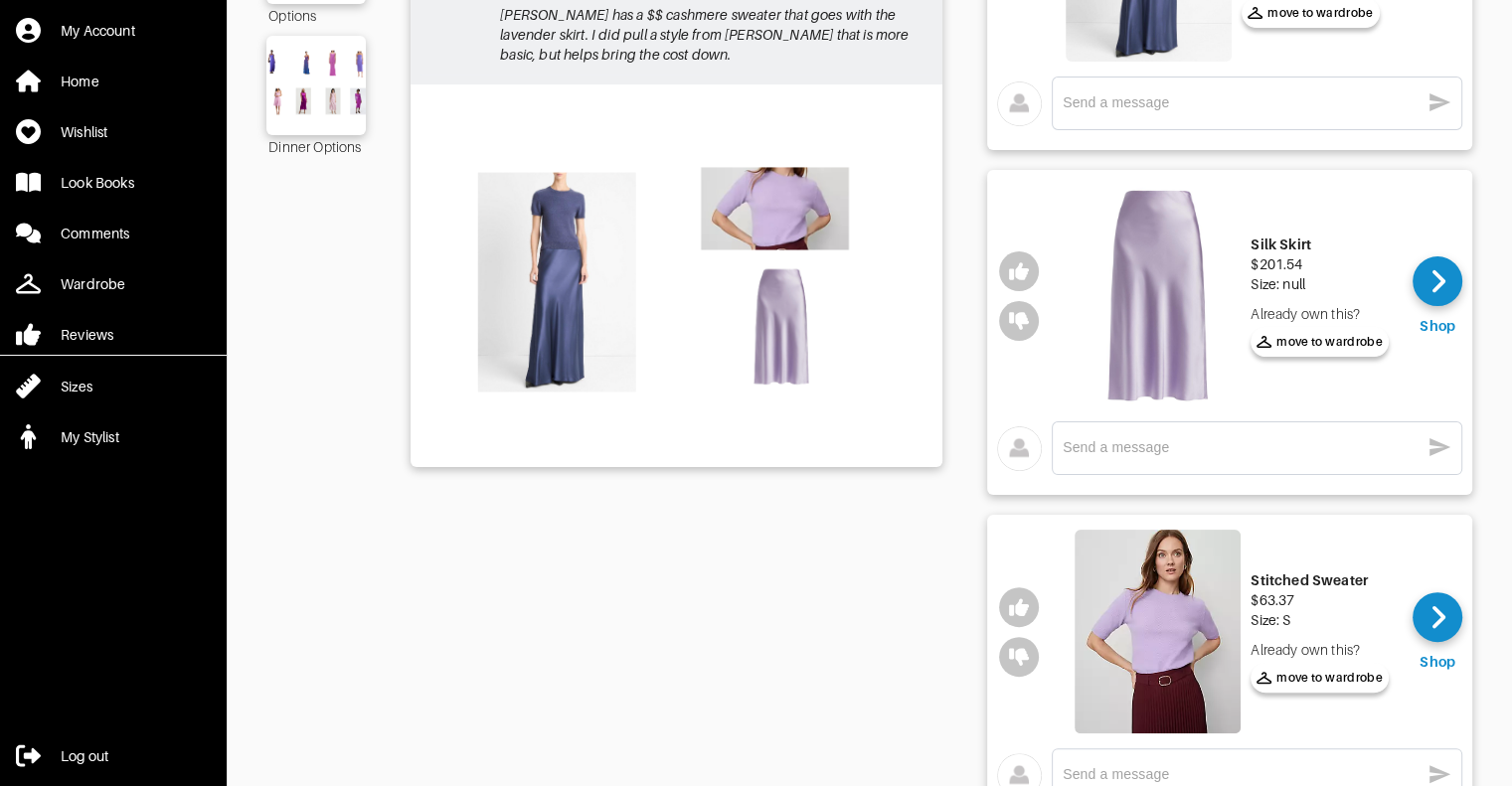scroll, scrollTop: 386, scrollLeft: 0, axis: vertical 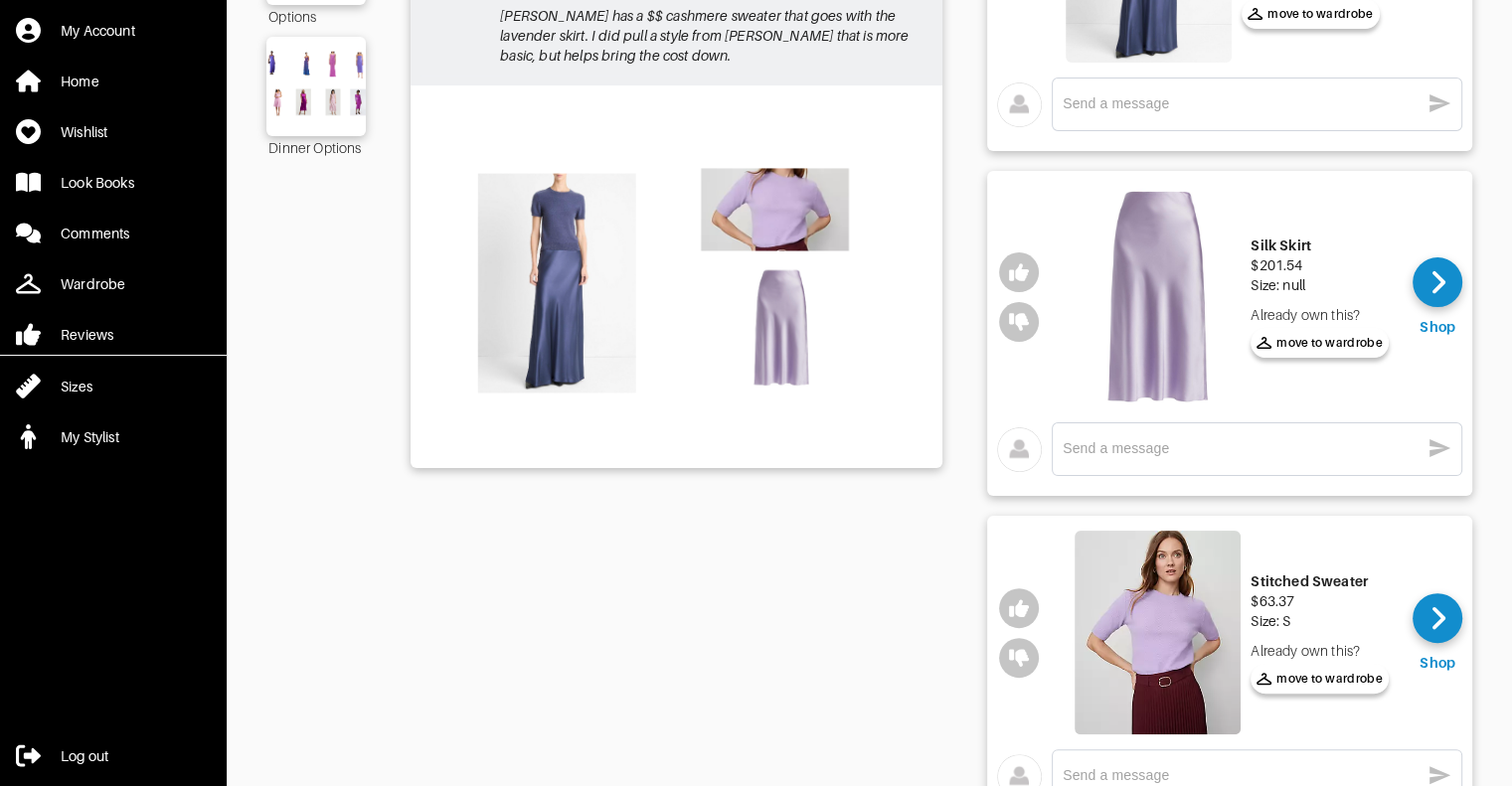 click on "x" at bounding box center [1257, 449] 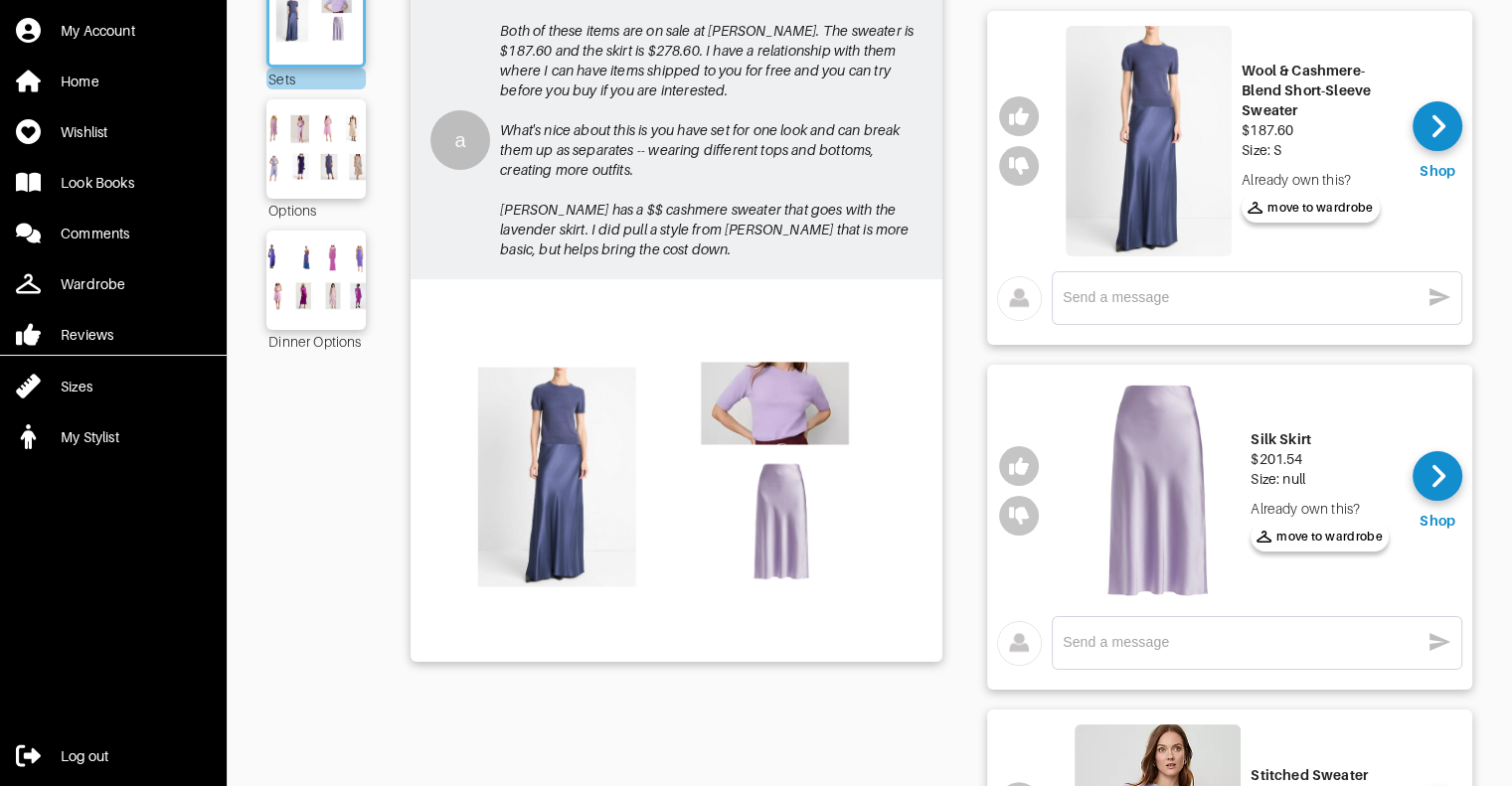 scroll, scrollTop: 187, scrollLeft: 0, axis: vertical 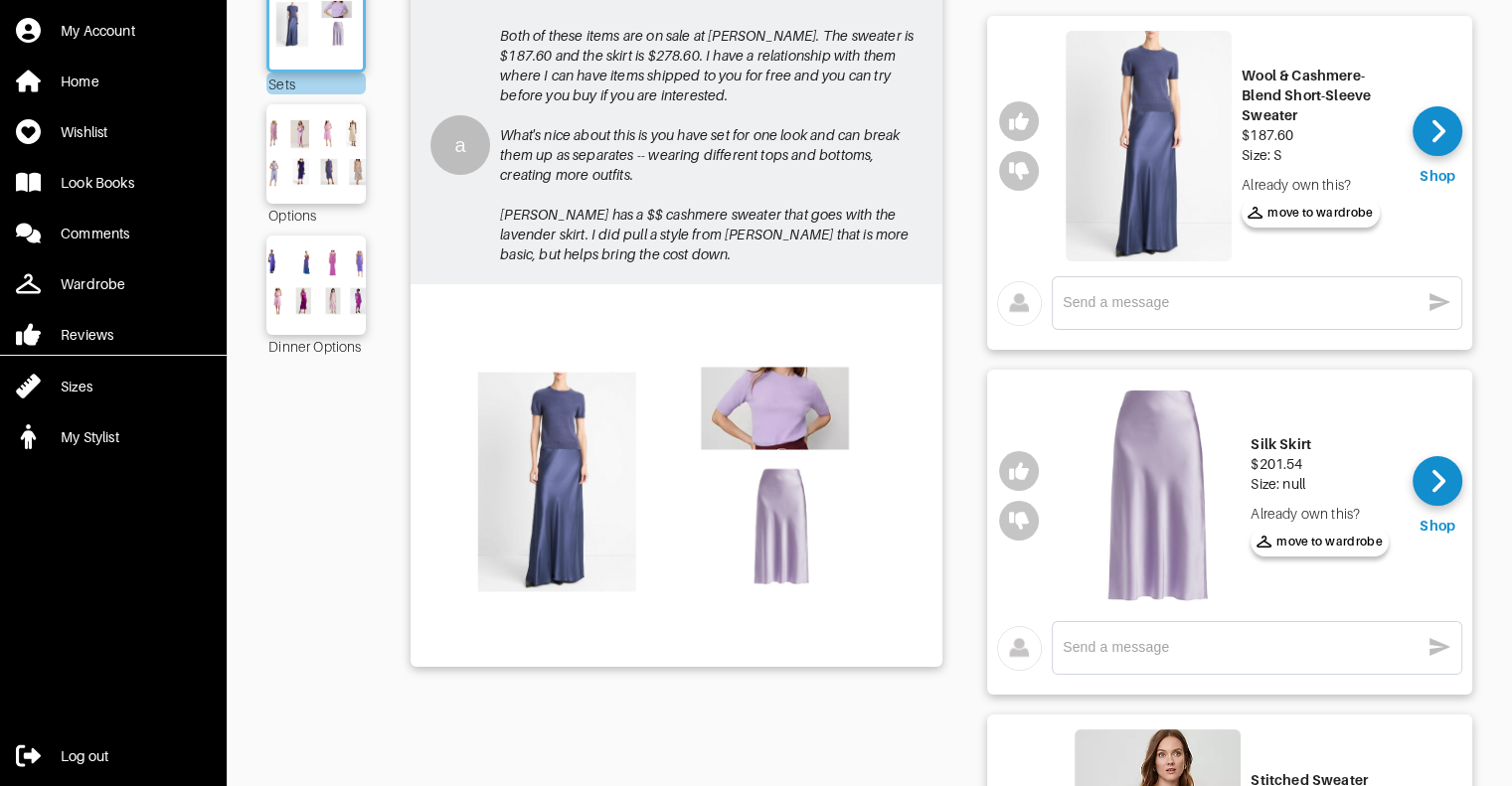click 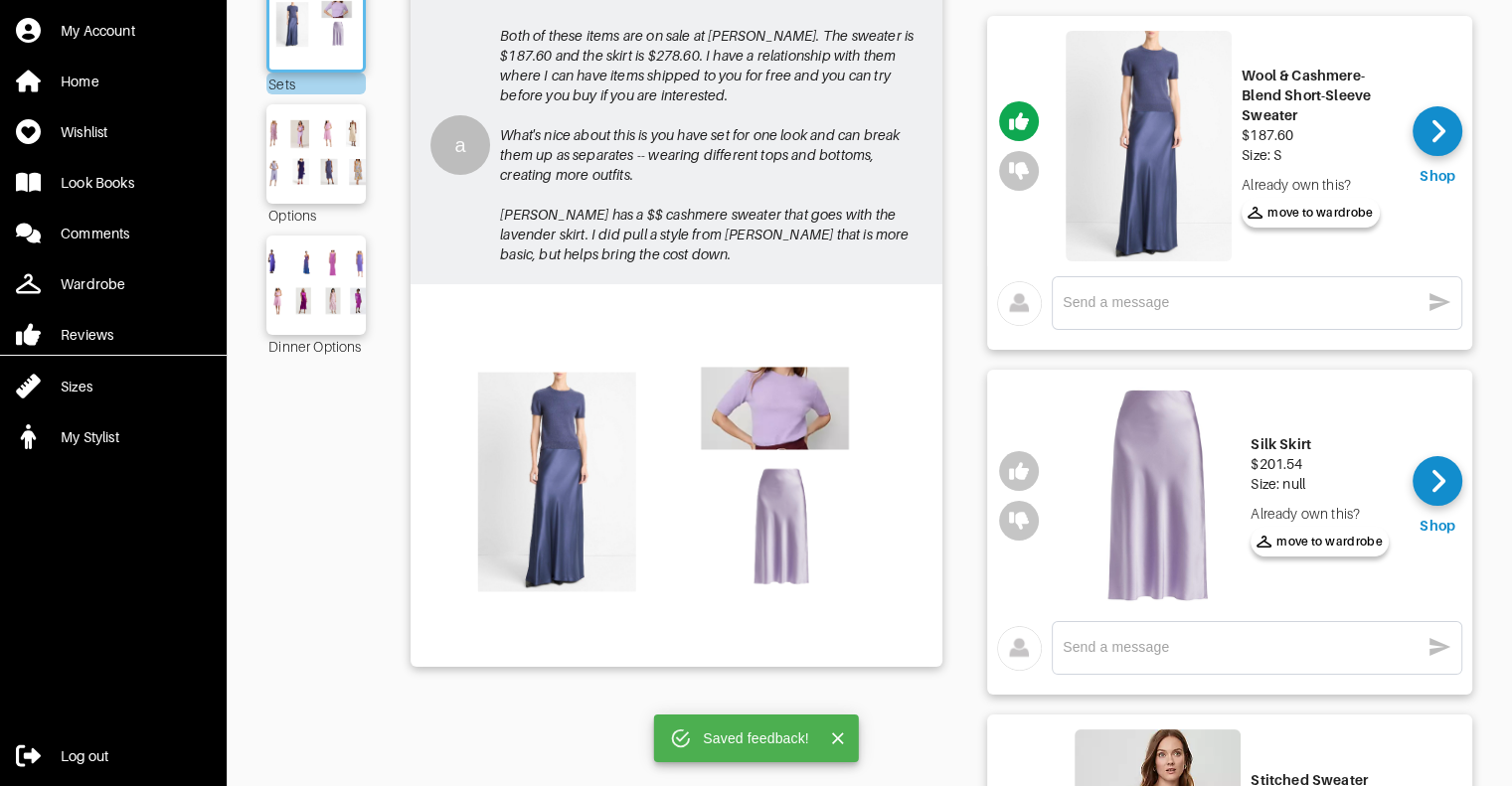 click 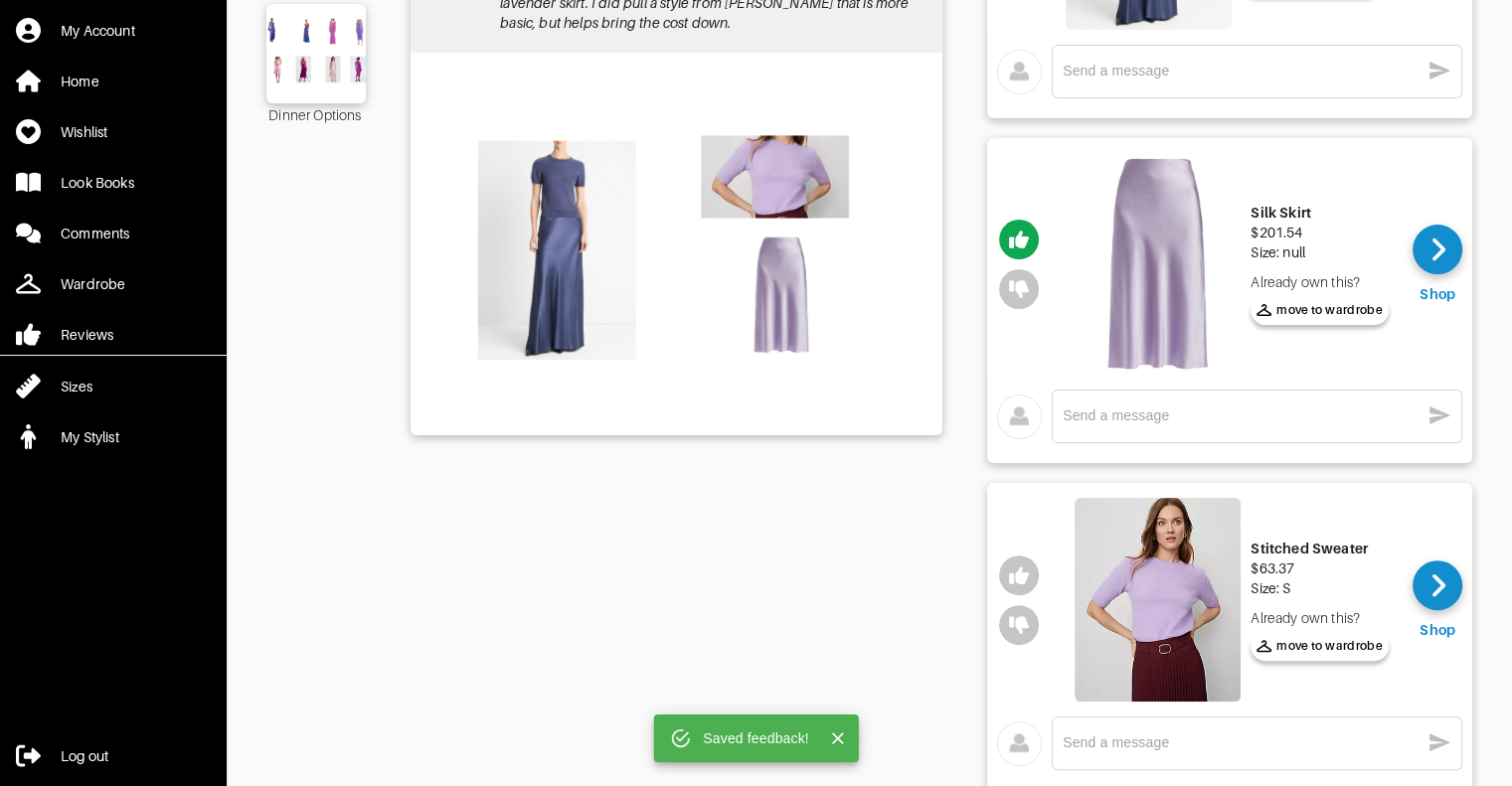 scroll, scrollTop: 485, scrollLeft: 0, axis: vertical 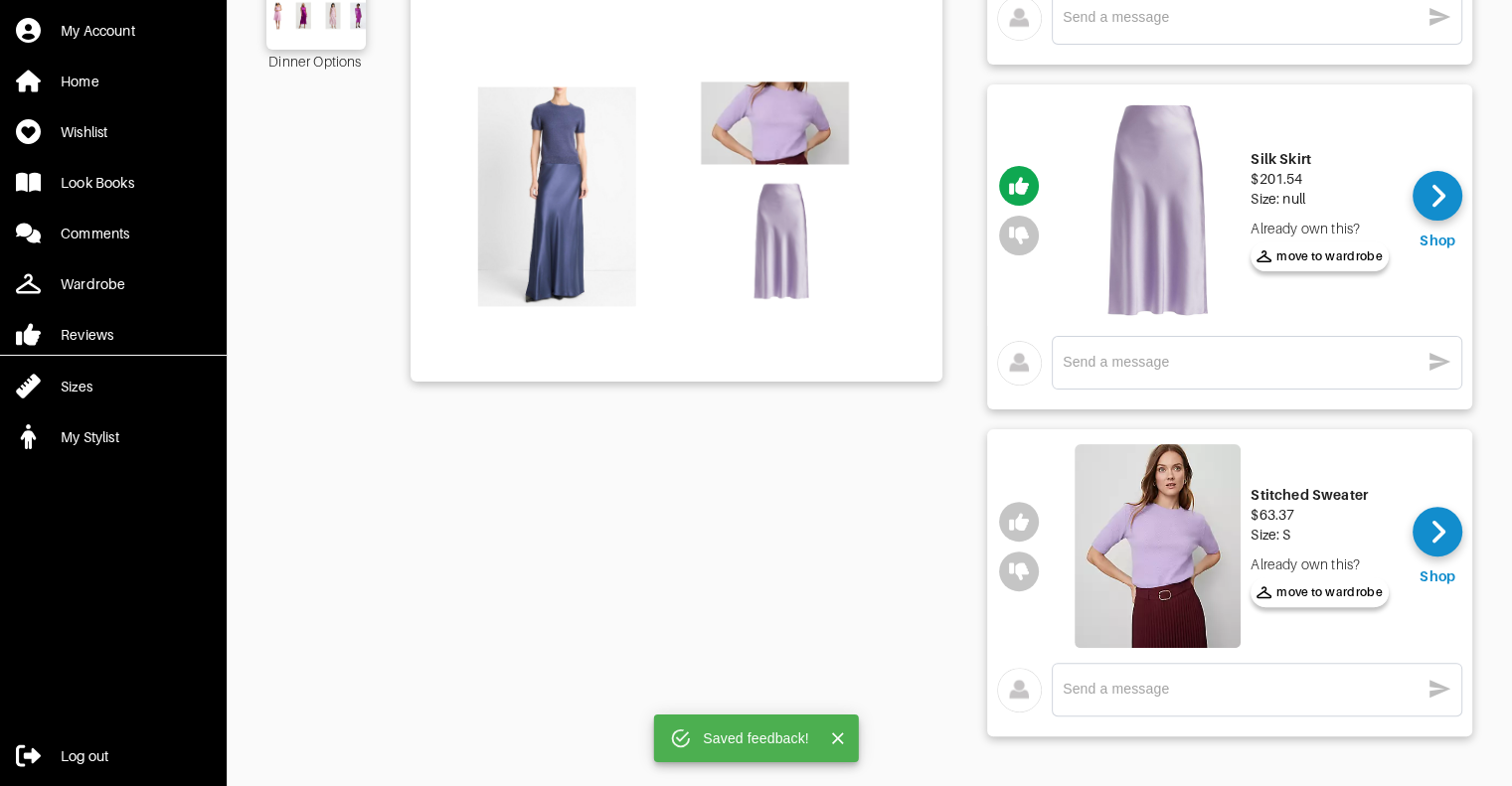 click 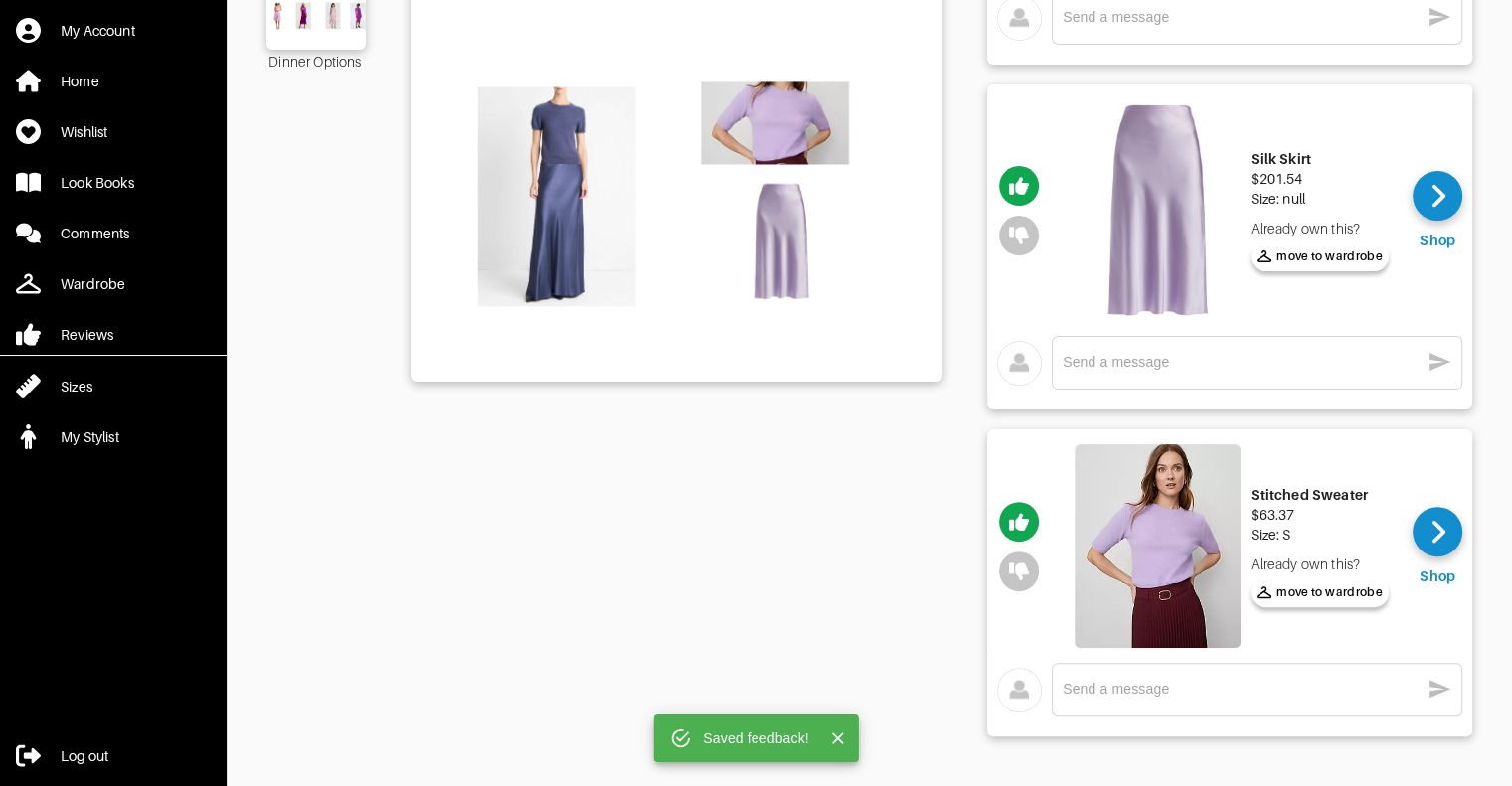 click at bounding box center (1241, 362) 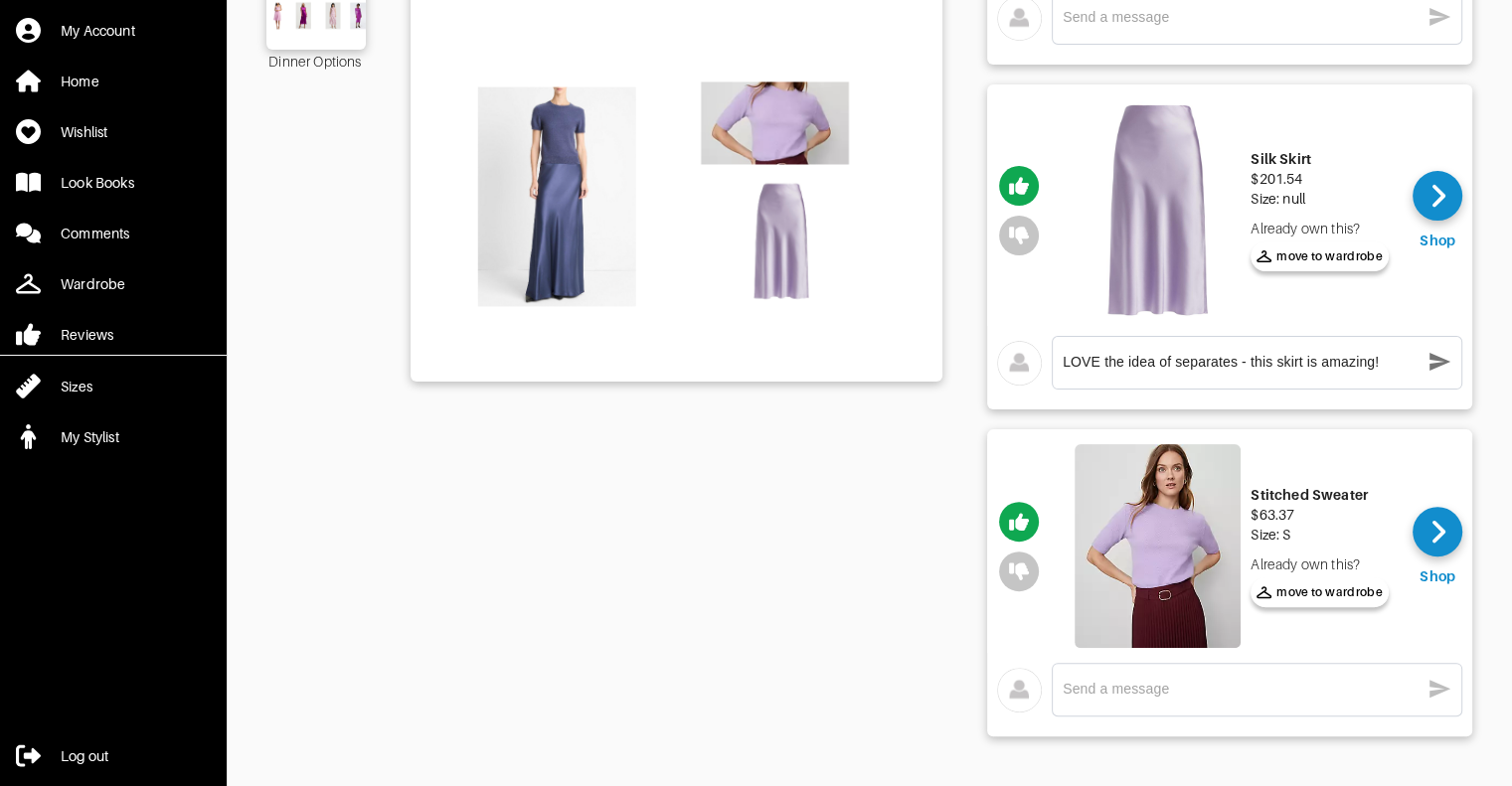 type on "LOVE the idea of separates - this skirt is amazing!" 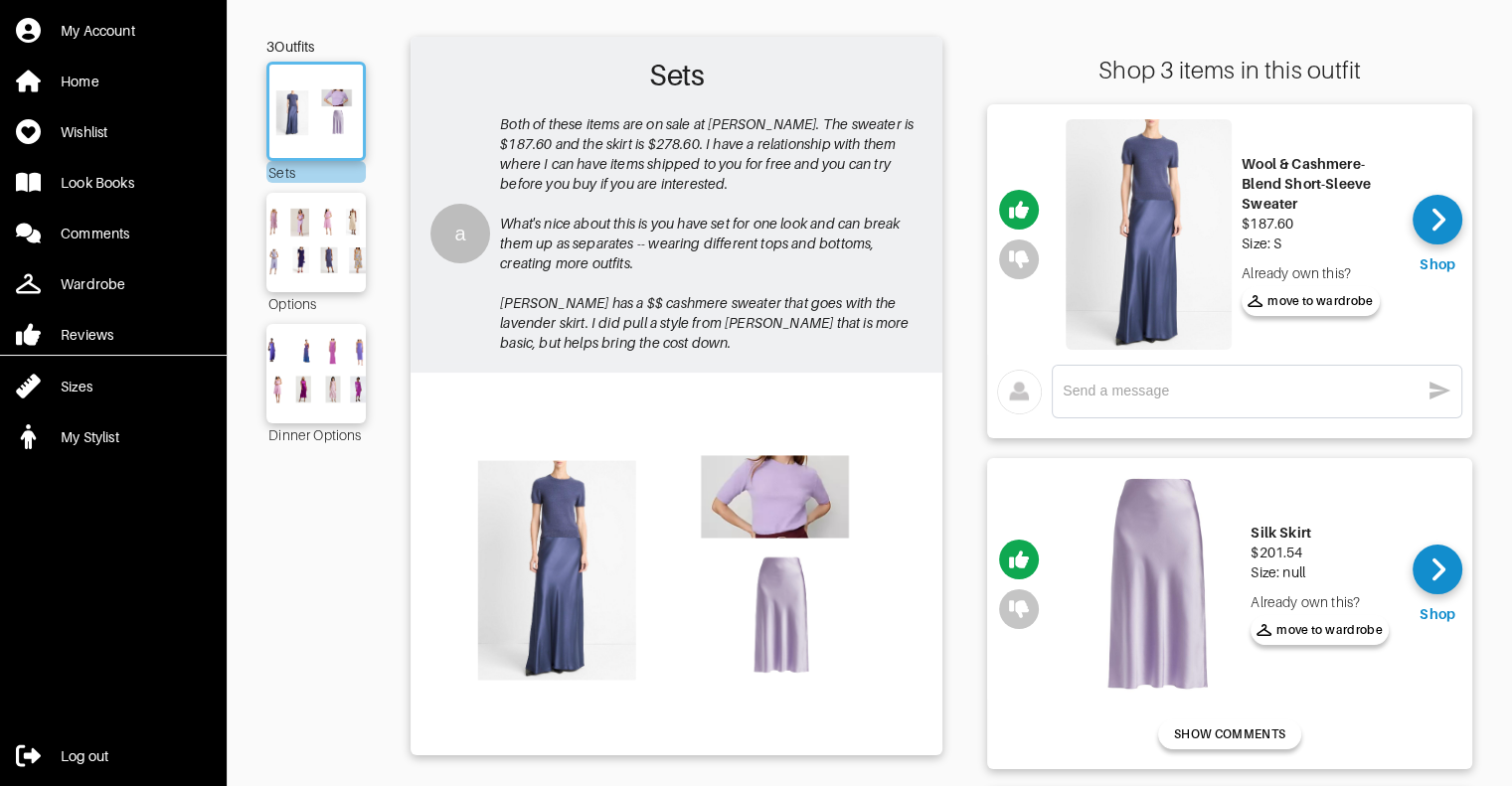 scroll, scrollTop: 99, scrollLeft: 0, axis: vertical 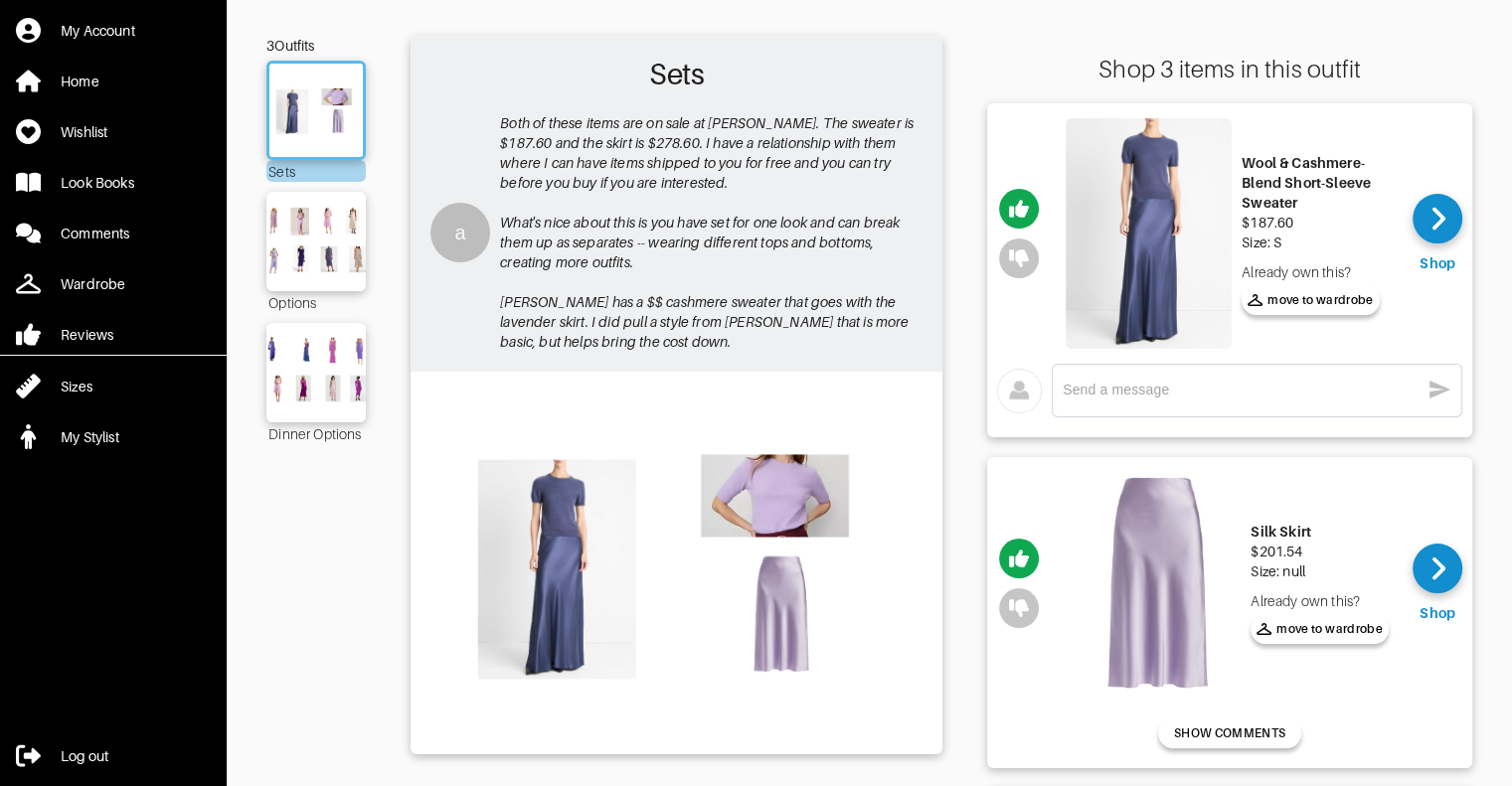 click at bounding box center [1241, 390] 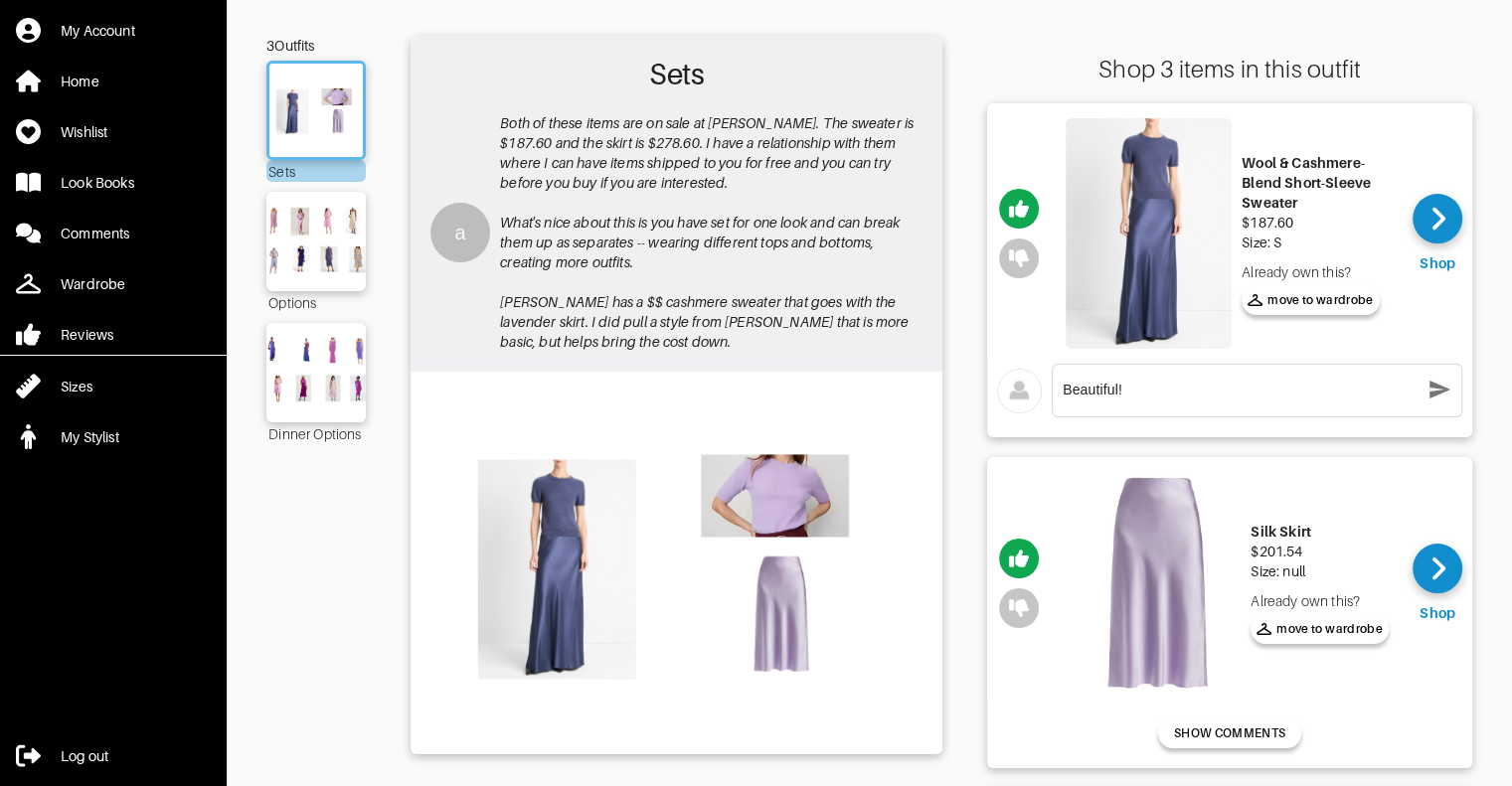 click at bounding box center [1148, 234] 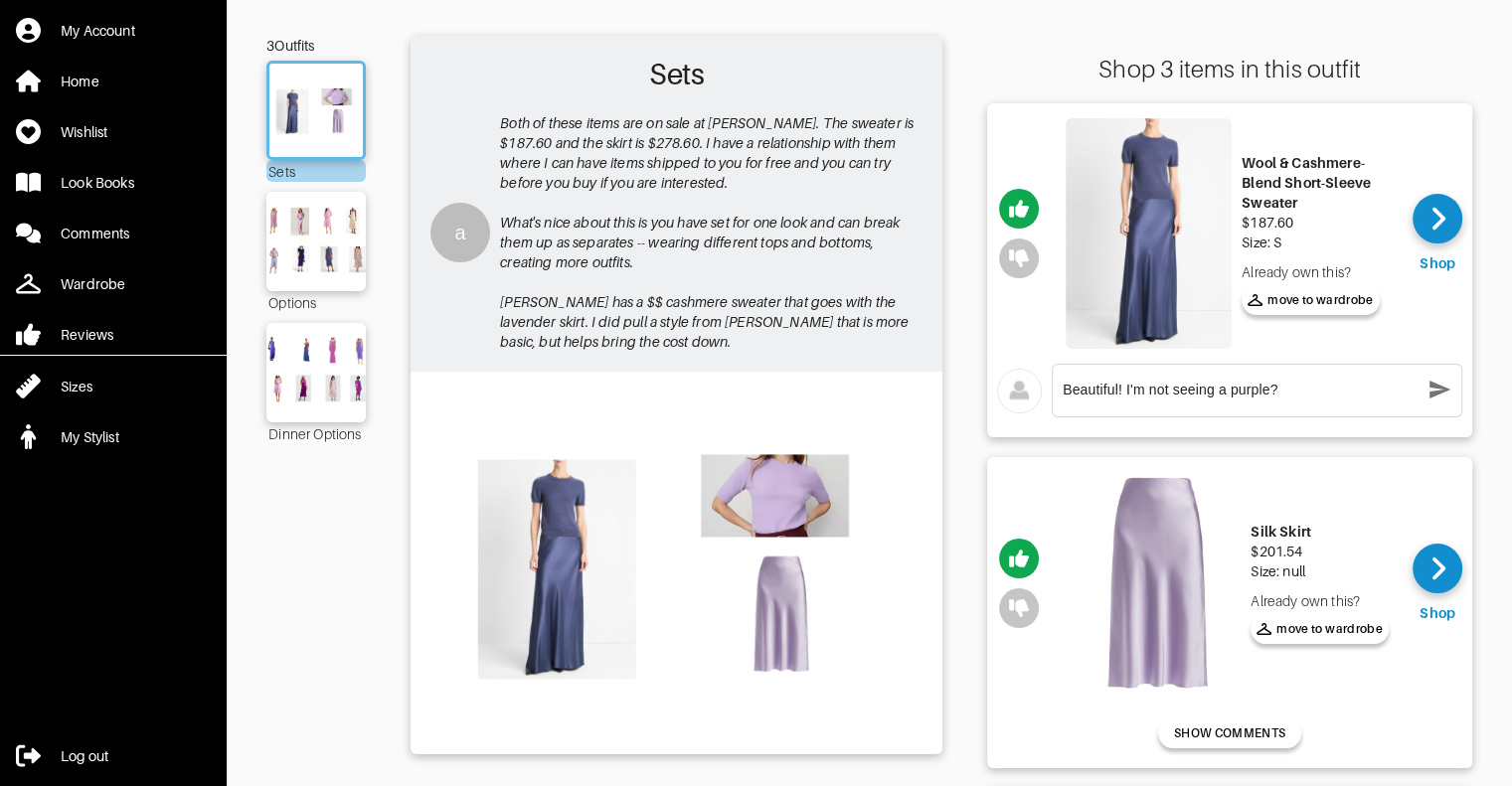 type on "Beautiful! I'm not seeing a purple?" 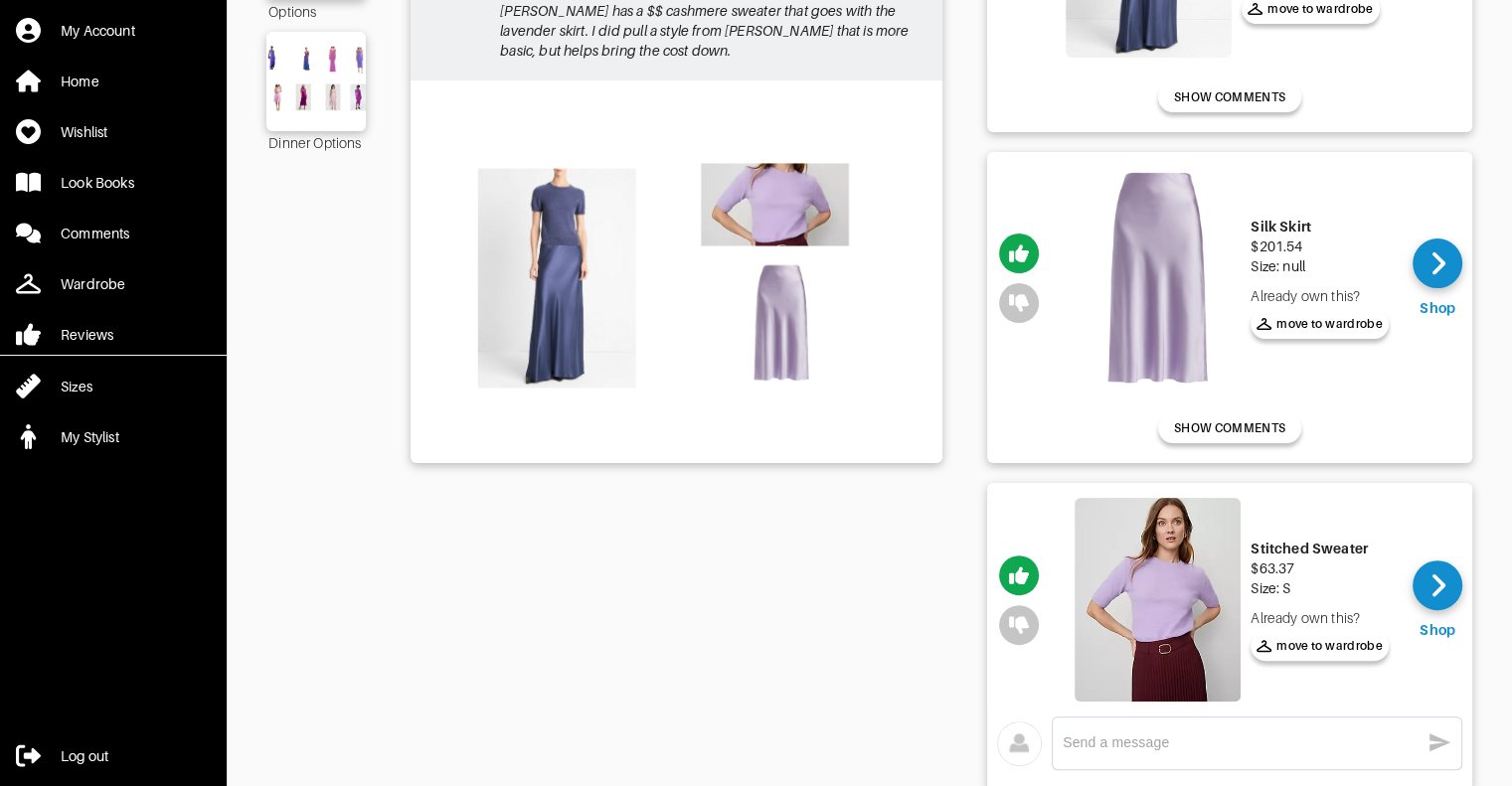 scroll, scrollTop: 457, scrollLeft: 0, axis: vertical 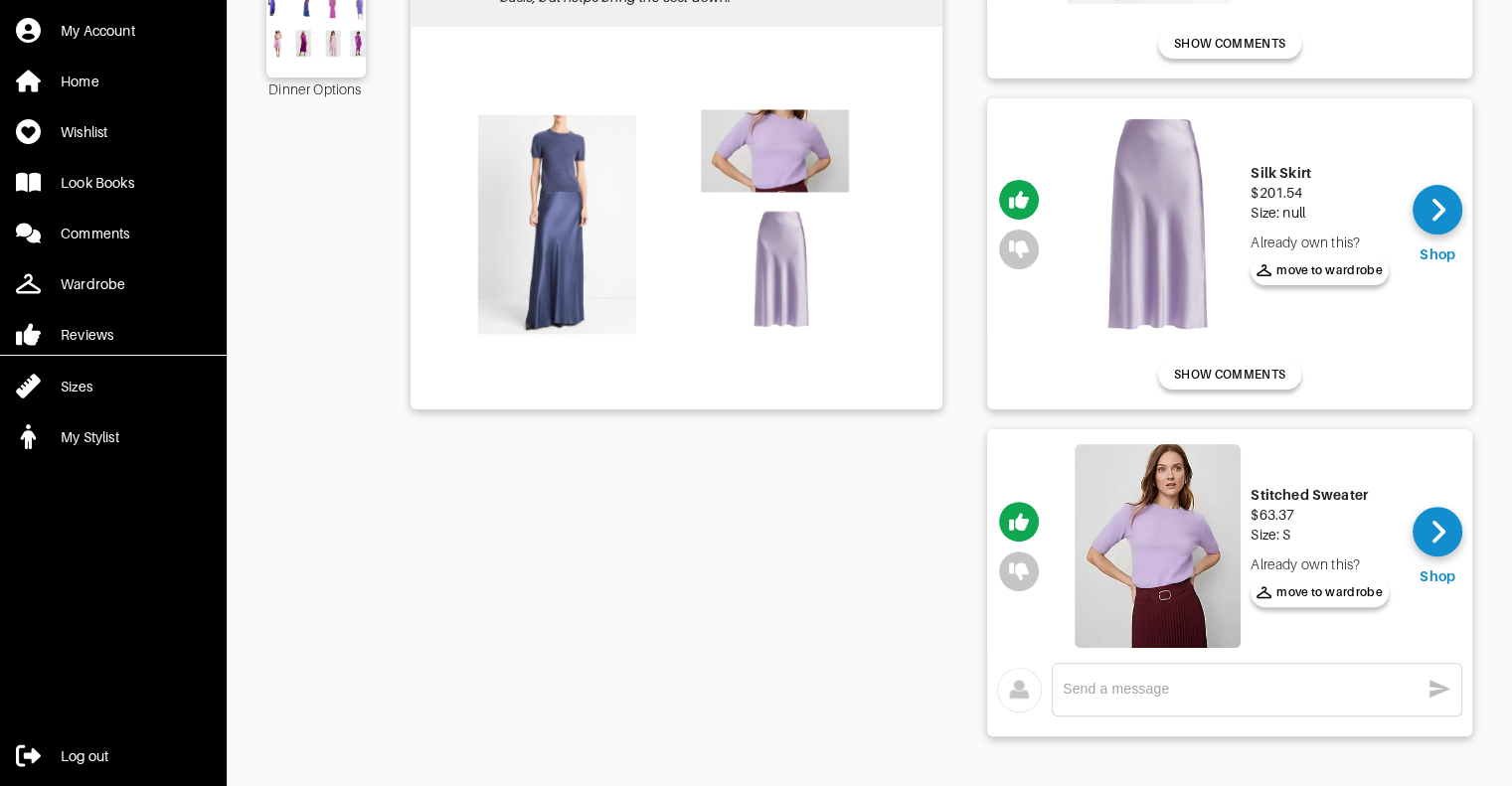 click at bounding box center (1241, 689) 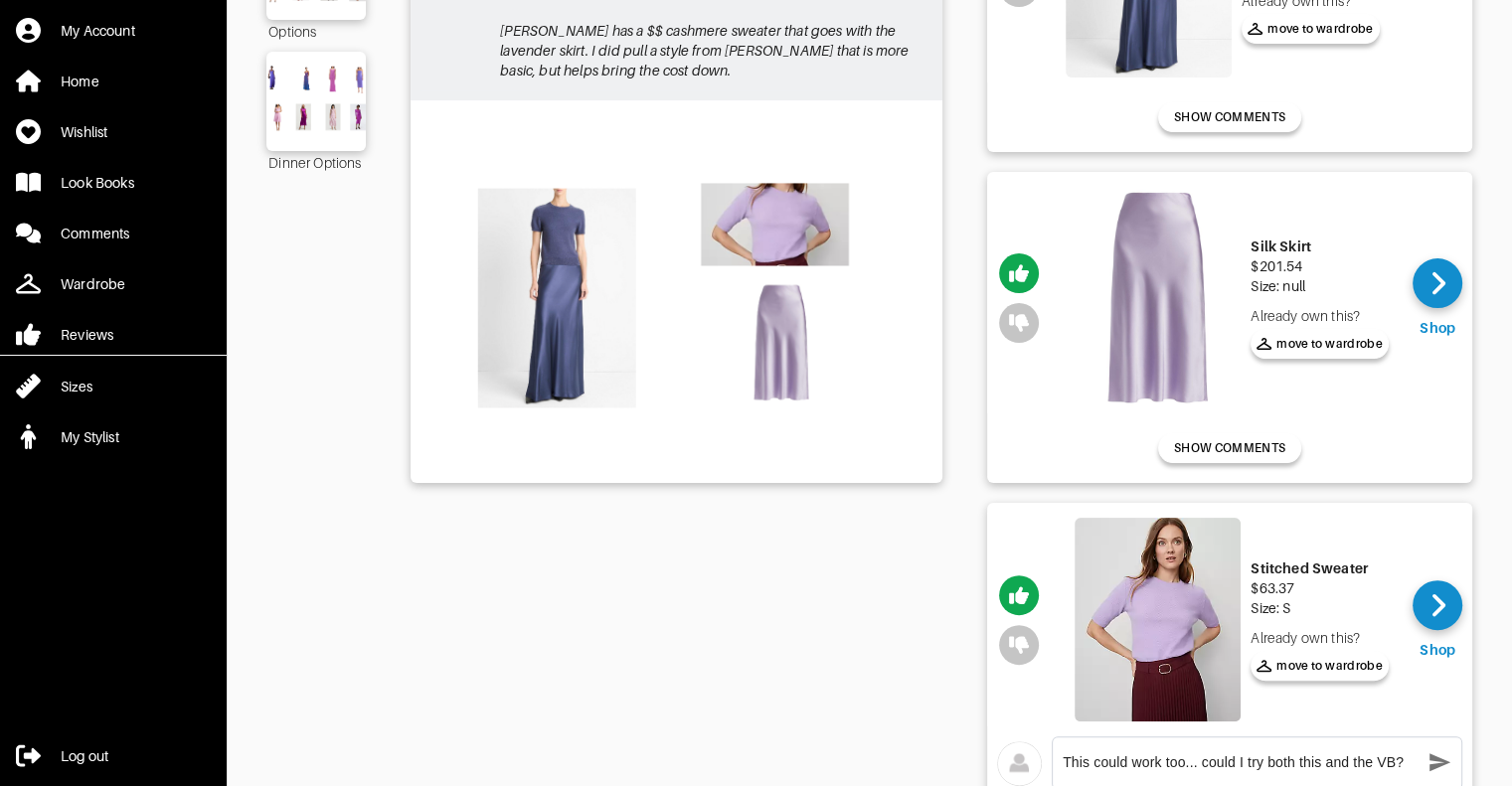 scroll, scrollTop: 457, scrollLeft: 0, axis: vertical 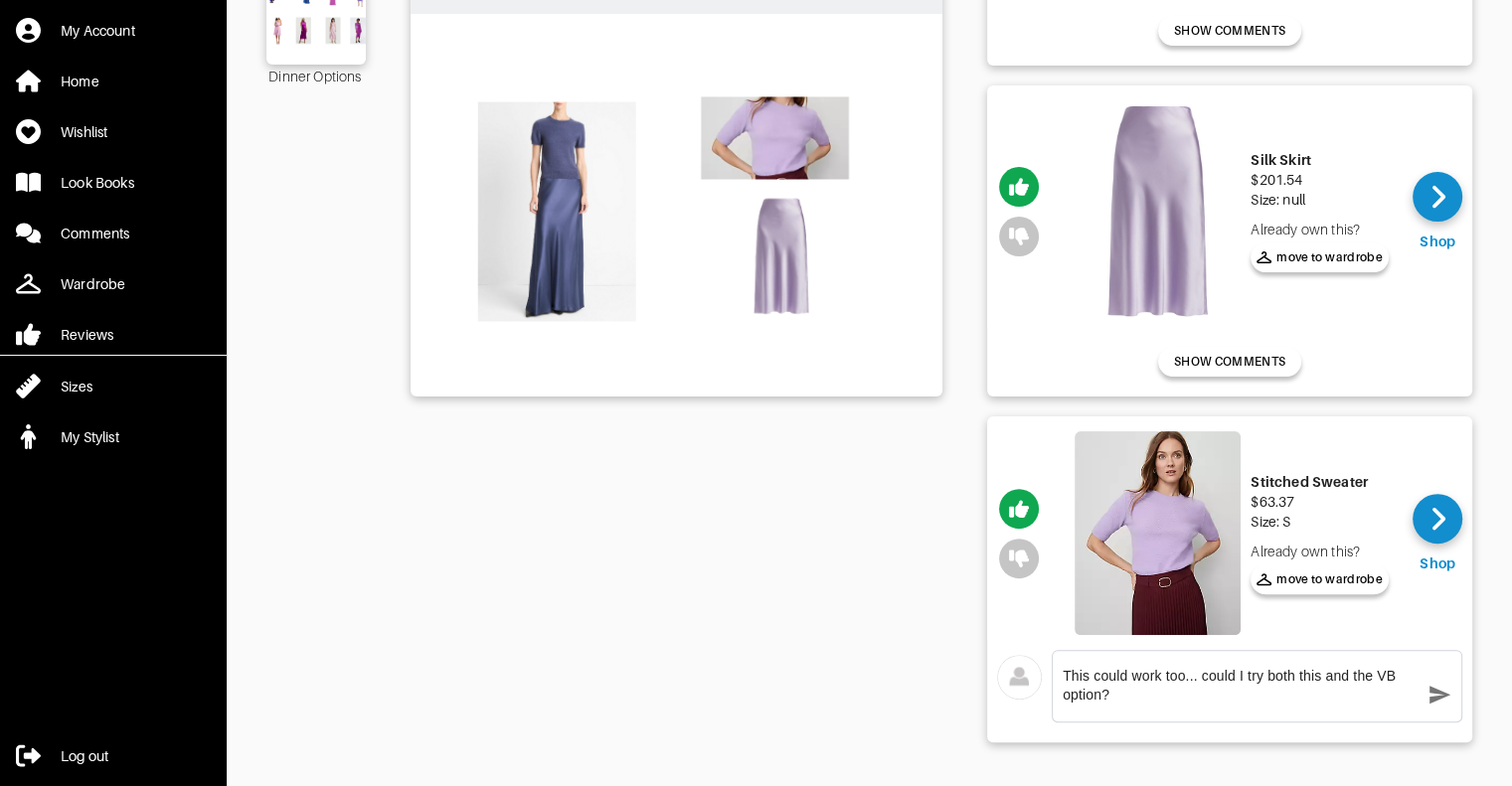 type on "This could work too... could I try both this and the VB option?" 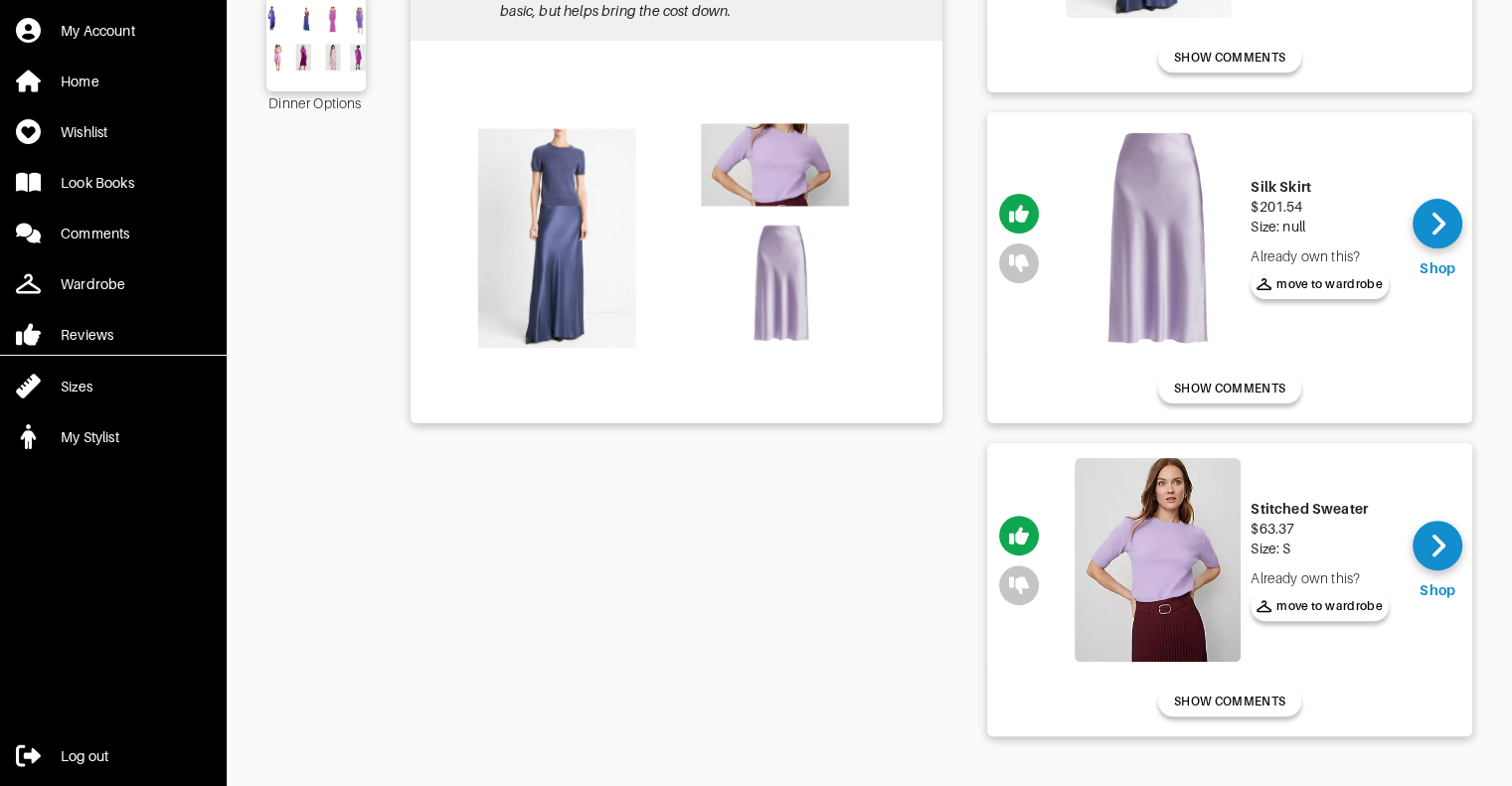 scroll, scrollTop: 444, scrollLeft: 0, axis: vertical 